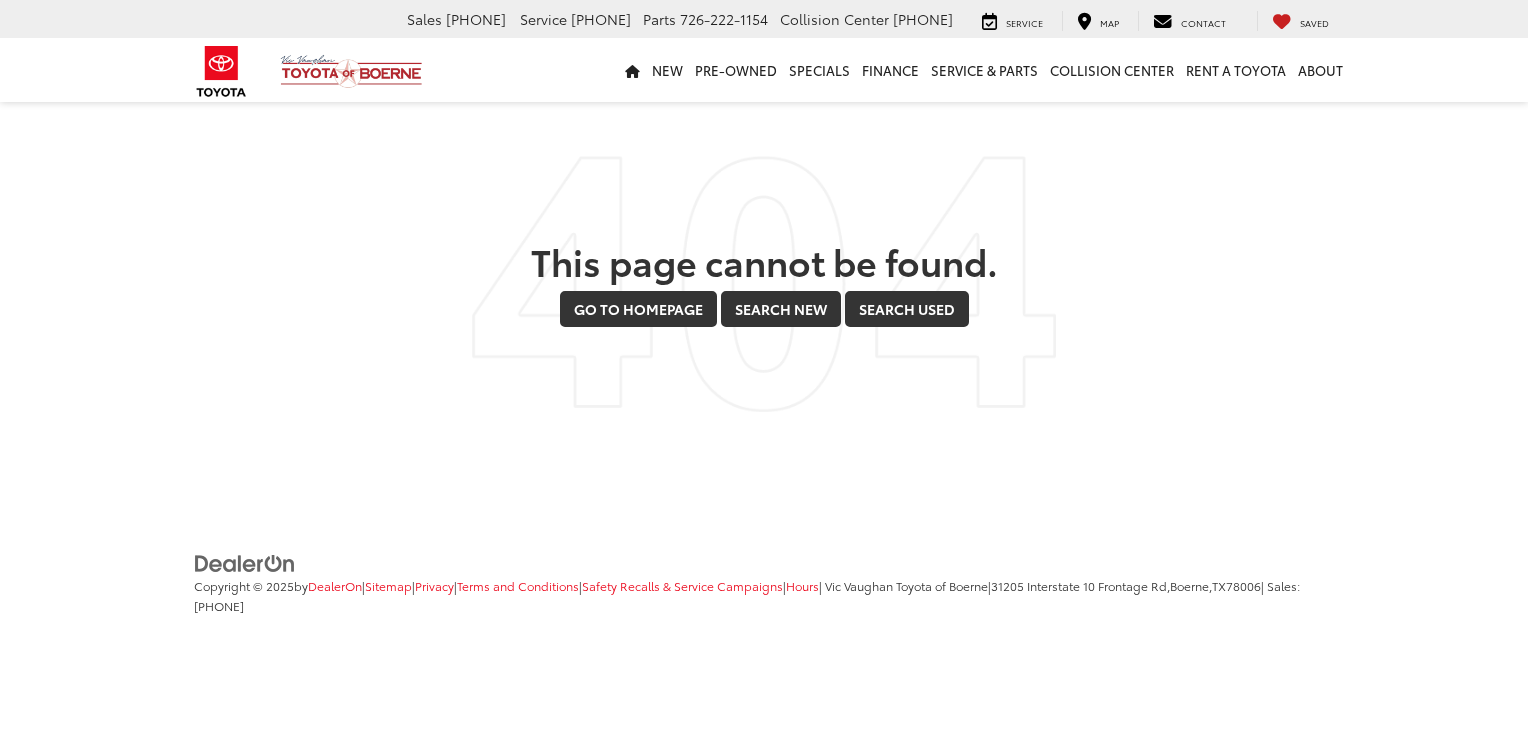 scroll, scrollTop: 0, scrollLeft: 0, axis: both 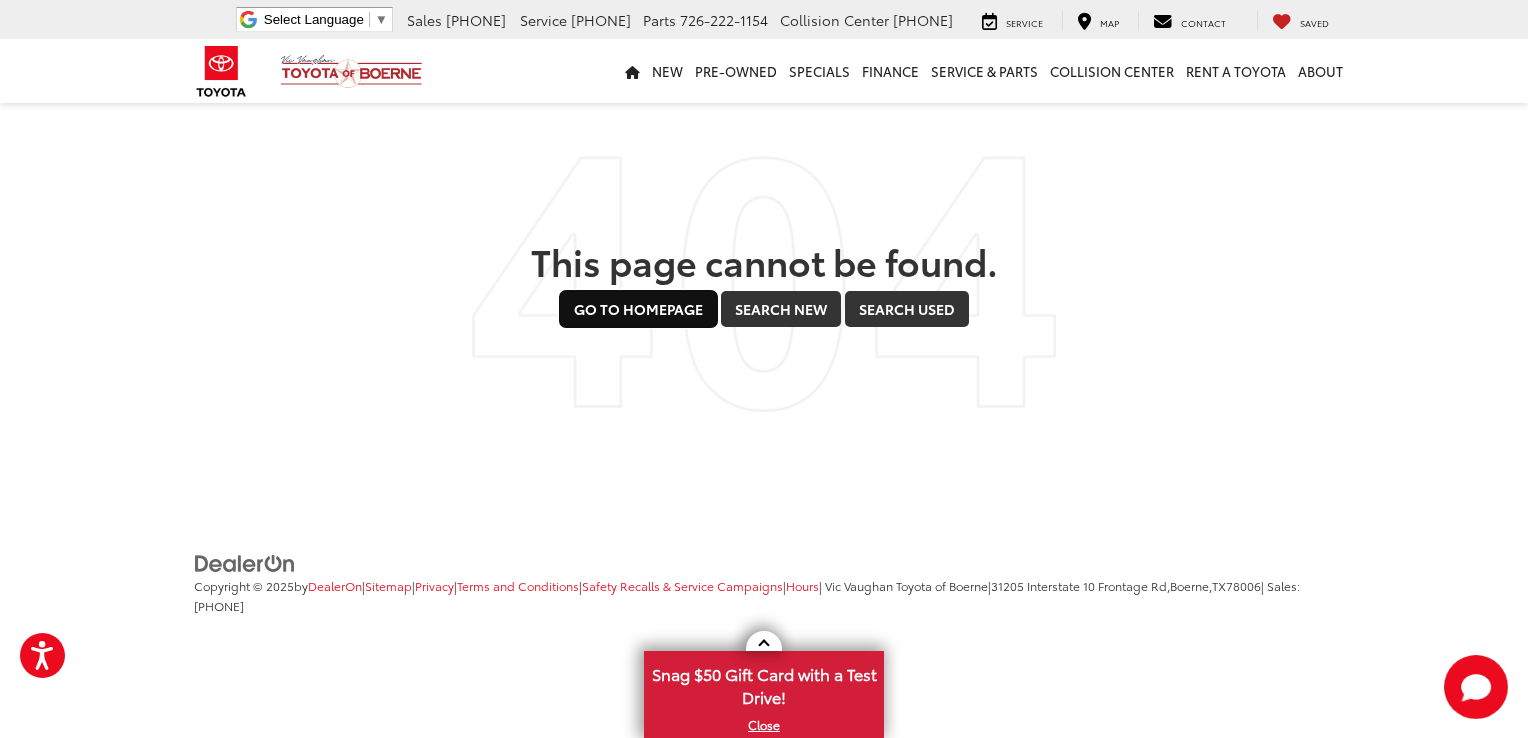 click on "Go to Homepage" at bounding box center [638, 309] 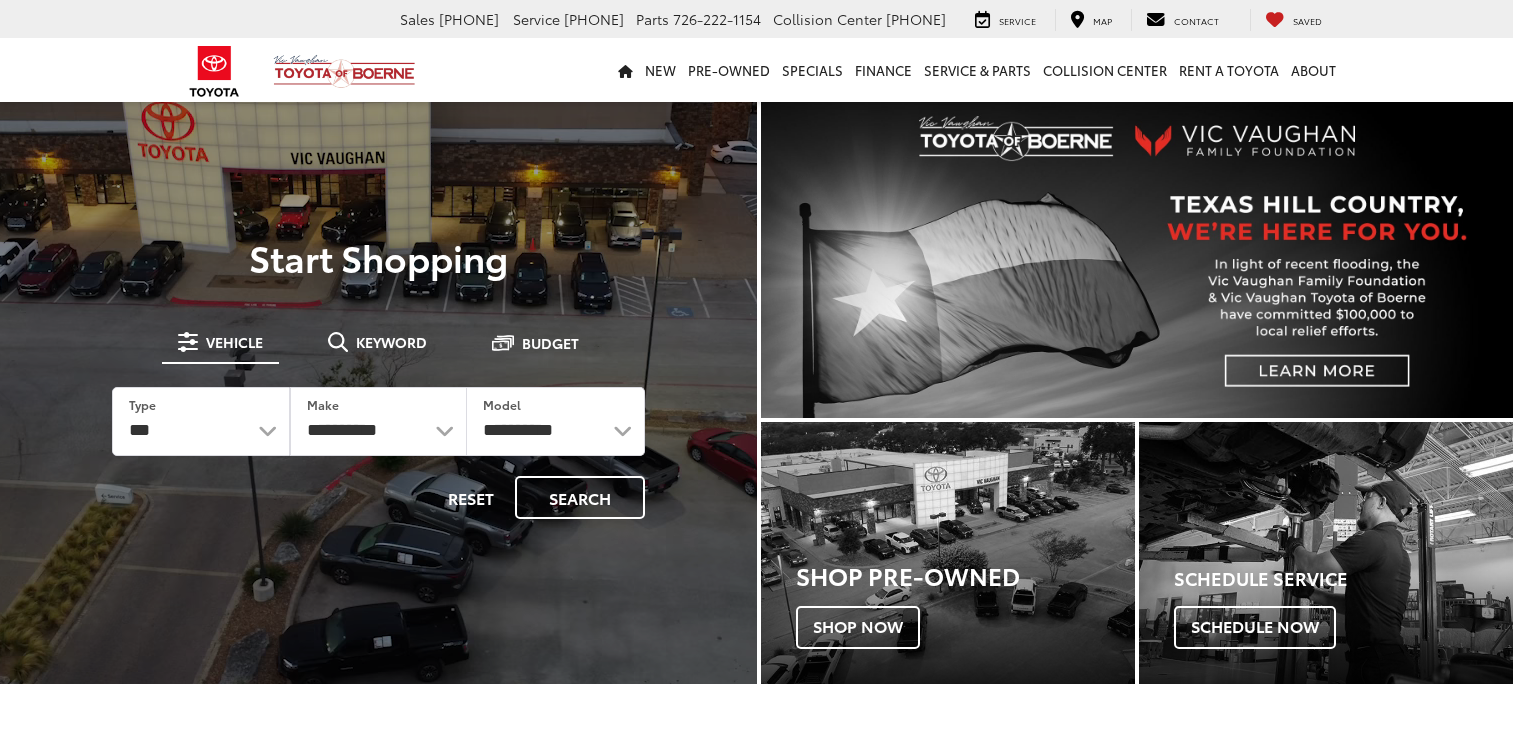 scroll, scrollTop: 0, scrollLeft: 0, axis: both 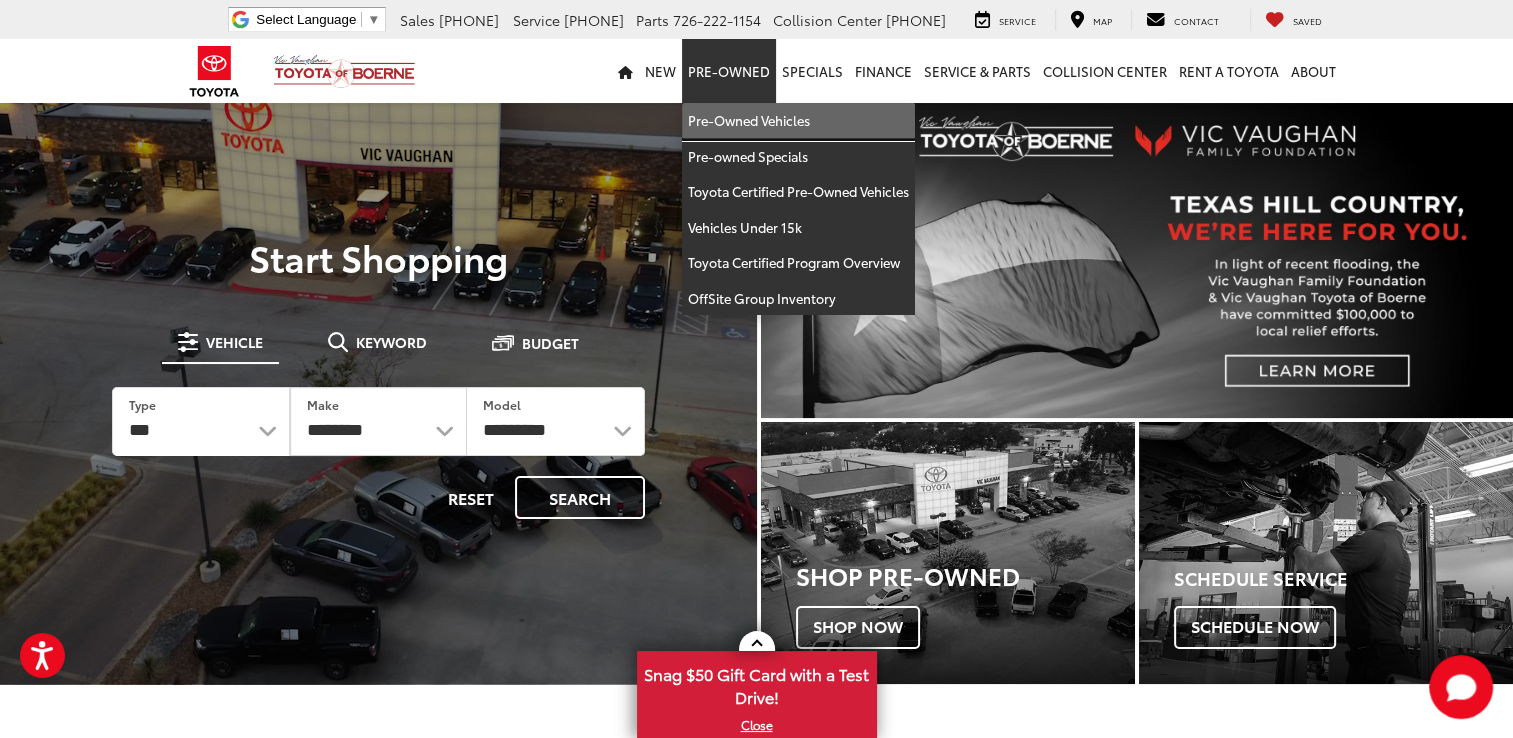 click on "Pre-Owned Vehicles" at bounding box center [798, 121] 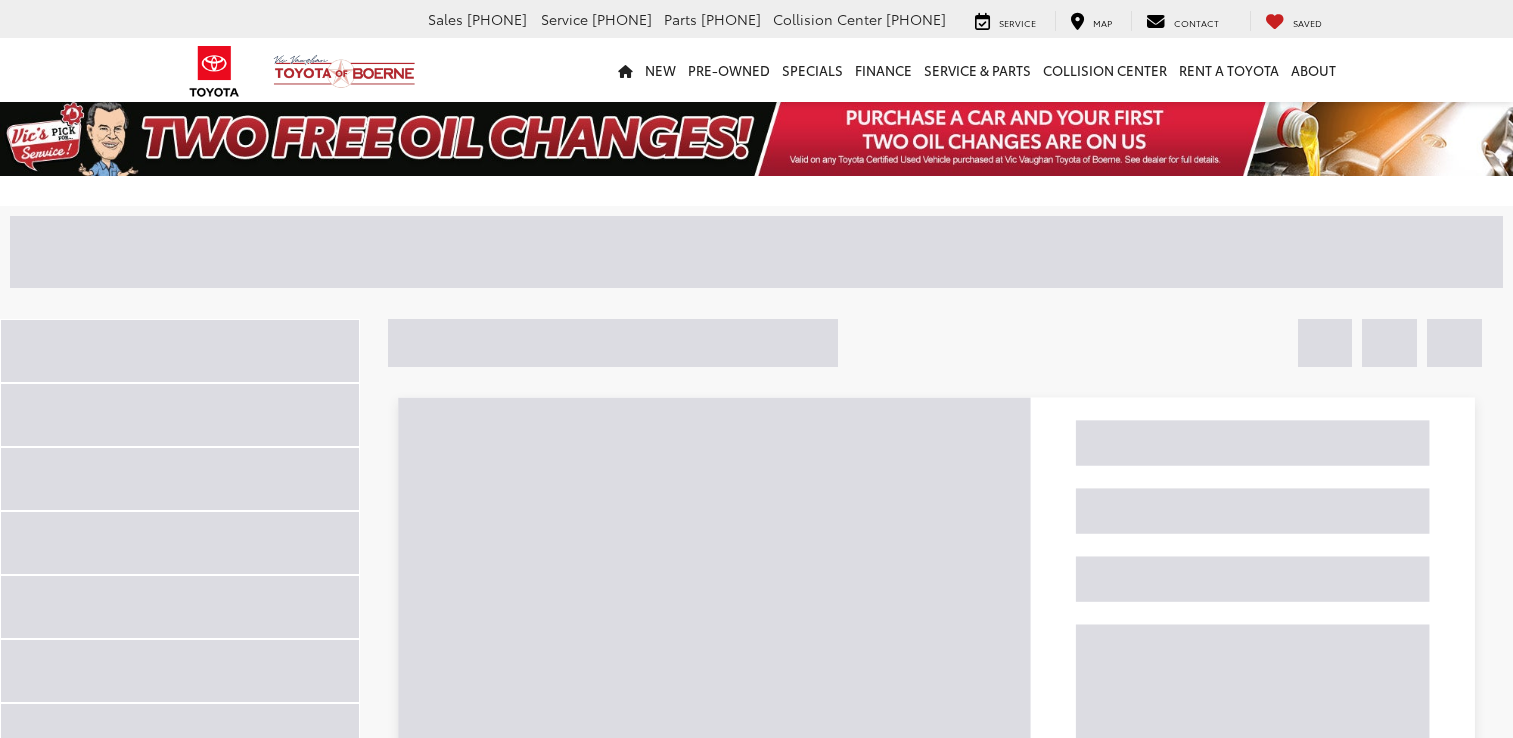 scroll, scrollTop: 0, scrollLeft: 0, axis: both 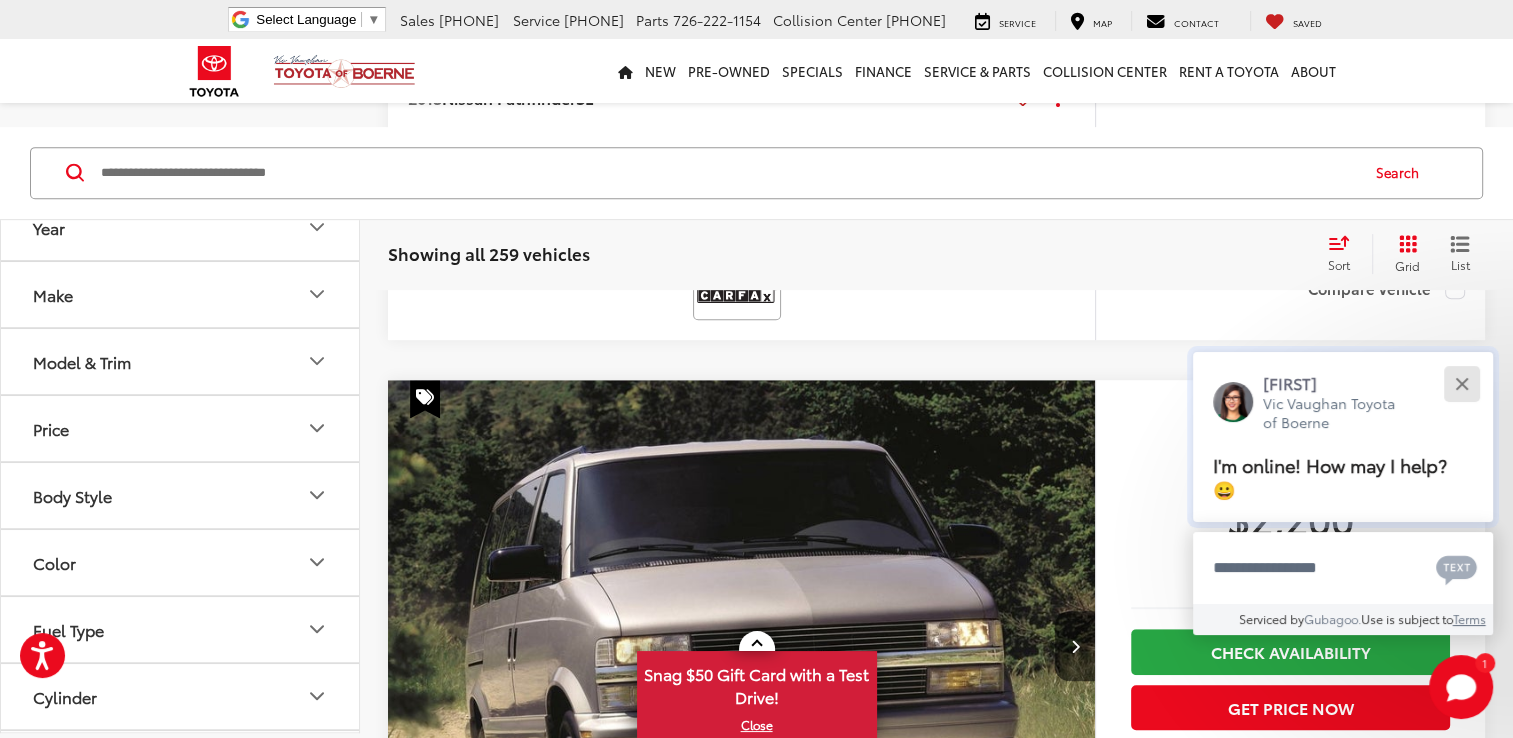 click at bounding box center (1461, 383) 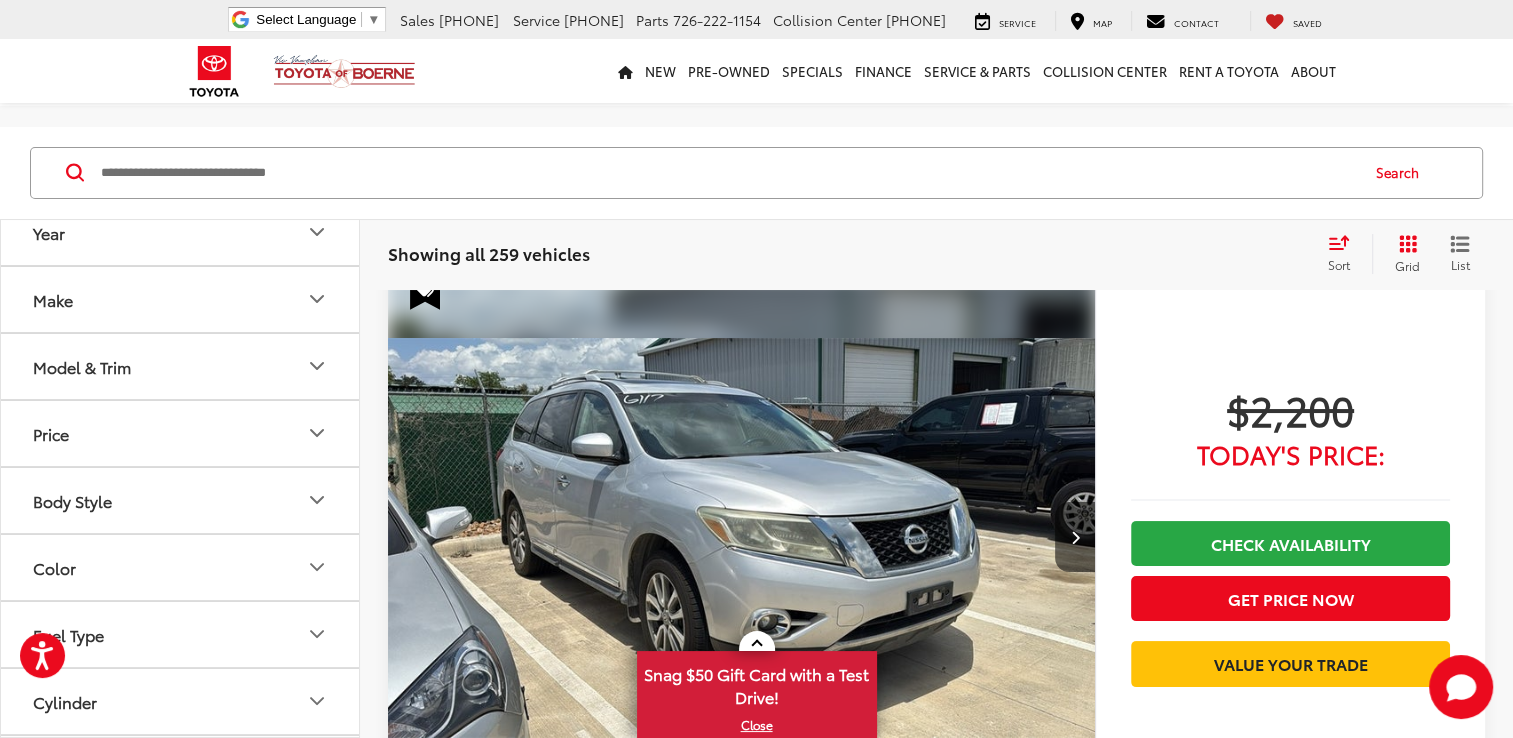 scroll, scrollTop: 0, scrollLeft: 0, axis: both 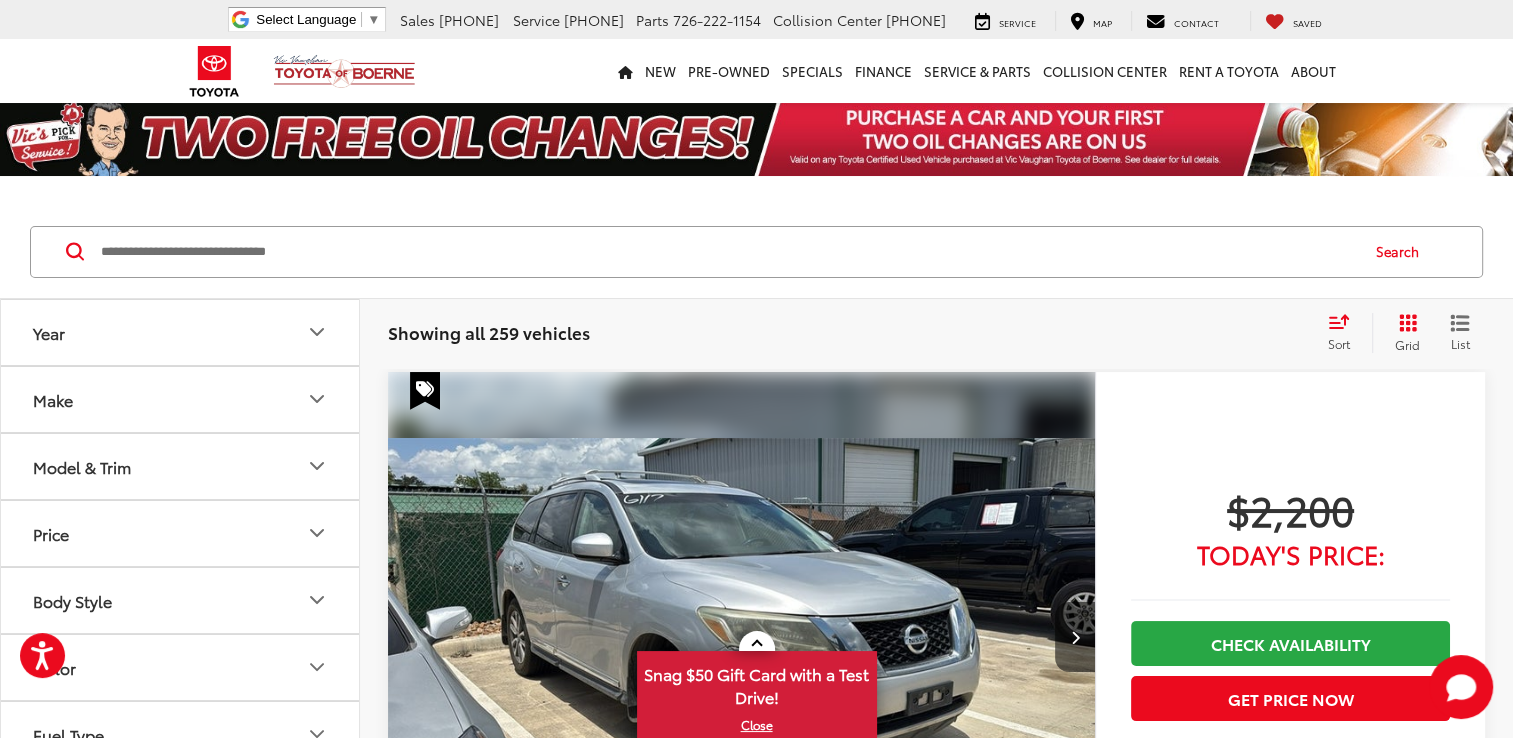 click 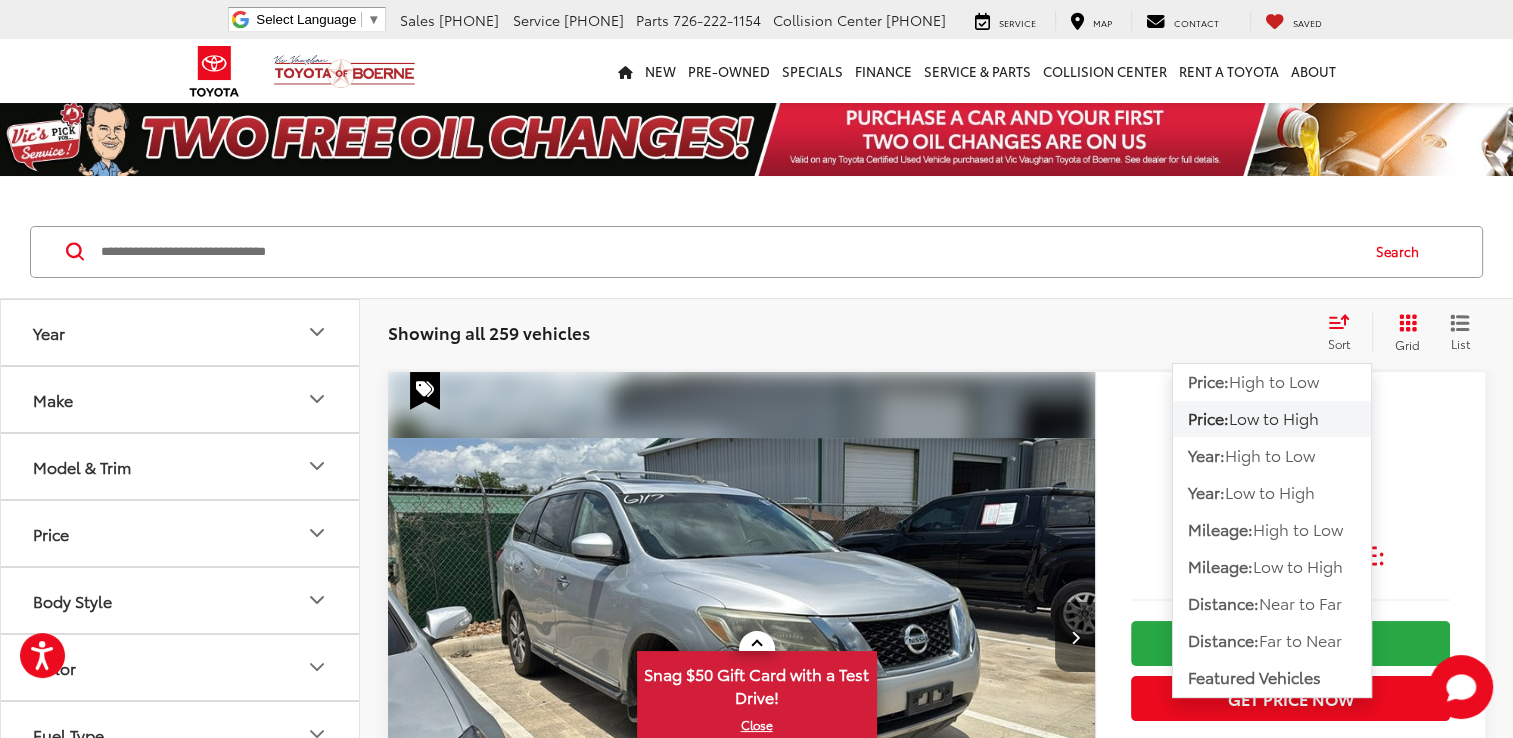 click on "Low to High" at bounding box center [1274, 417] 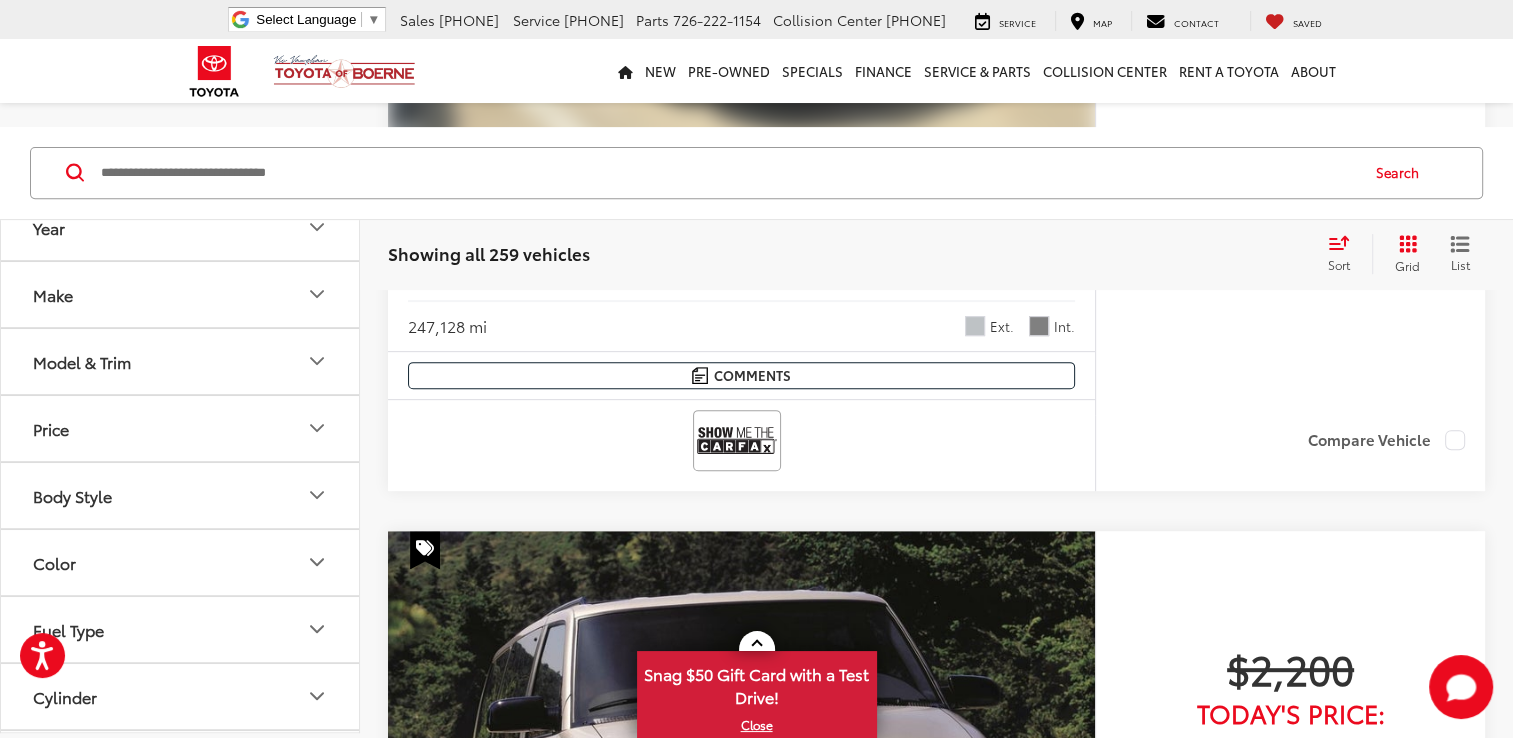 scroll, scrollTop: 900, scrollLeft: 0, axis: vertical 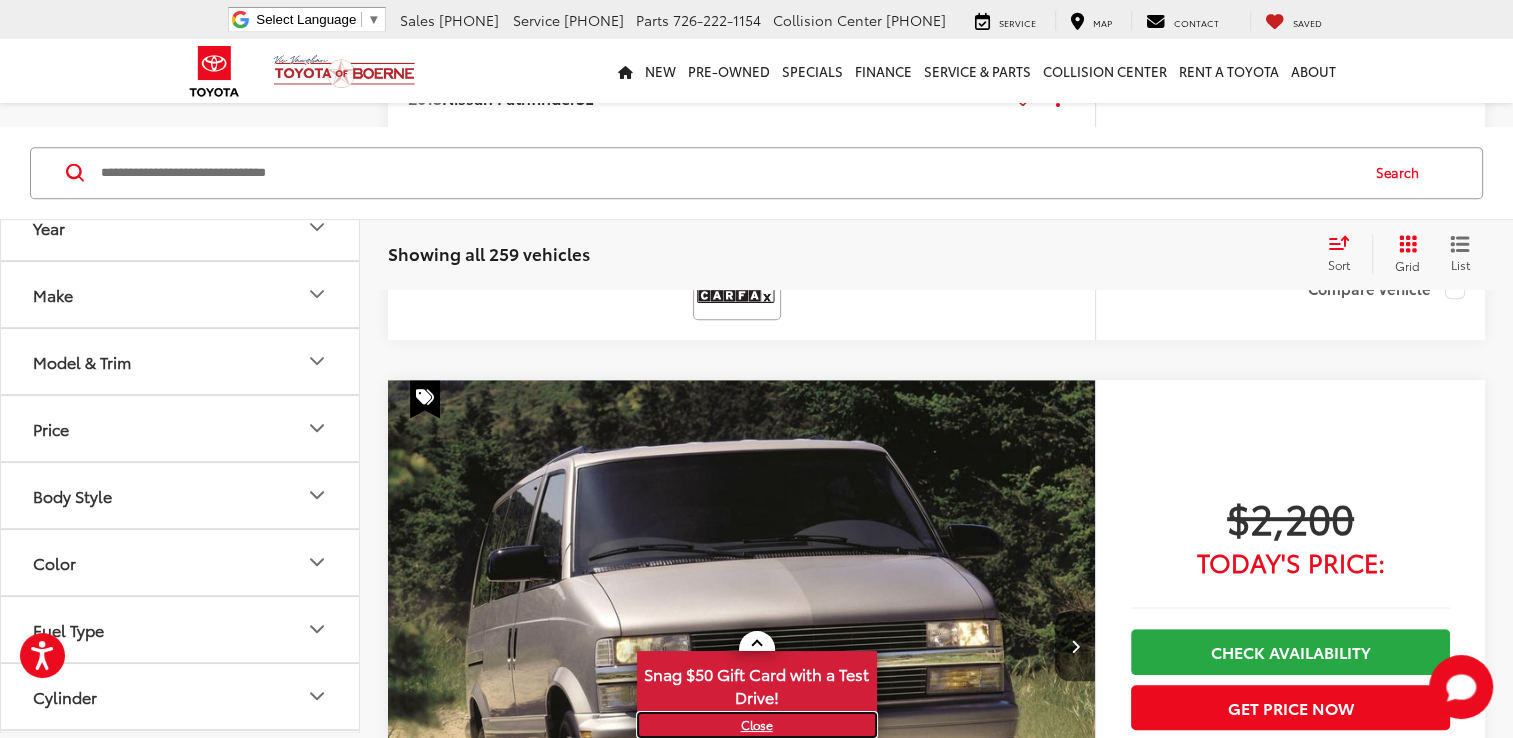 click on "X" at bounding box center [757, 725] 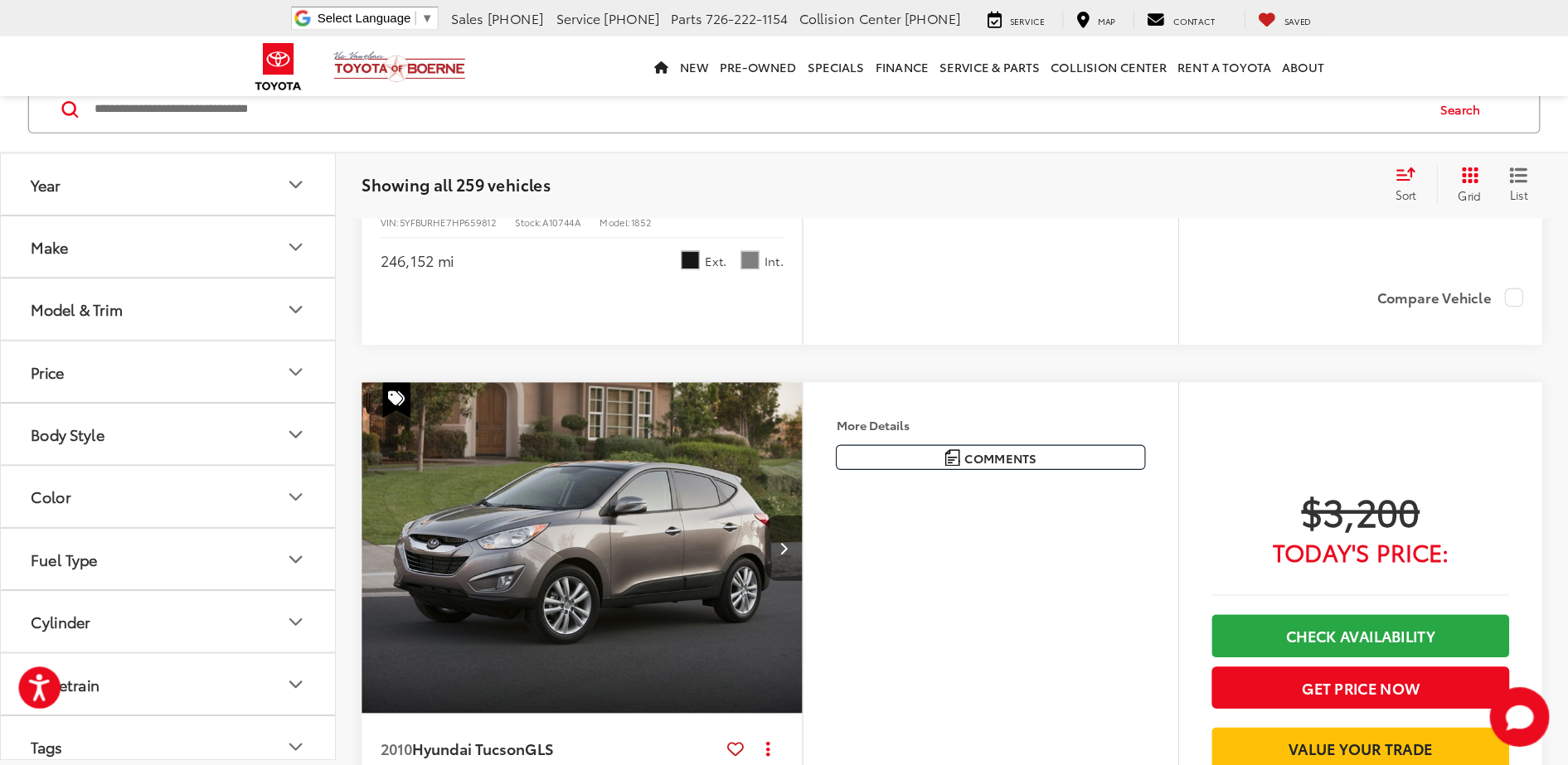 scroll, scrollTop: 3734, scrollLeft: 0, axis: vertical 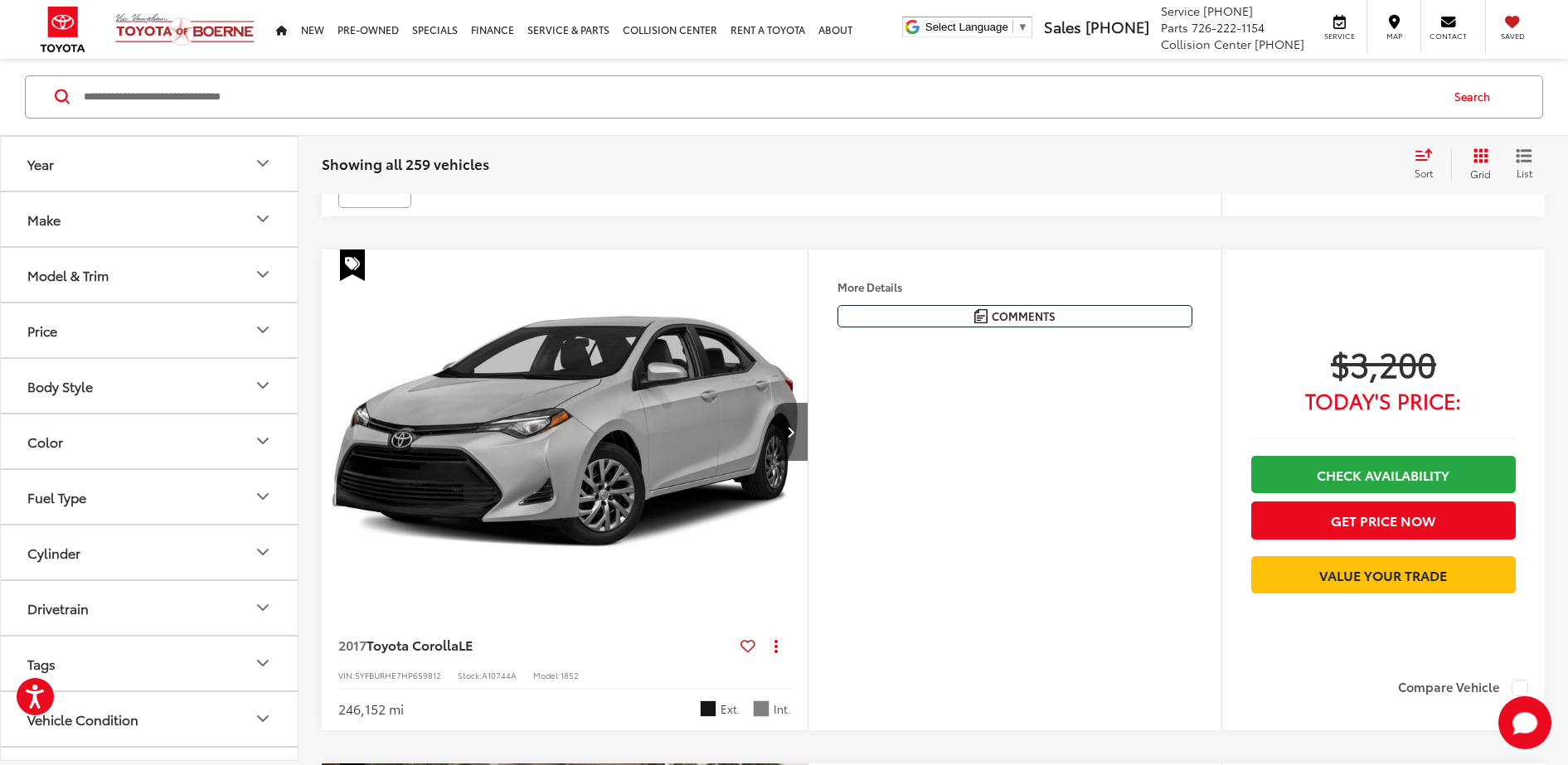 drag, startPoint x: 1265, startPoint y: 2, endPoint x: 888, endPoint y: 210, distance: 430.5729 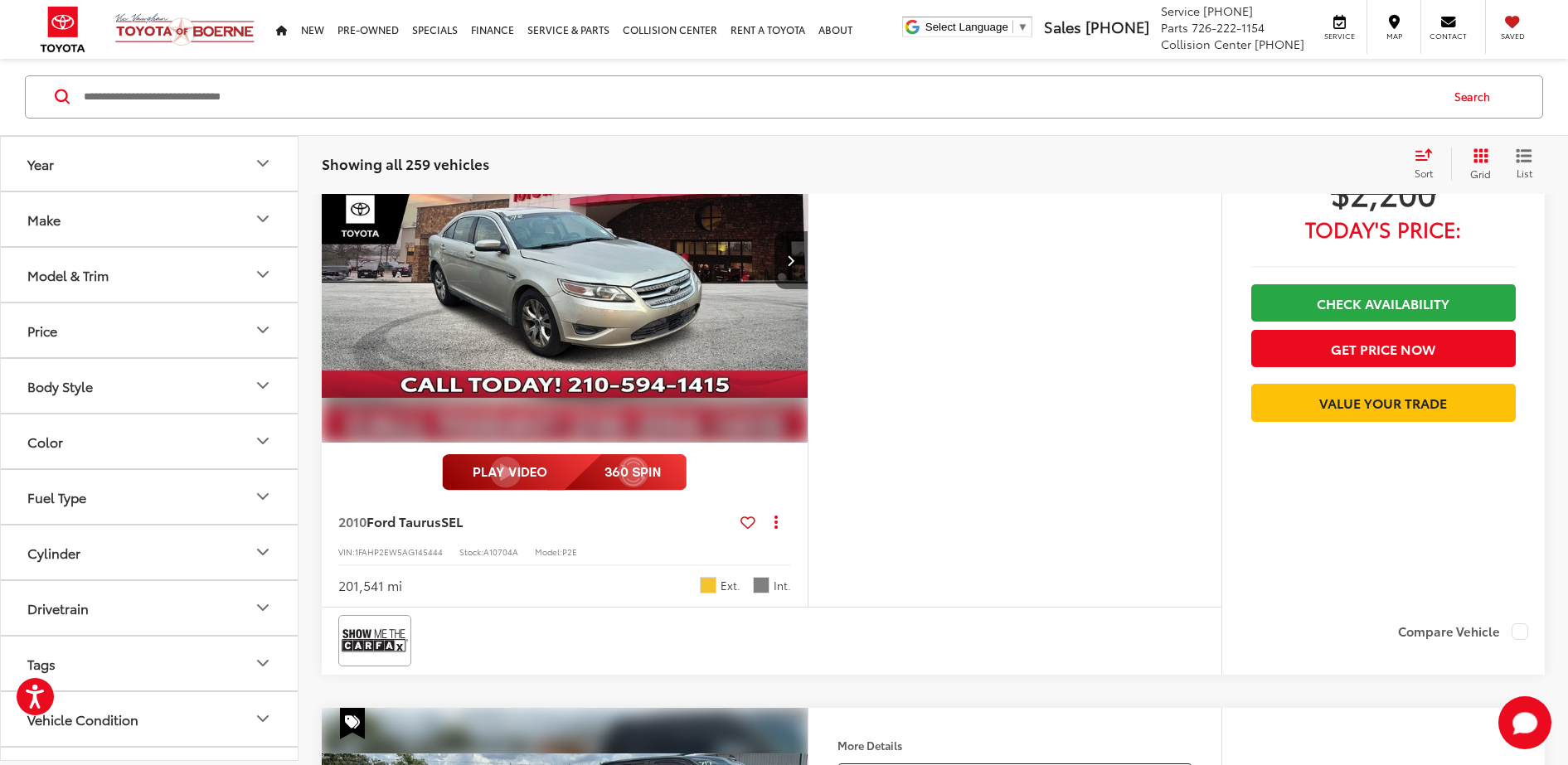 scroll, scrollTop: 1247, scrollLeft: 0, axis: vertical 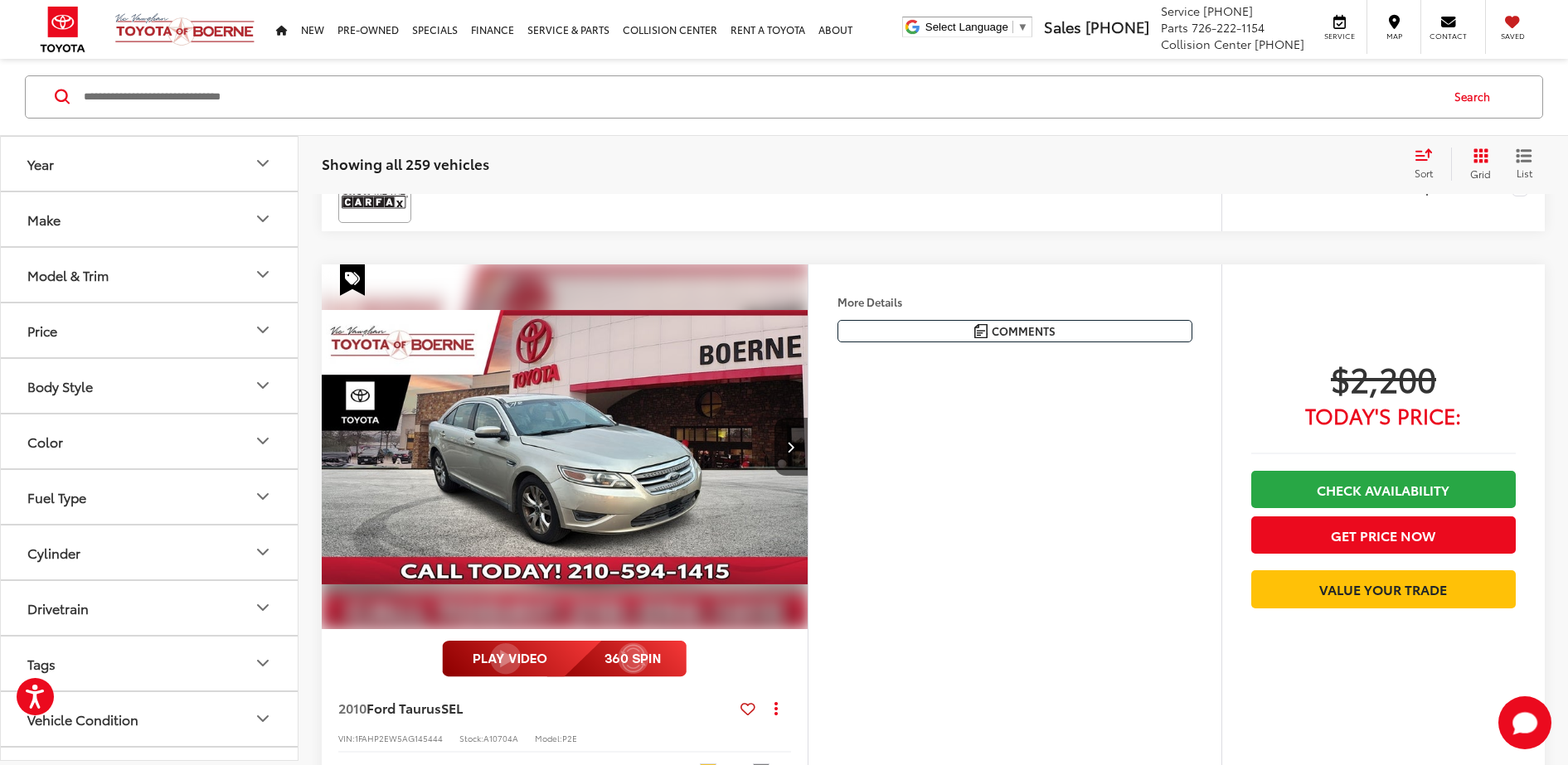 click 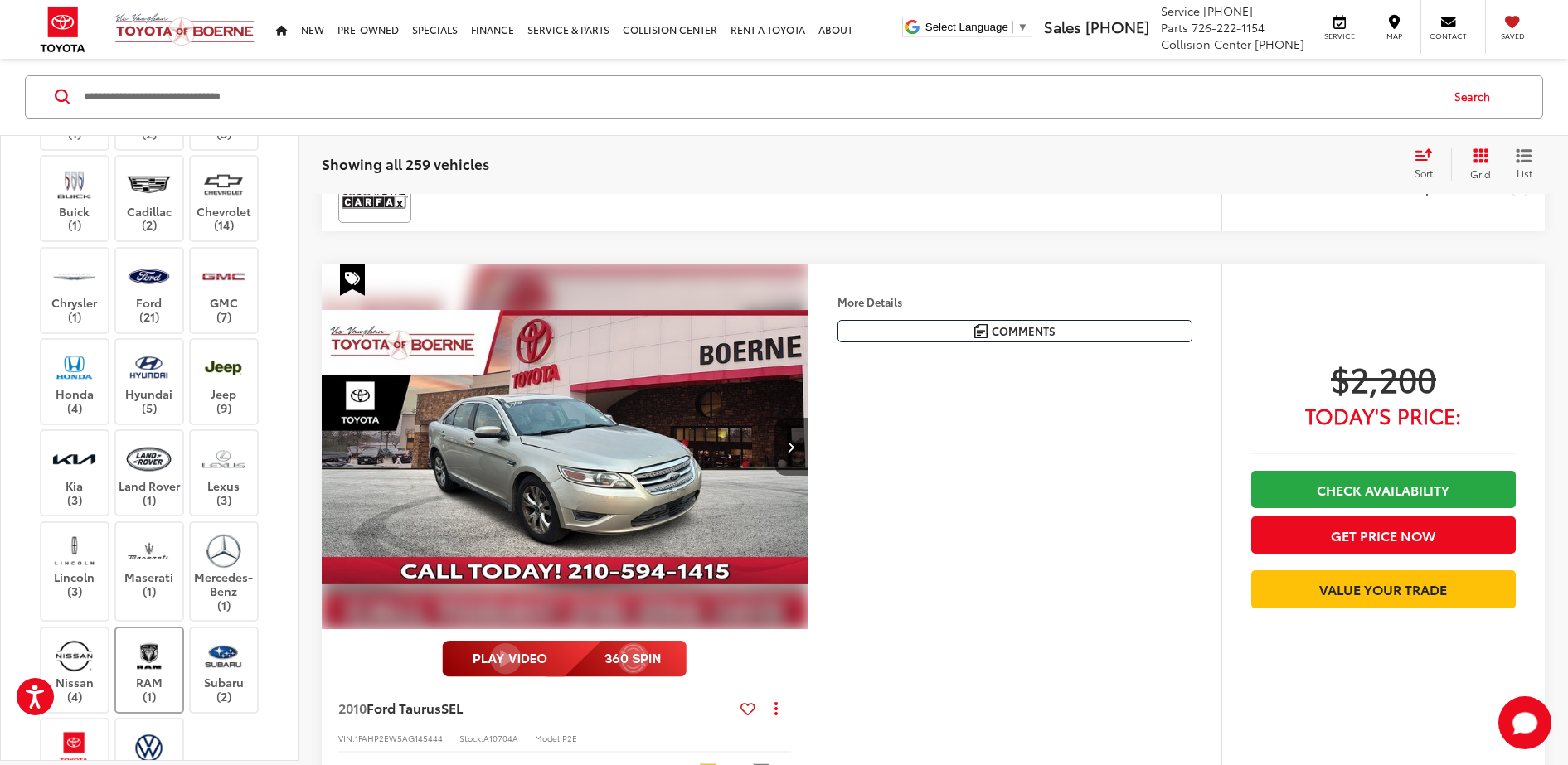 scroll, scrollTop: 311, scrollLeft: 0, axis: vertical 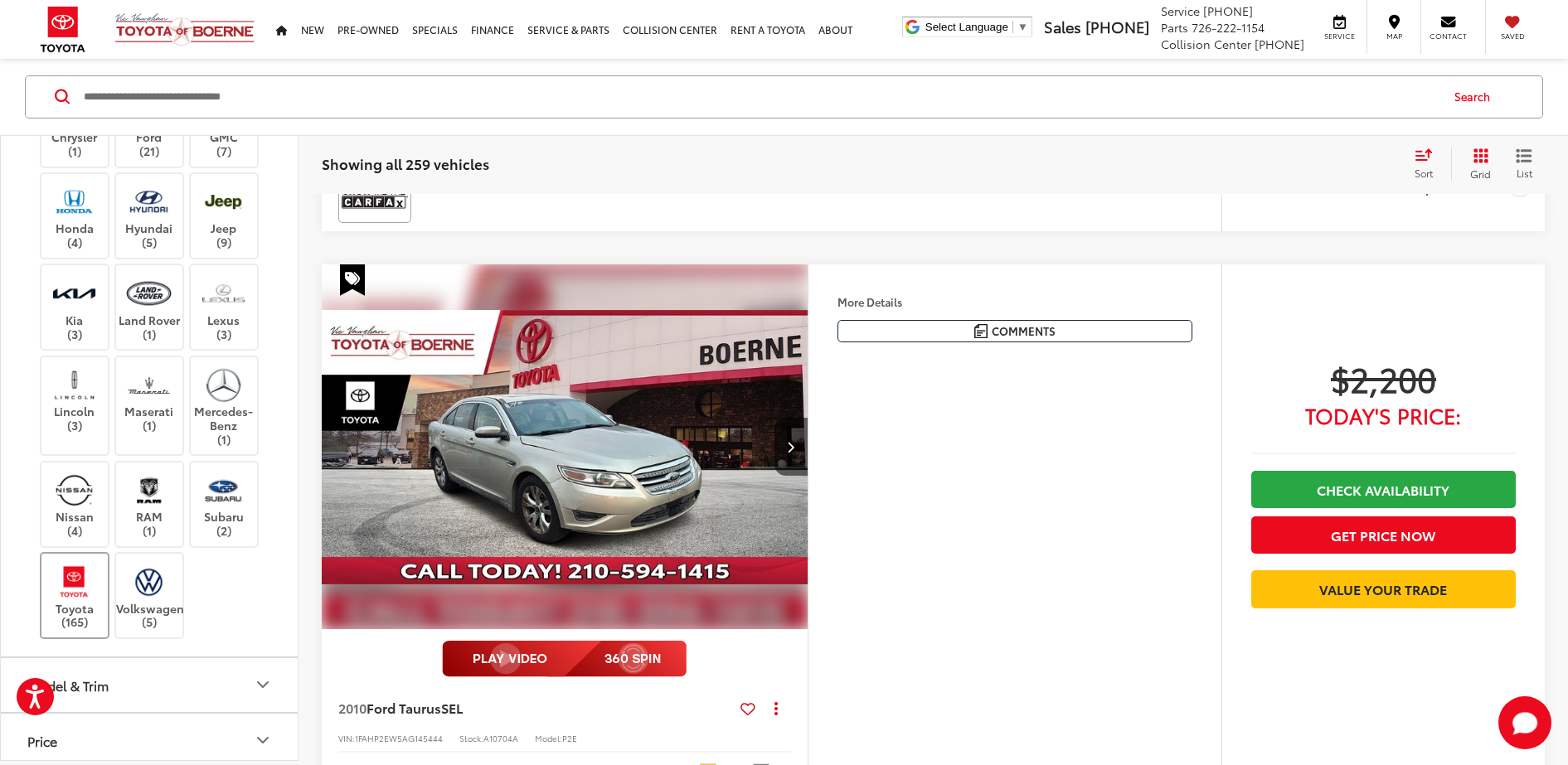 click at bounding box center (74, 582) 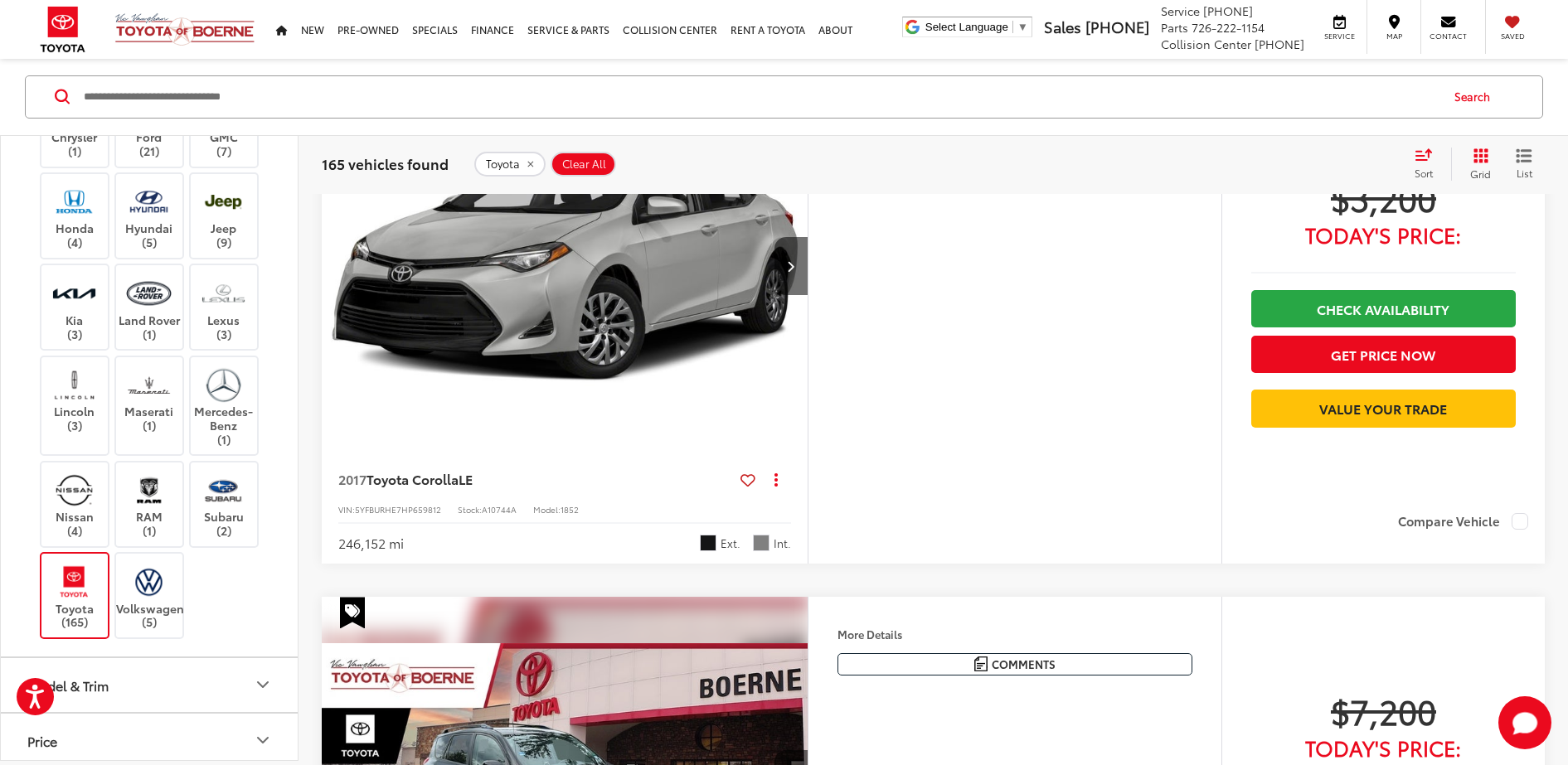 scroll, scrollTop: 104, scrollLeft: 0, axis: vertical 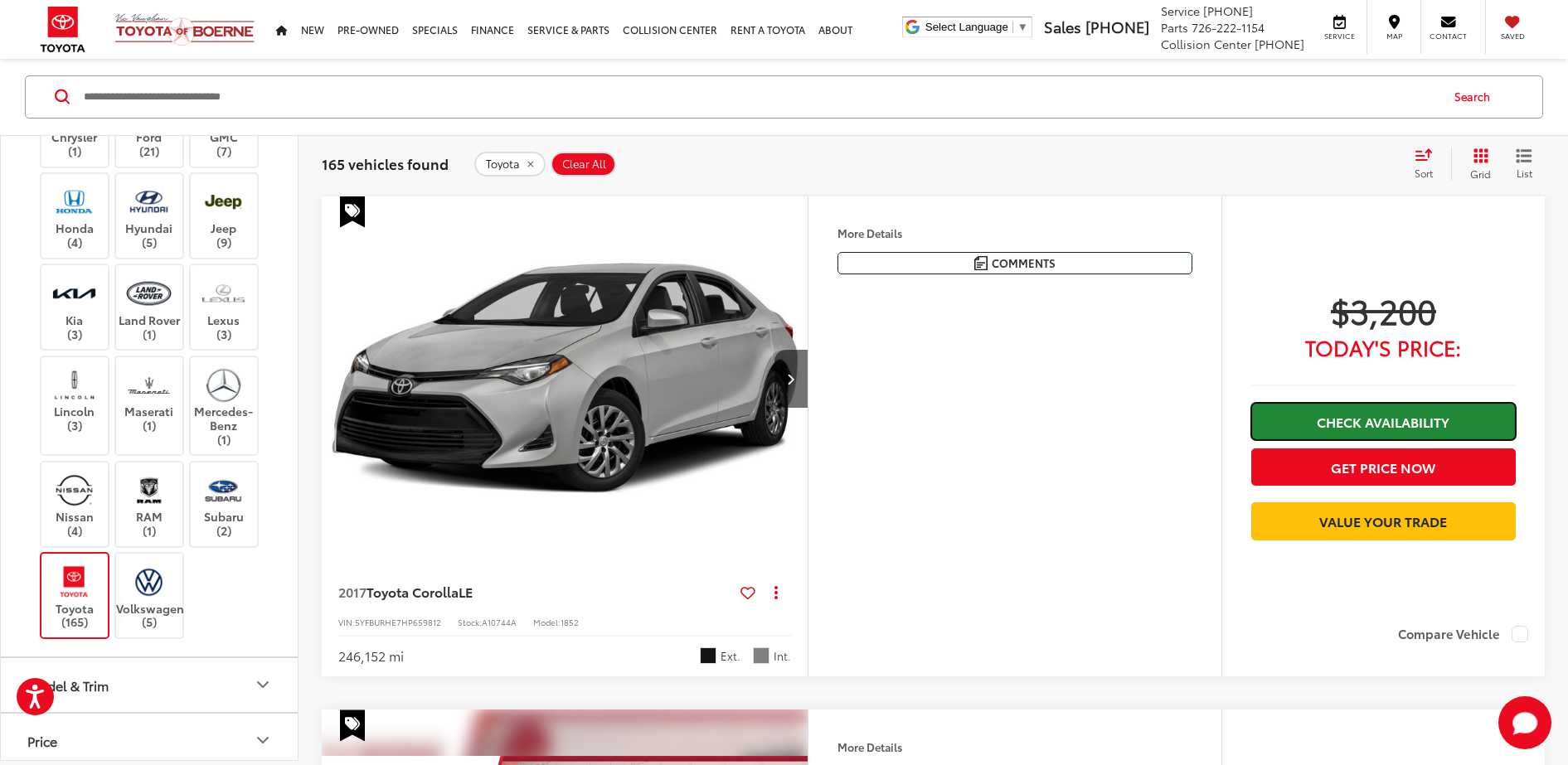 click on "Check Availability" at bounding box center (1383, 421) 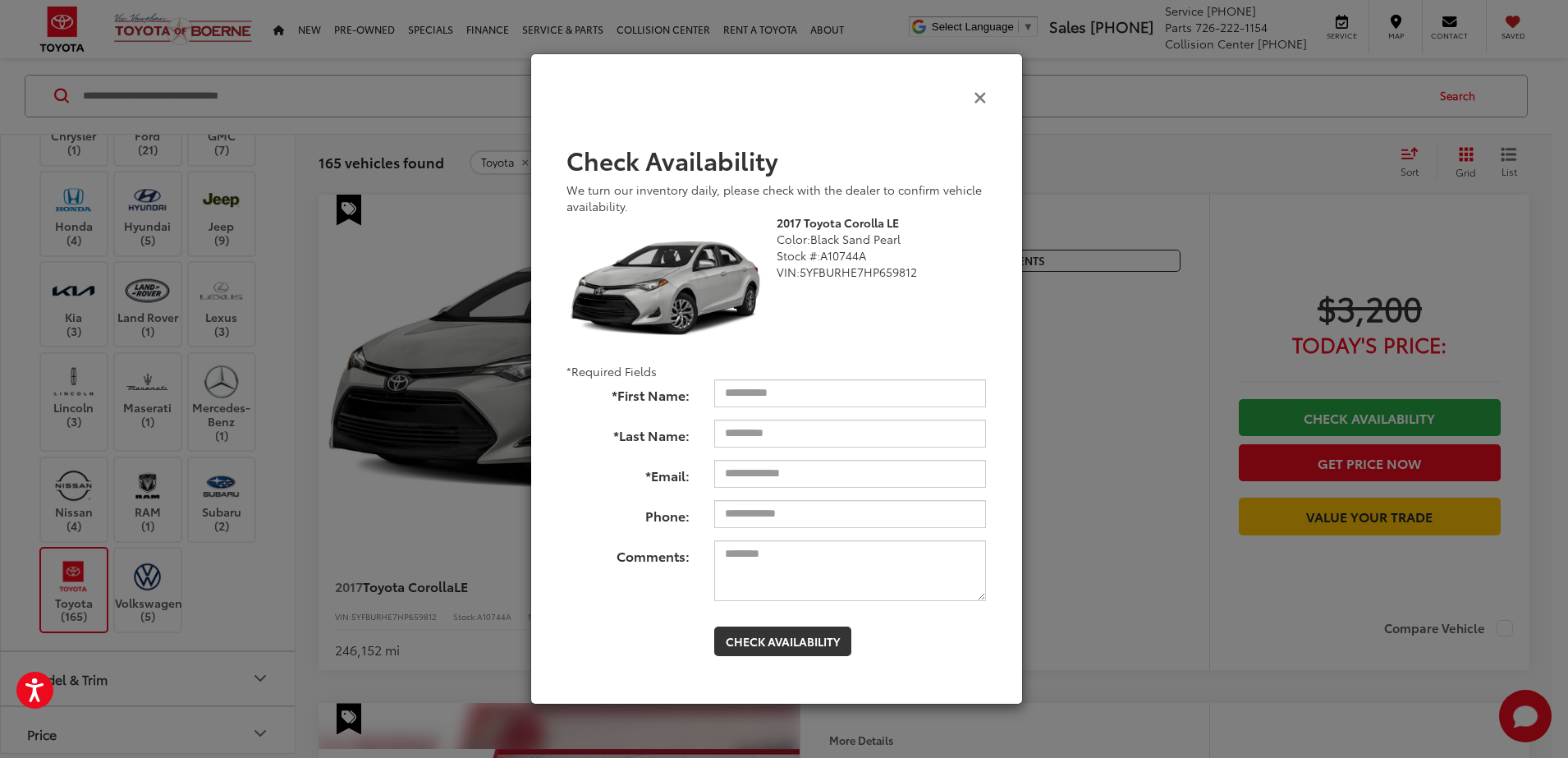 click at bounding box center [980, 96] 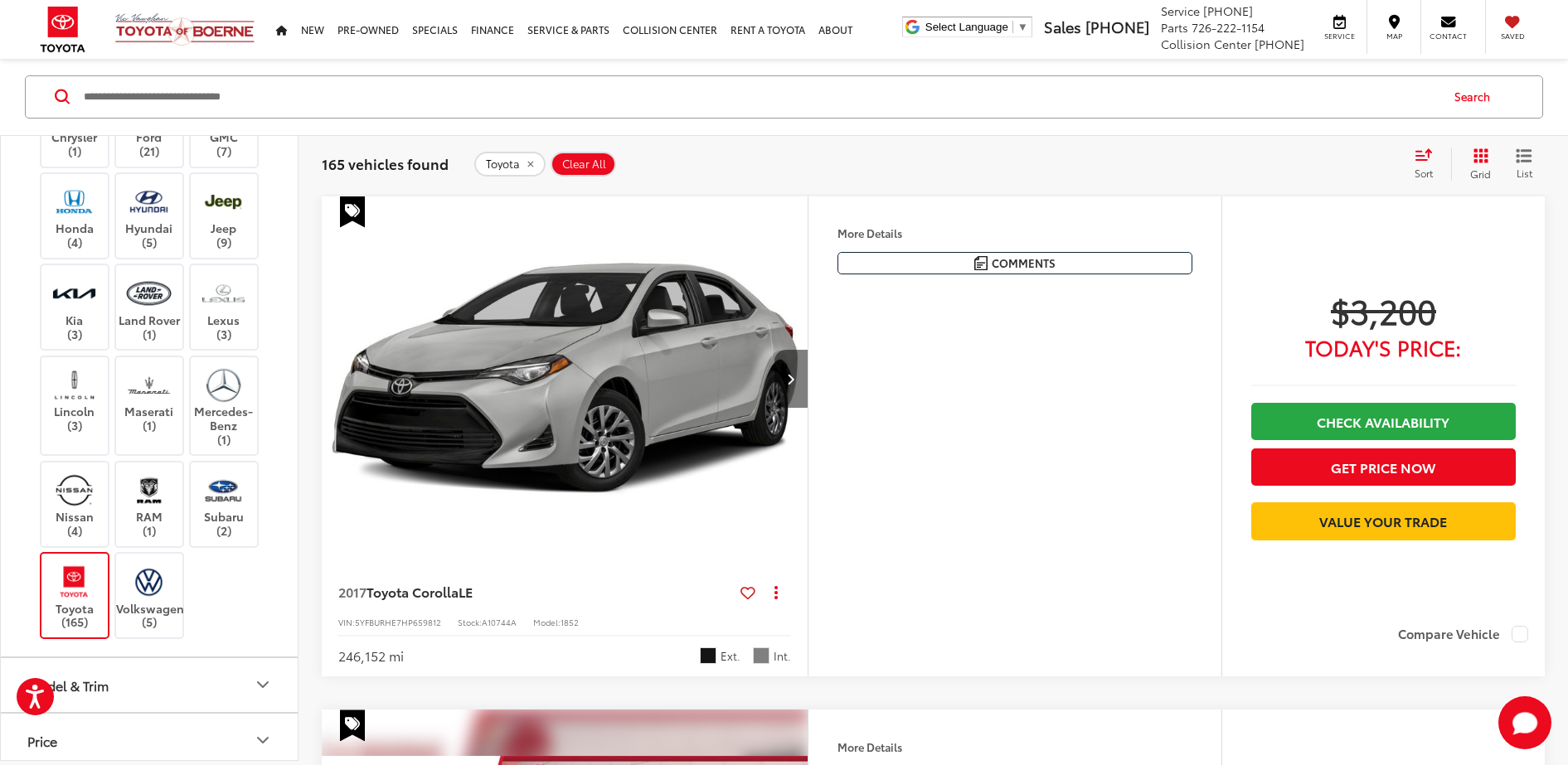 click at bounding box center (790, 379) 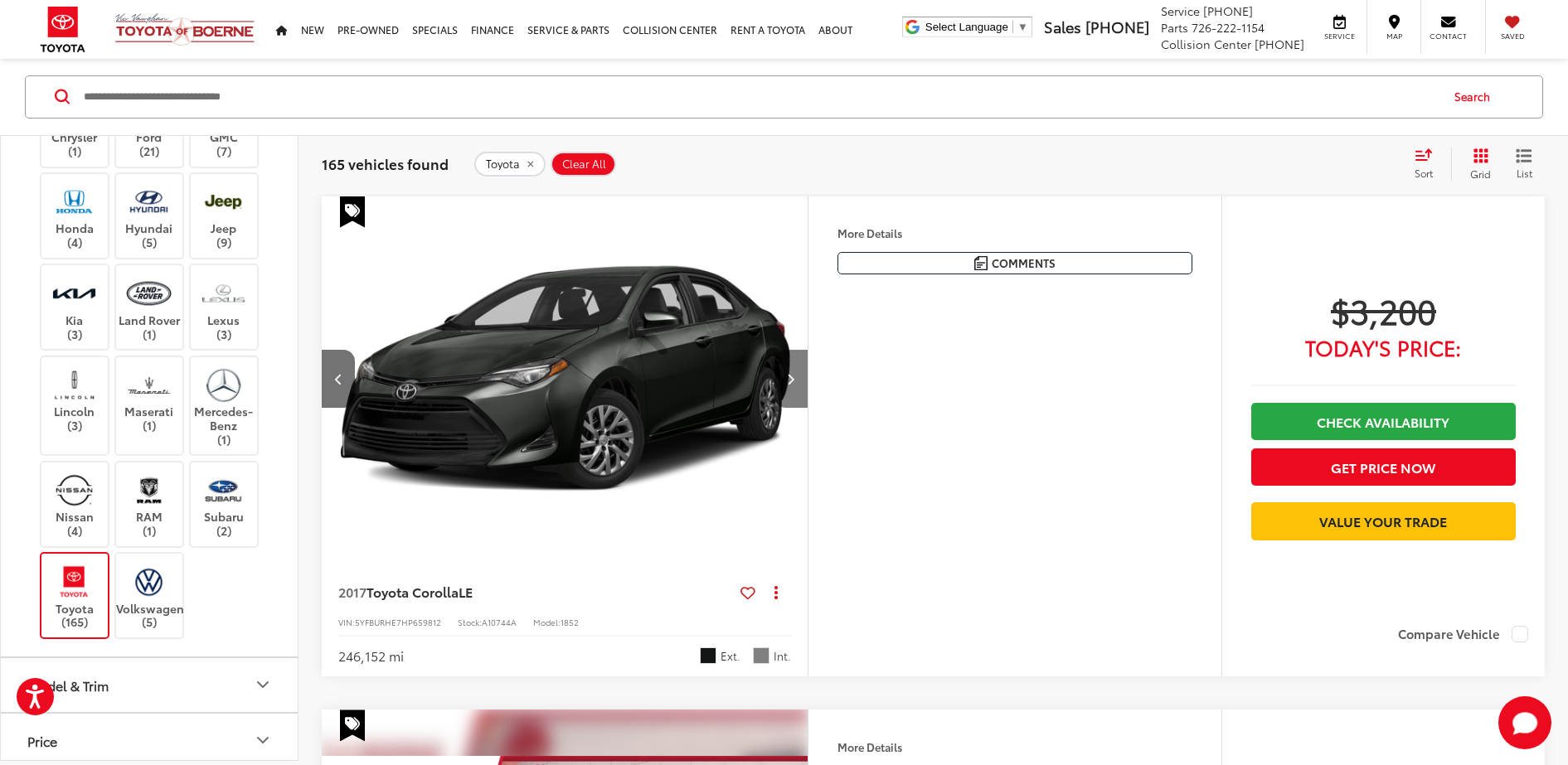 click at bounding box center (790, 379) 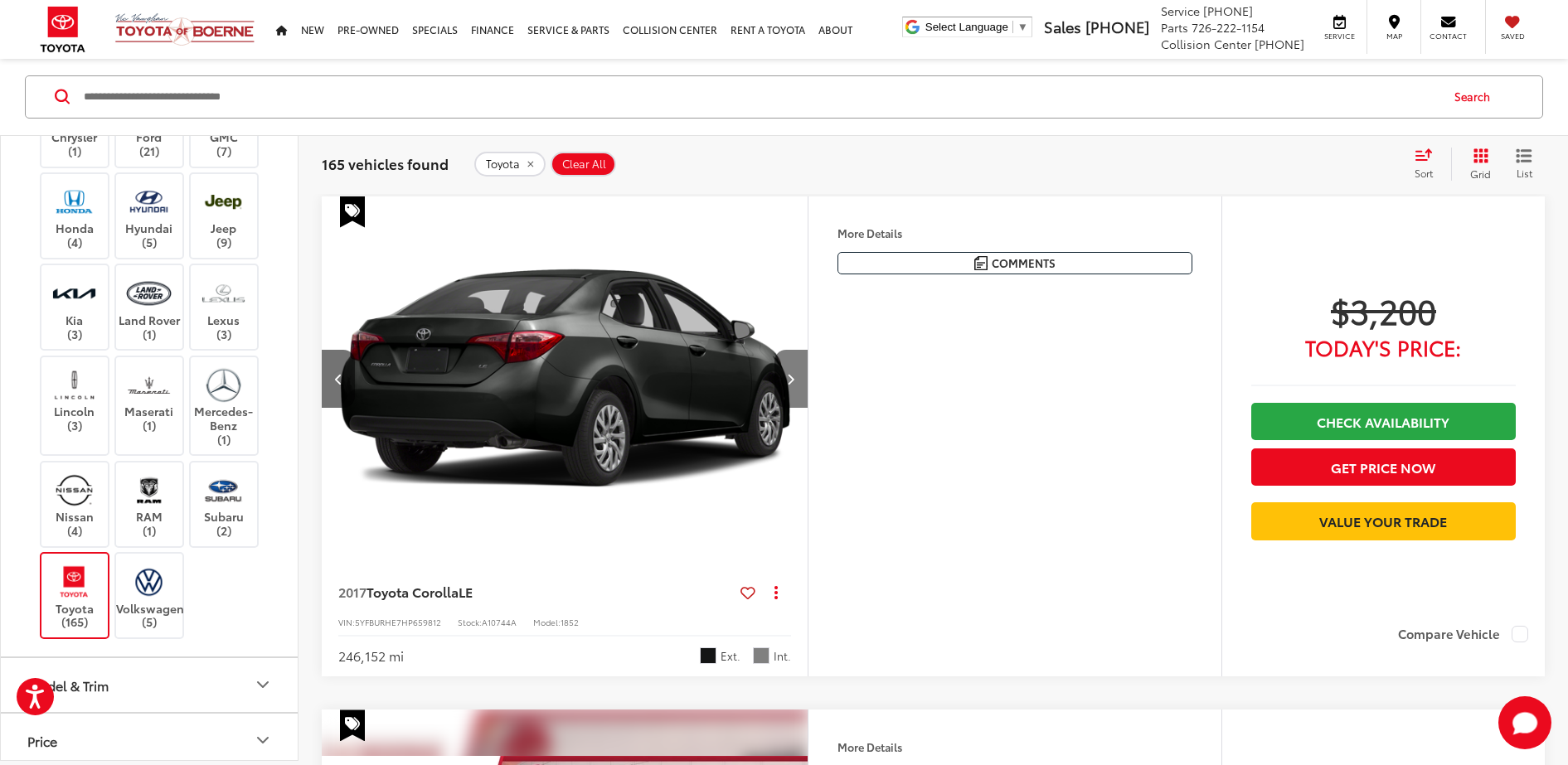 click at bounding box center (790, 379) 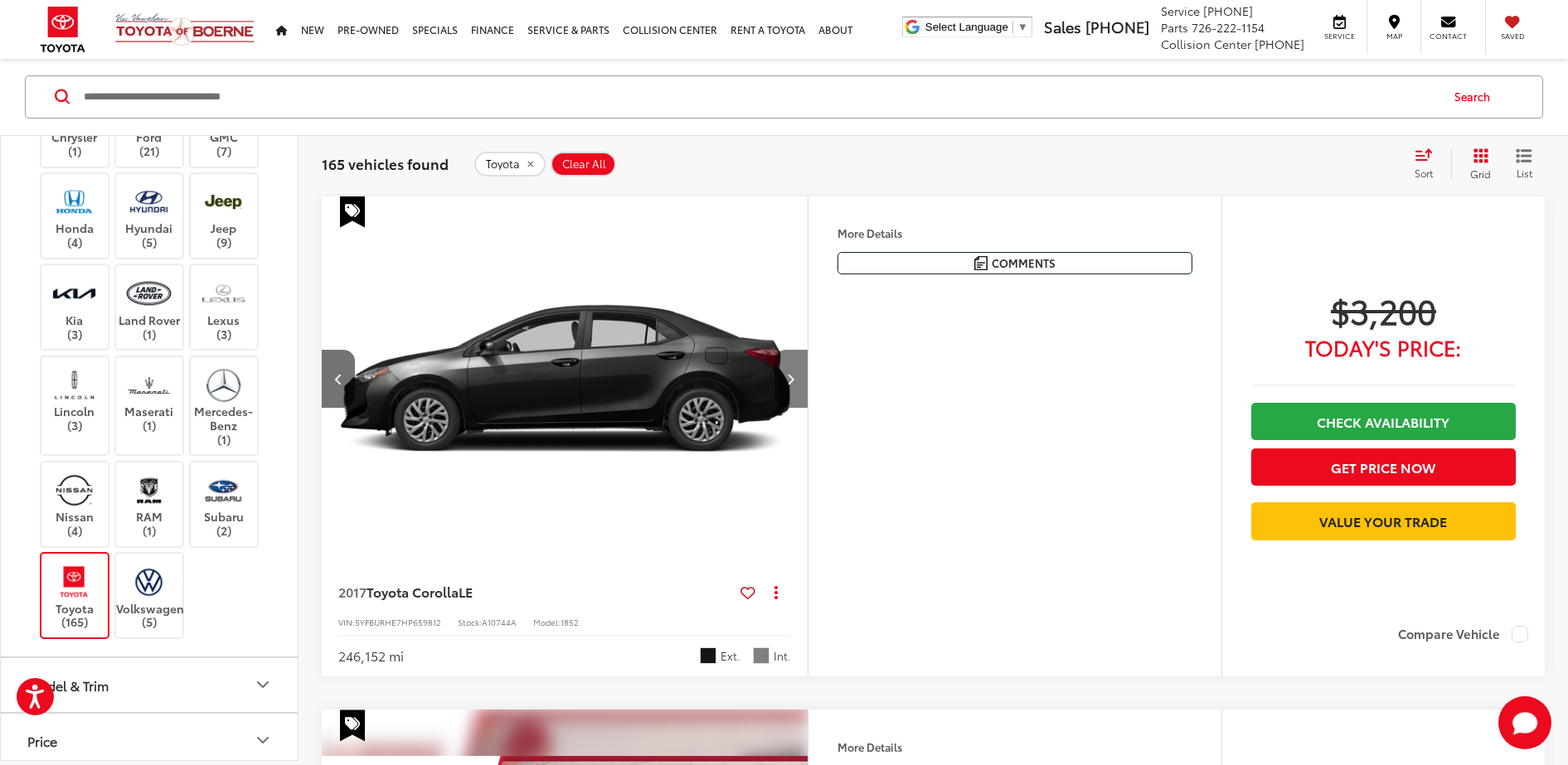 click at bounding box center (790, 379) 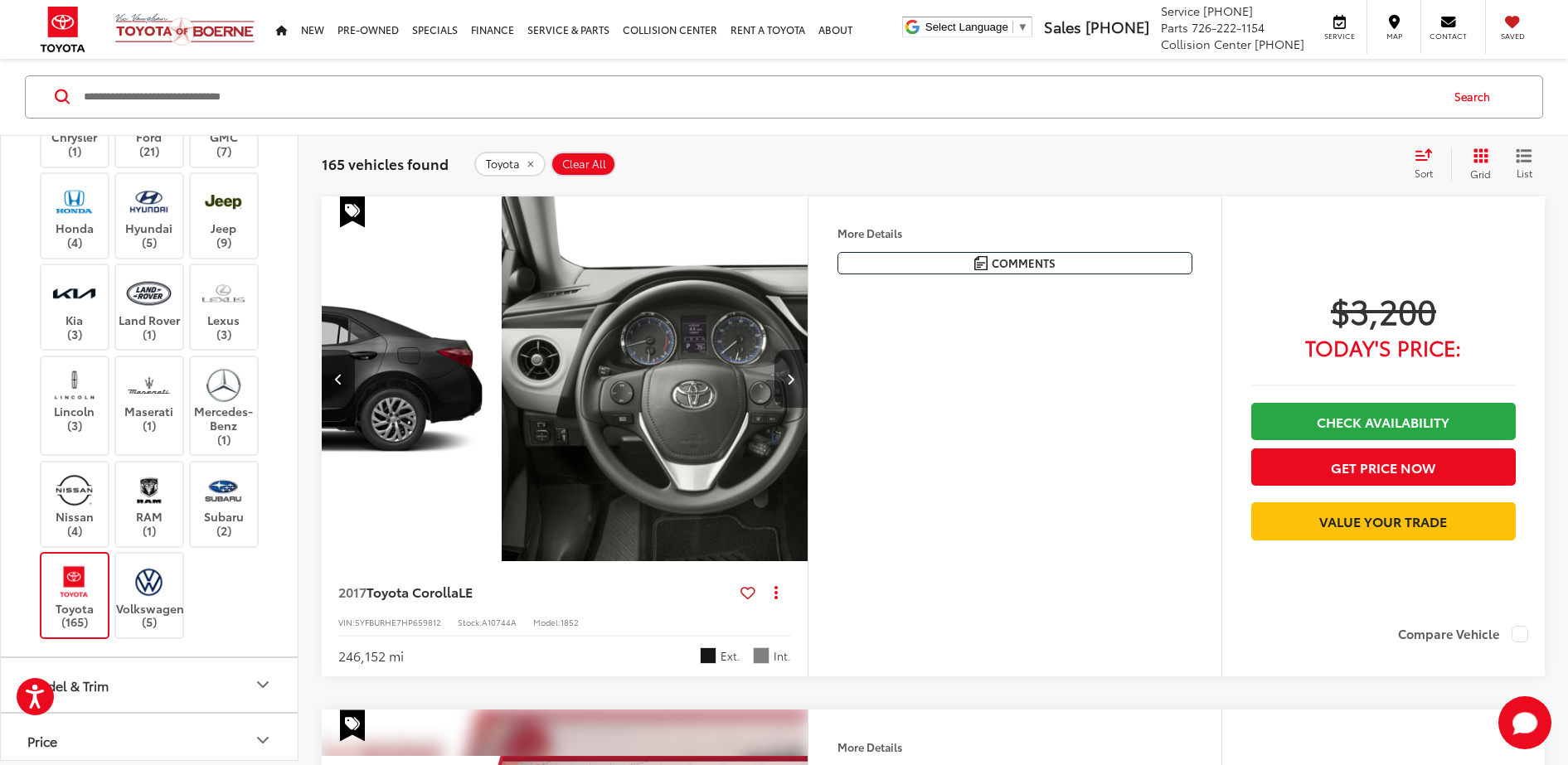 scroll, scrollTop: 0, scrollLeft: 1954, axis: horizontal 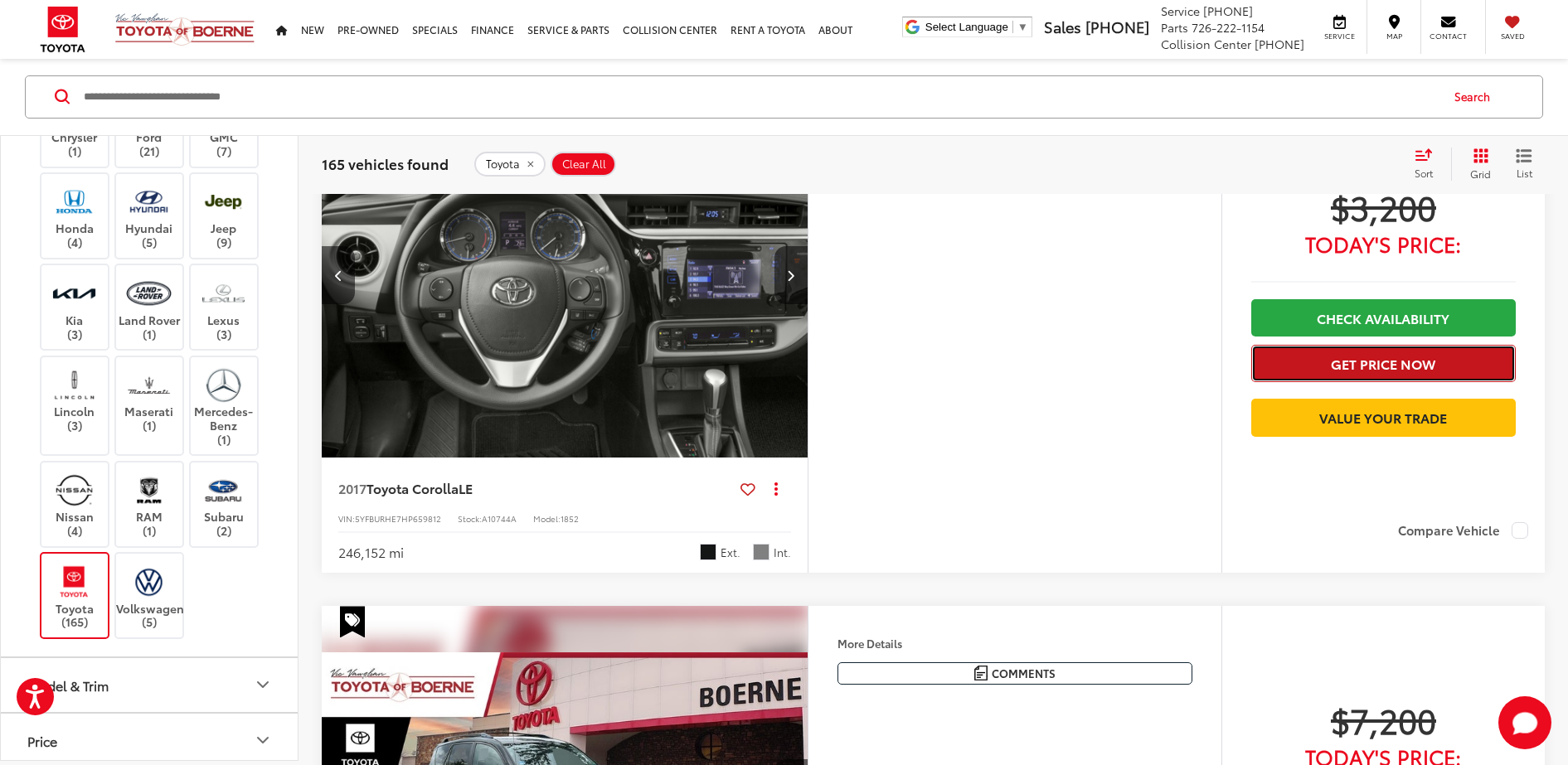click on "Get Price Now" at bounding box center (1383, 363) 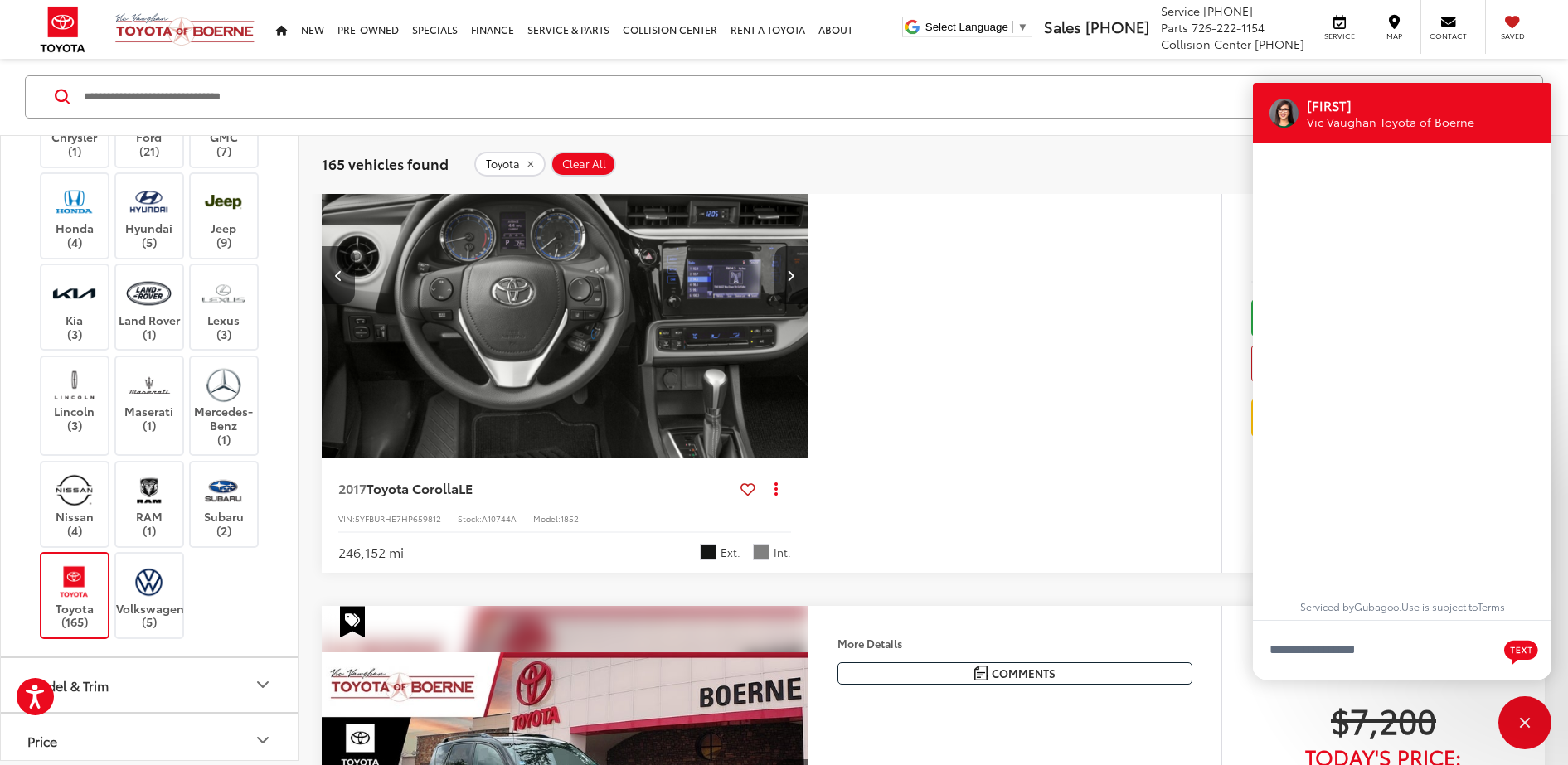 scroll, scrollTop: 20, scrollLeft: 0, axis: vertical 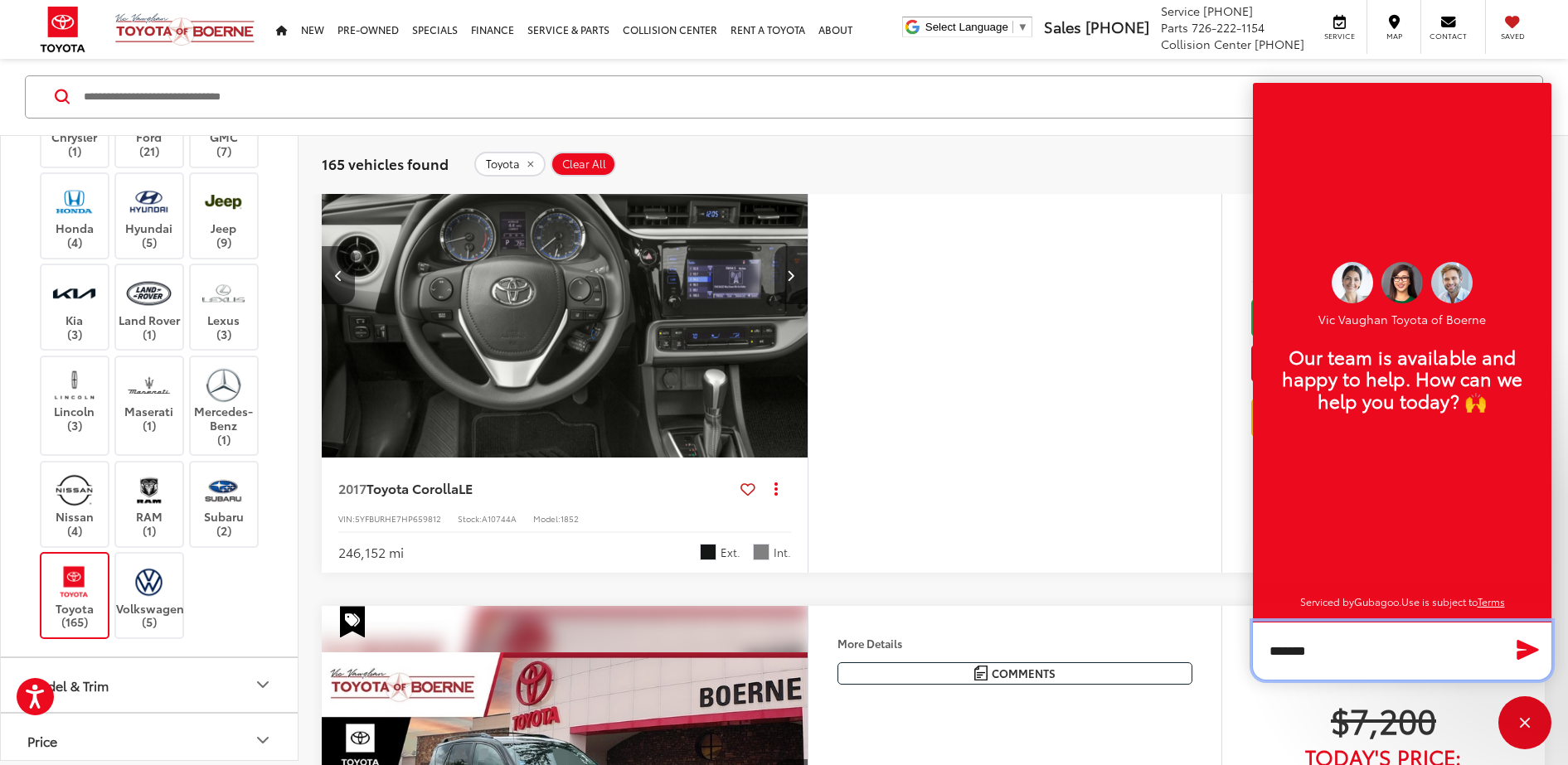 type on "******" 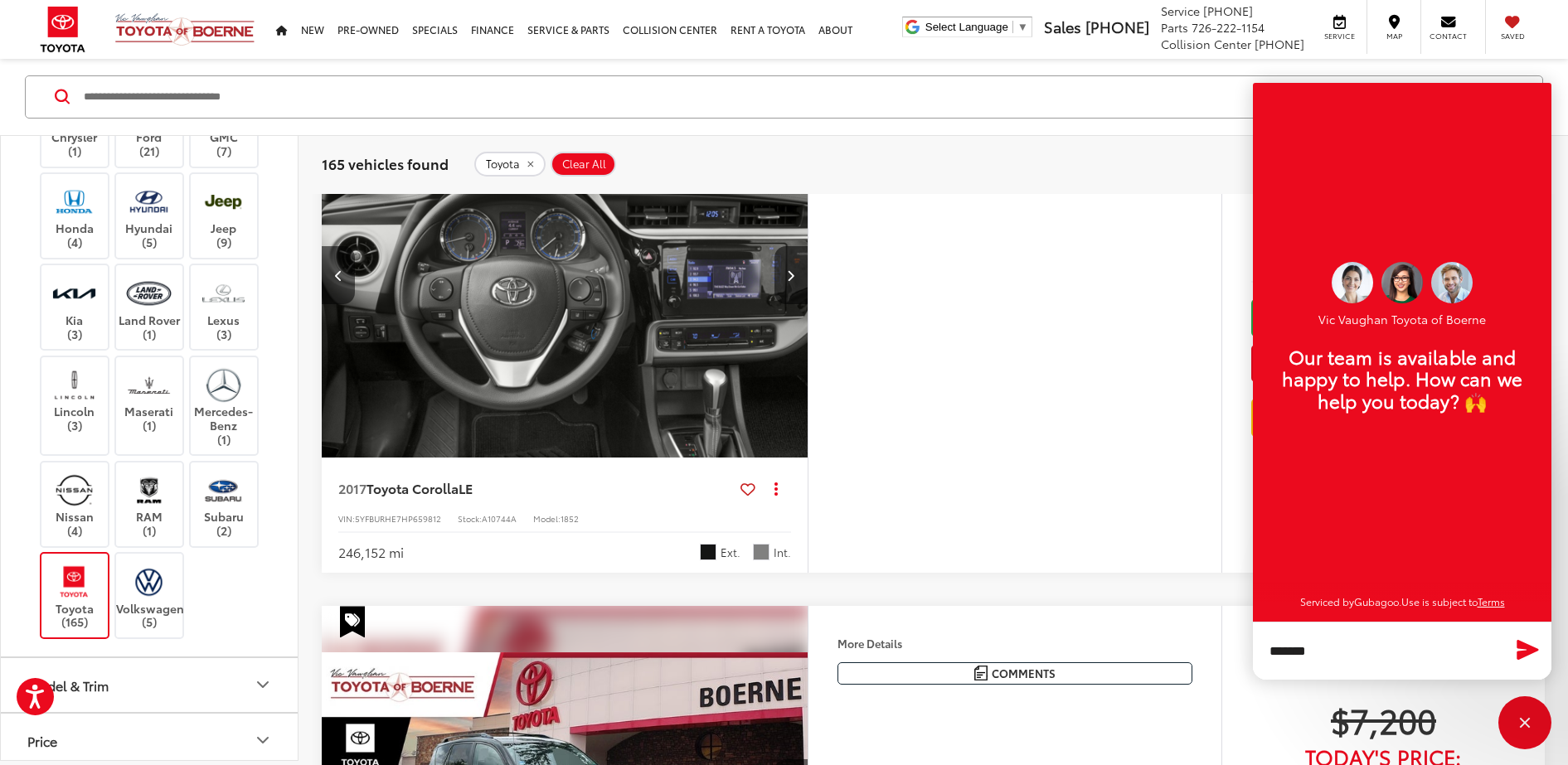 click 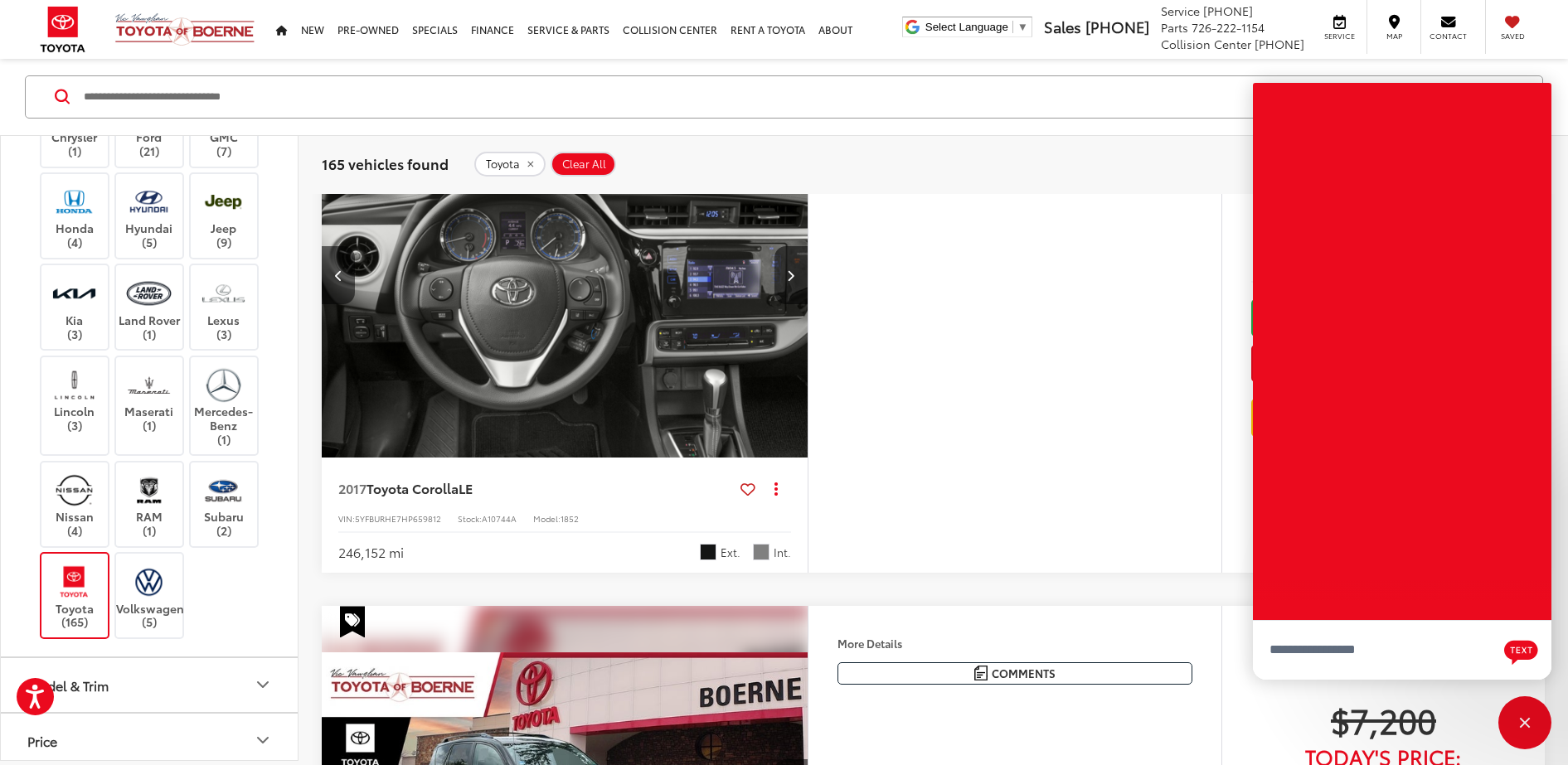 scroll, scrollTop: 0, scrollLeft: 0, axis: both 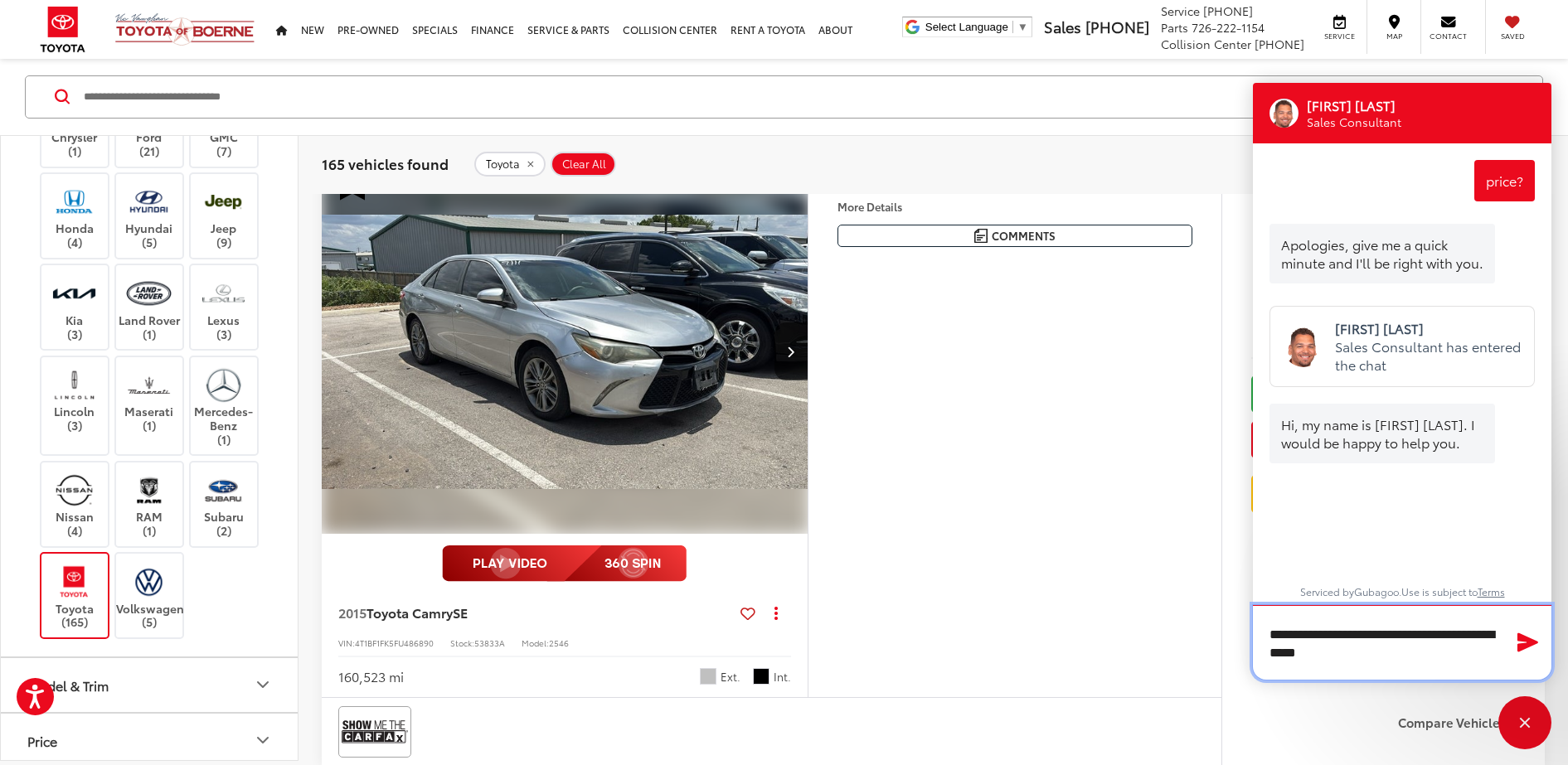 click on "**********" at bounding box center (1402, 642) 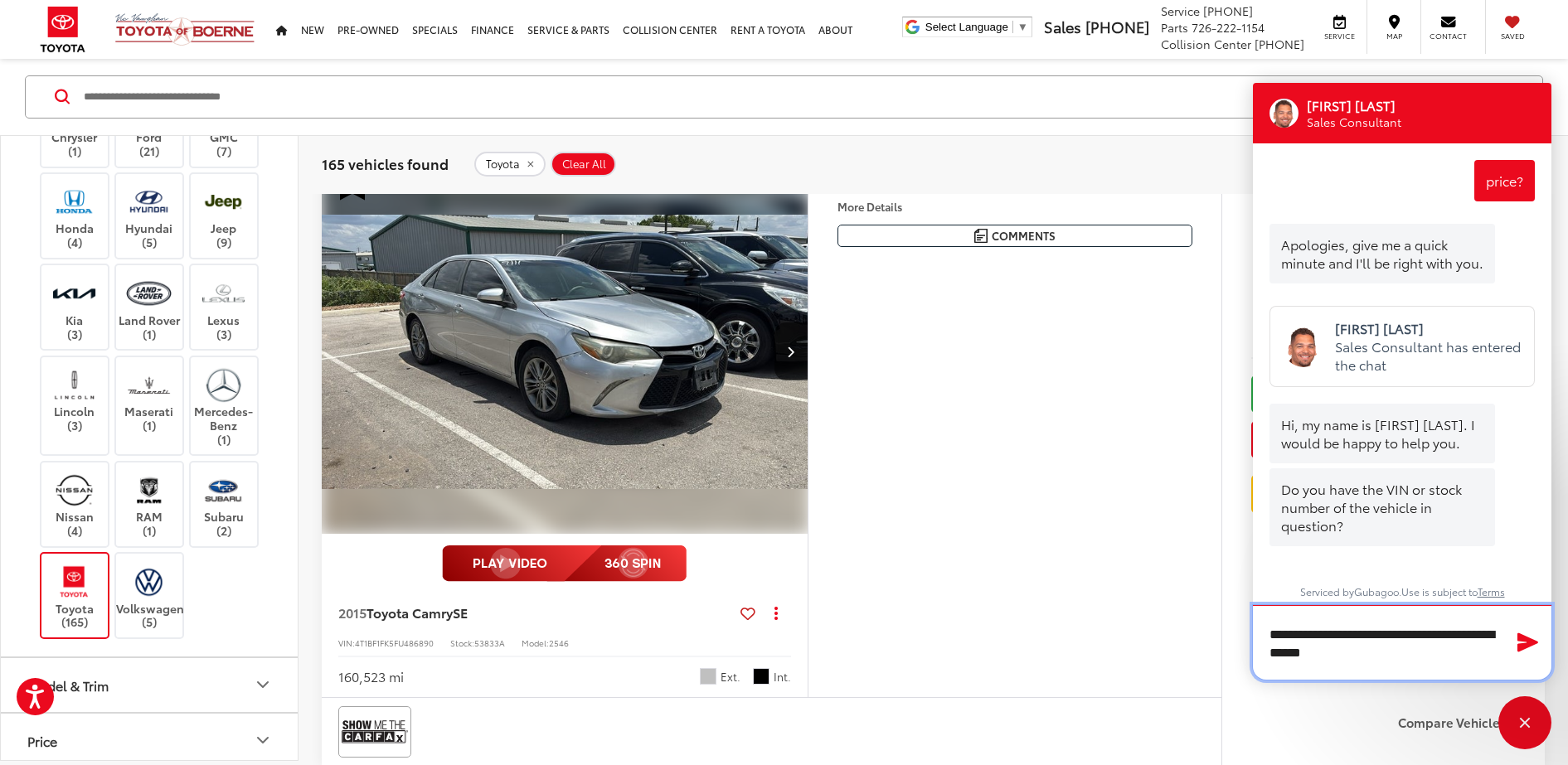 click on "**********" at bounding box center [1402, 642] 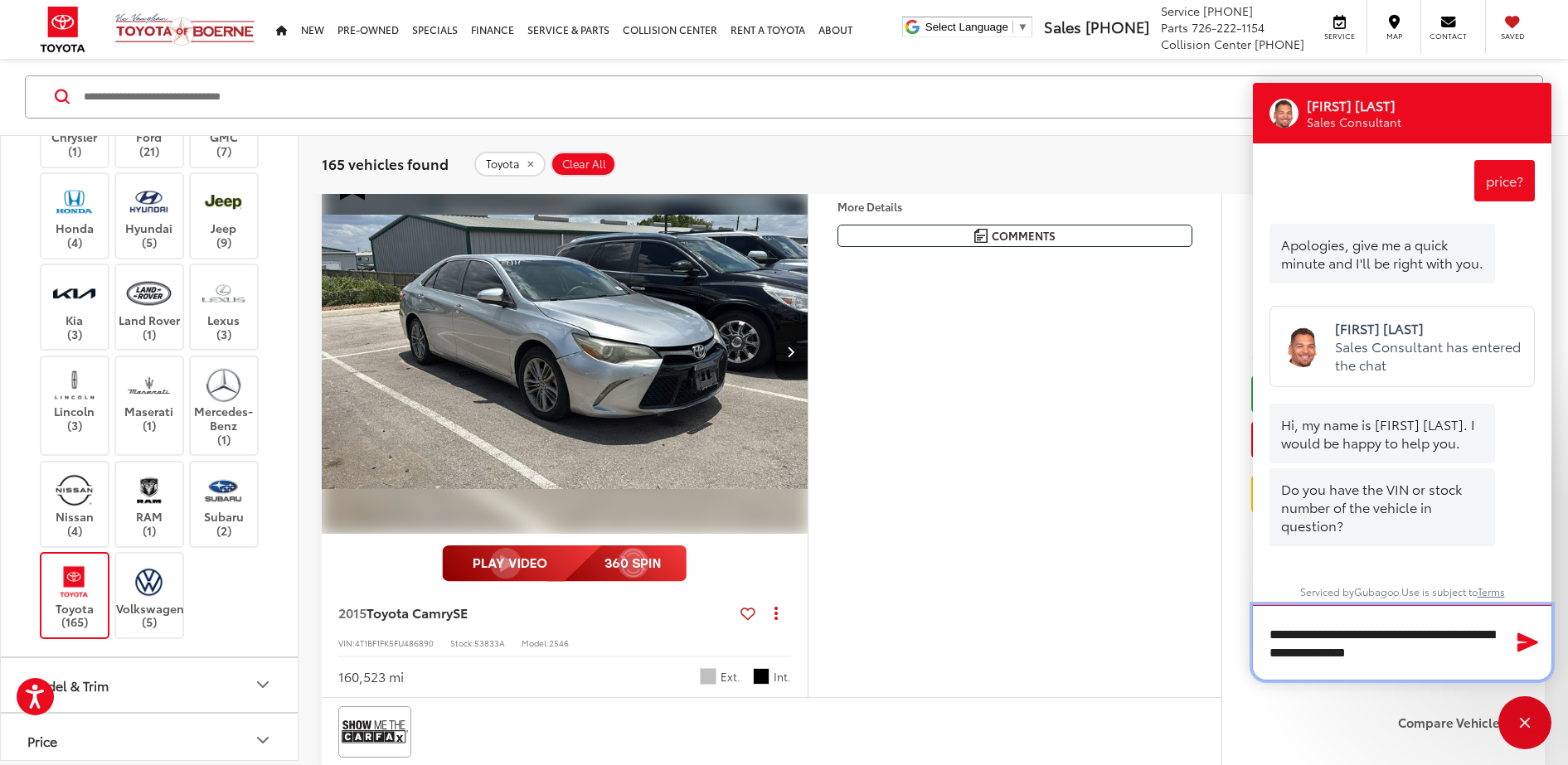 click on "**********" at bounding box center [1402, 642] 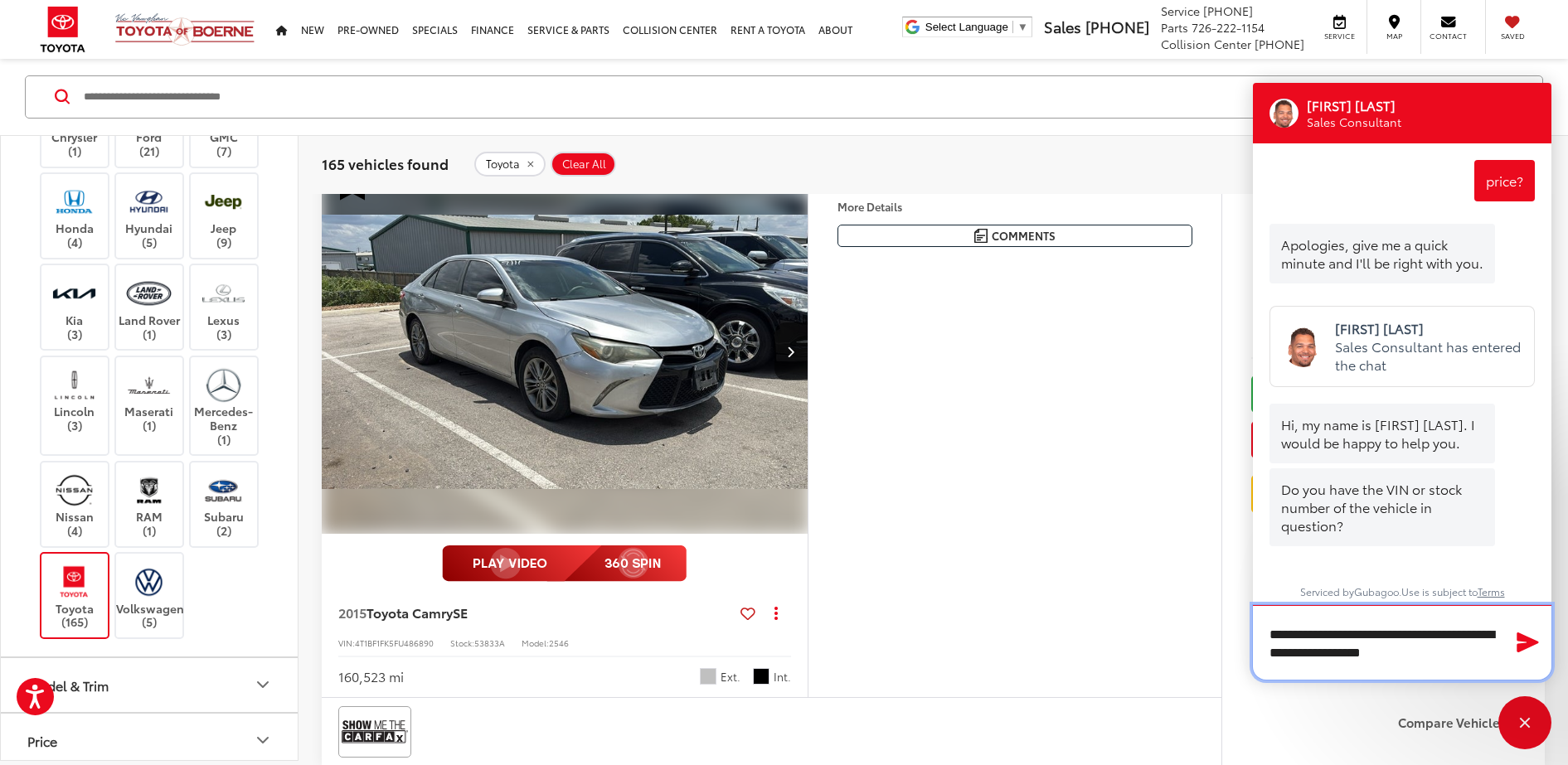 type on "**********" 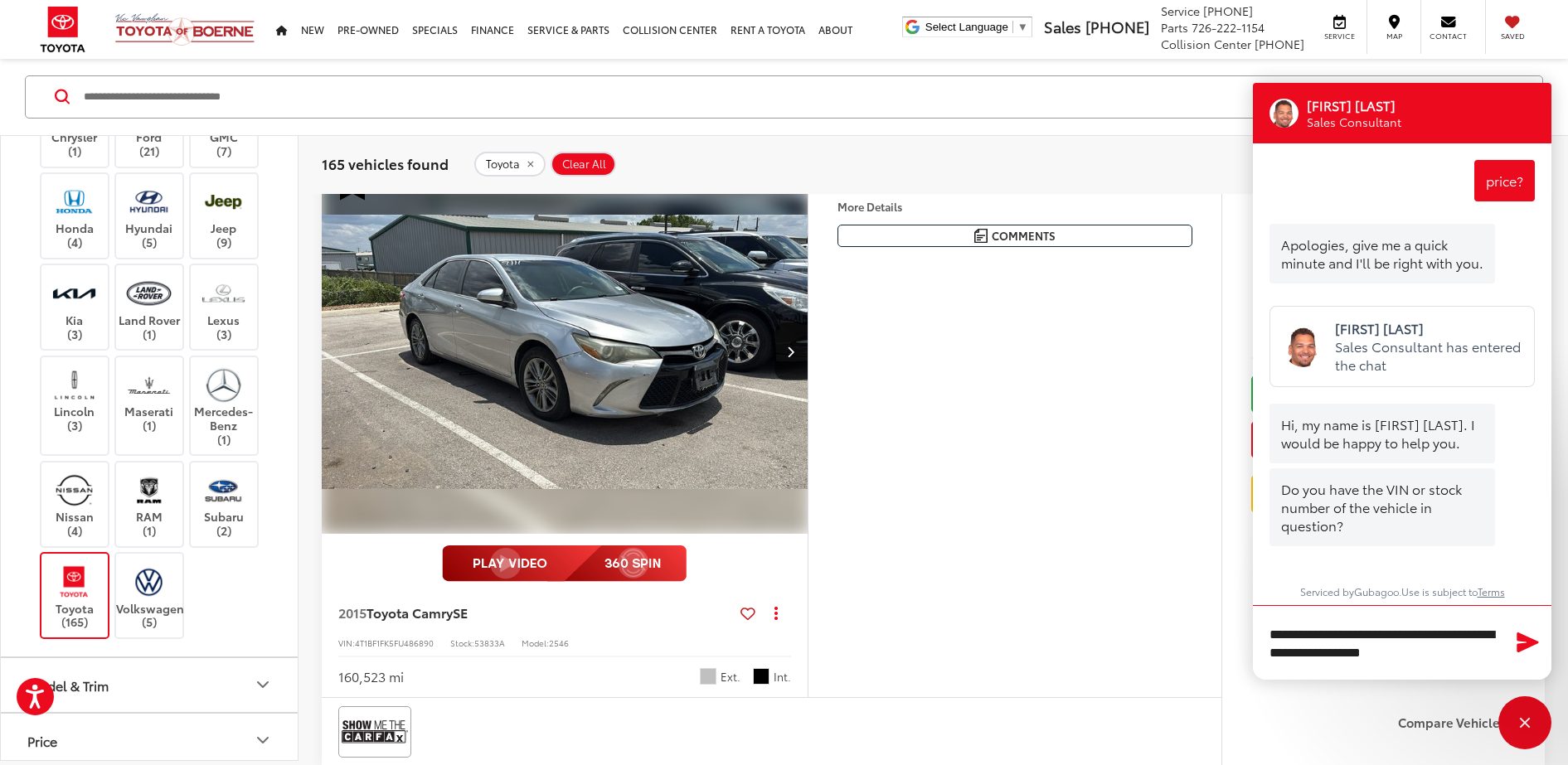 click 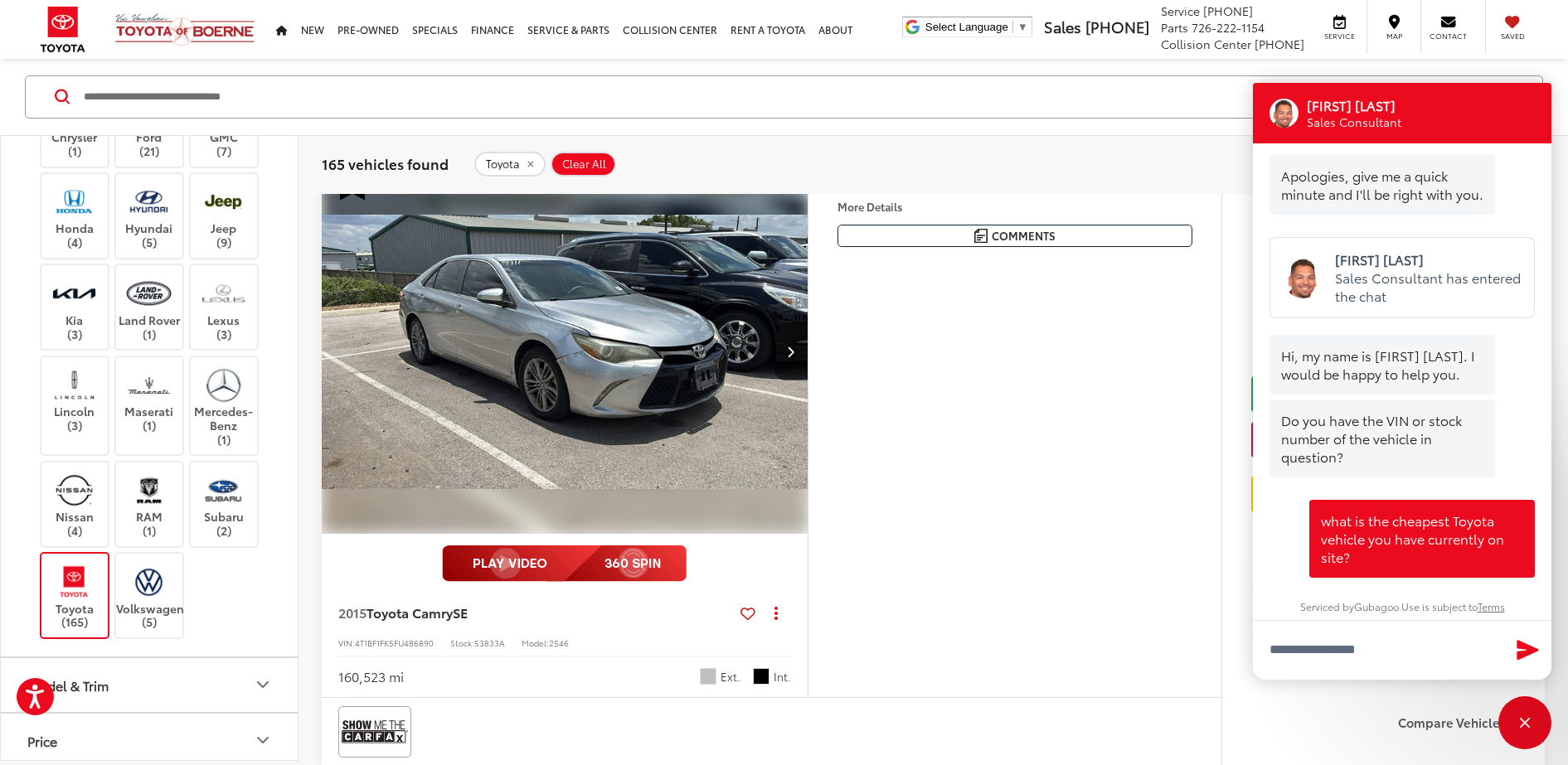 scroll, scrollTop: 87, scrollLeft: 0, axis: vertical 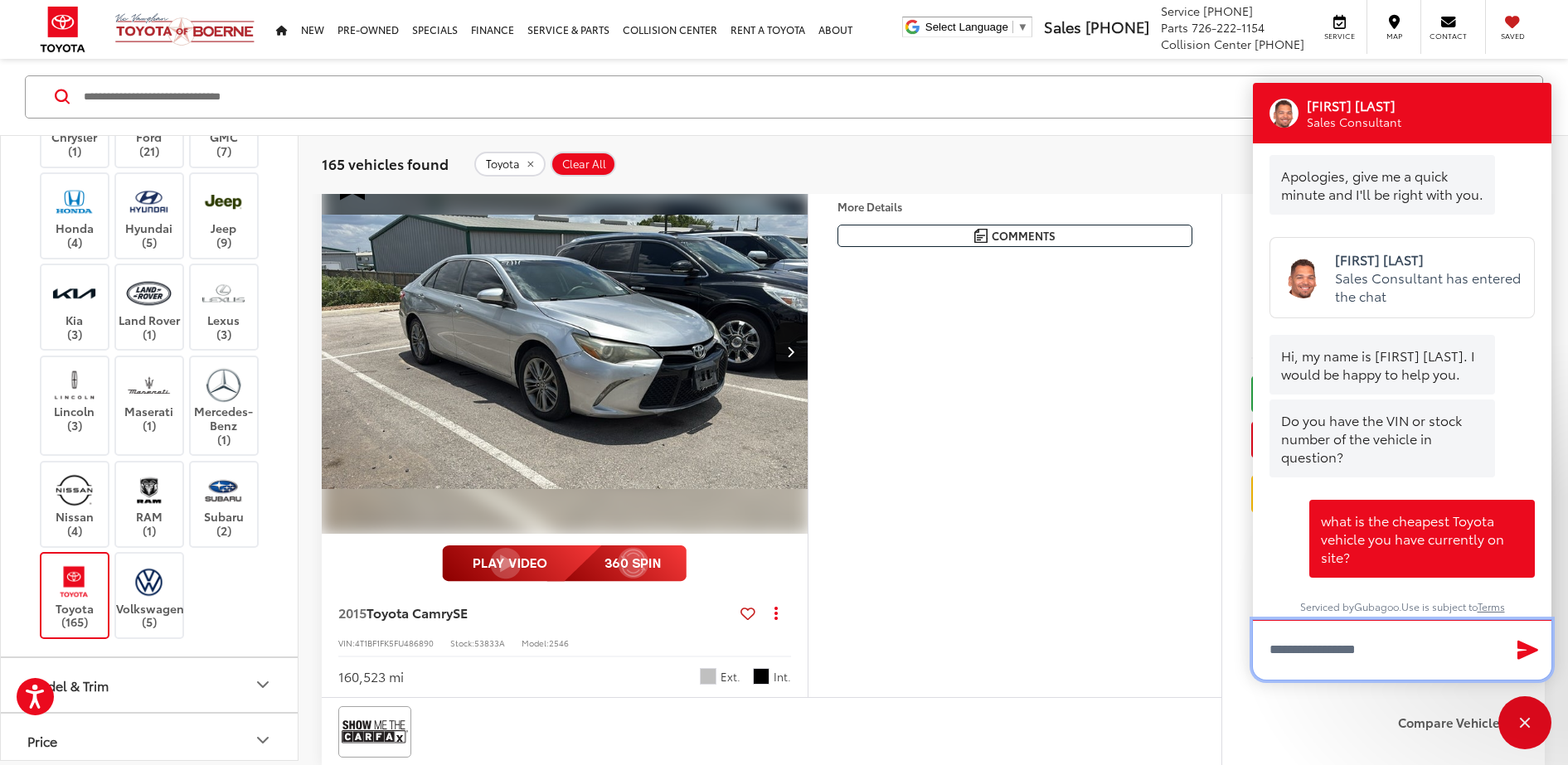 click at bounding box center [1402, 650] 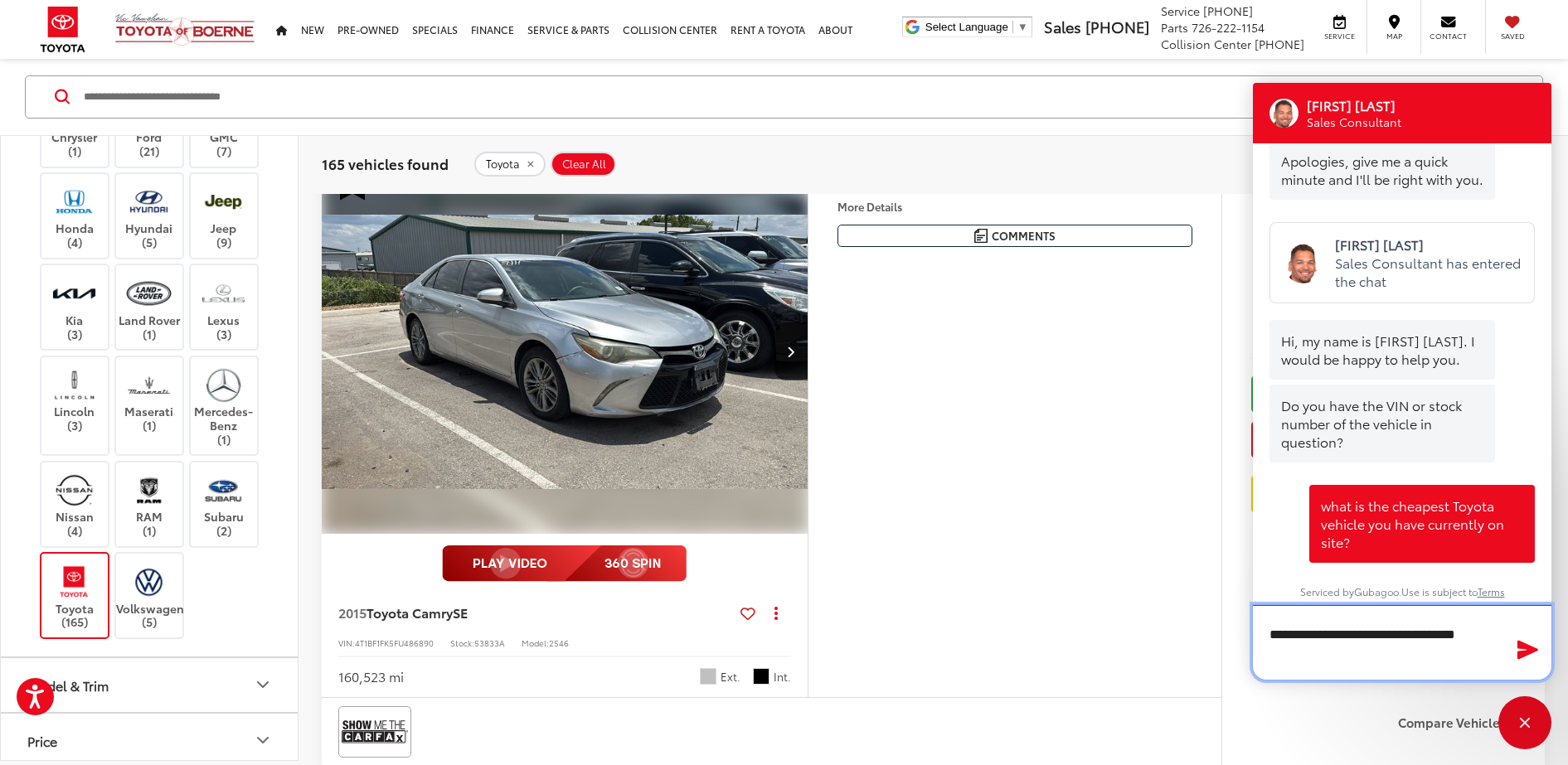 scroll, scrollTop: 87, scrollLeft: 0, axis: vertical 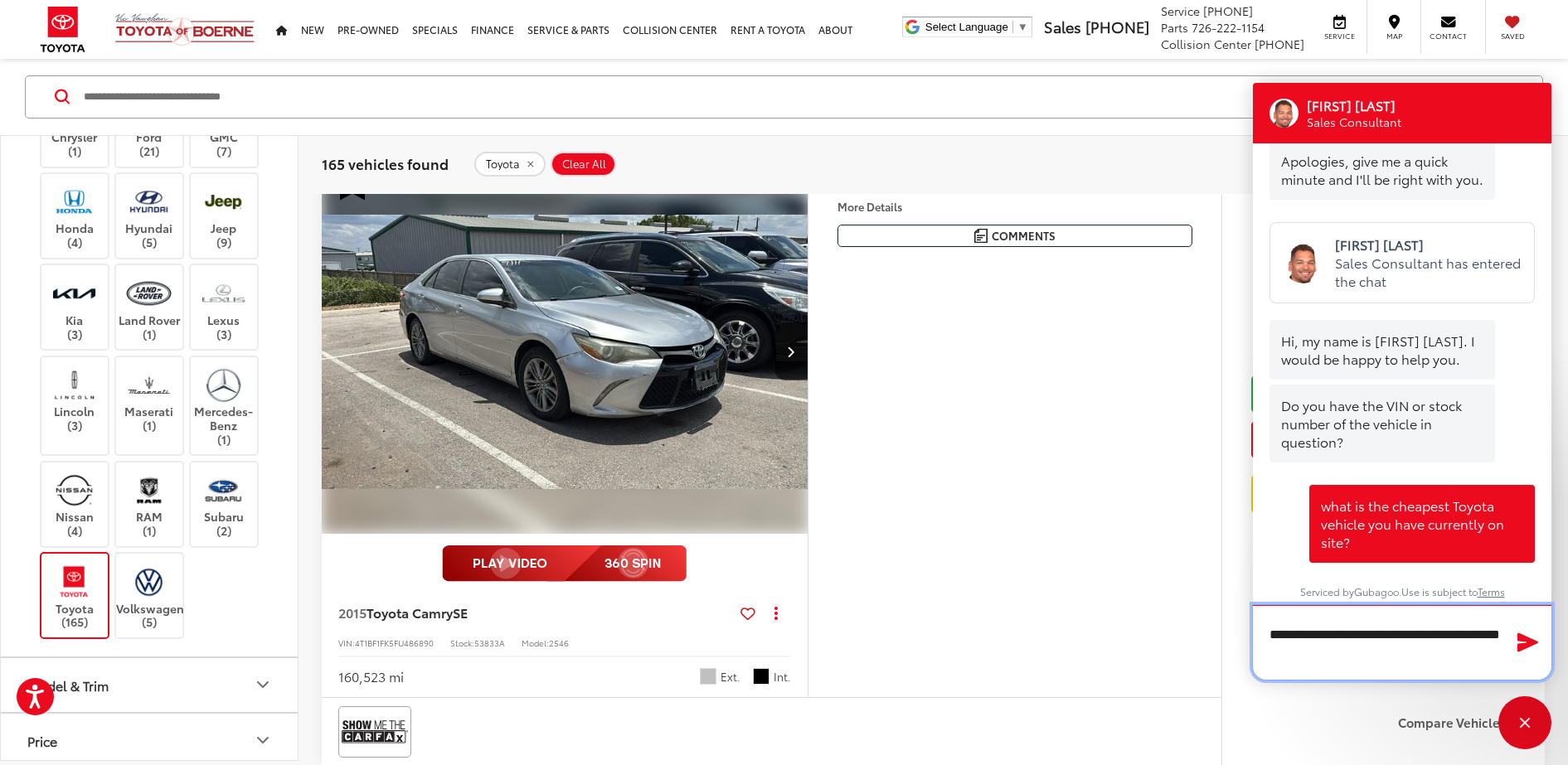 click on "**********" at bounding box center [1402, 642] 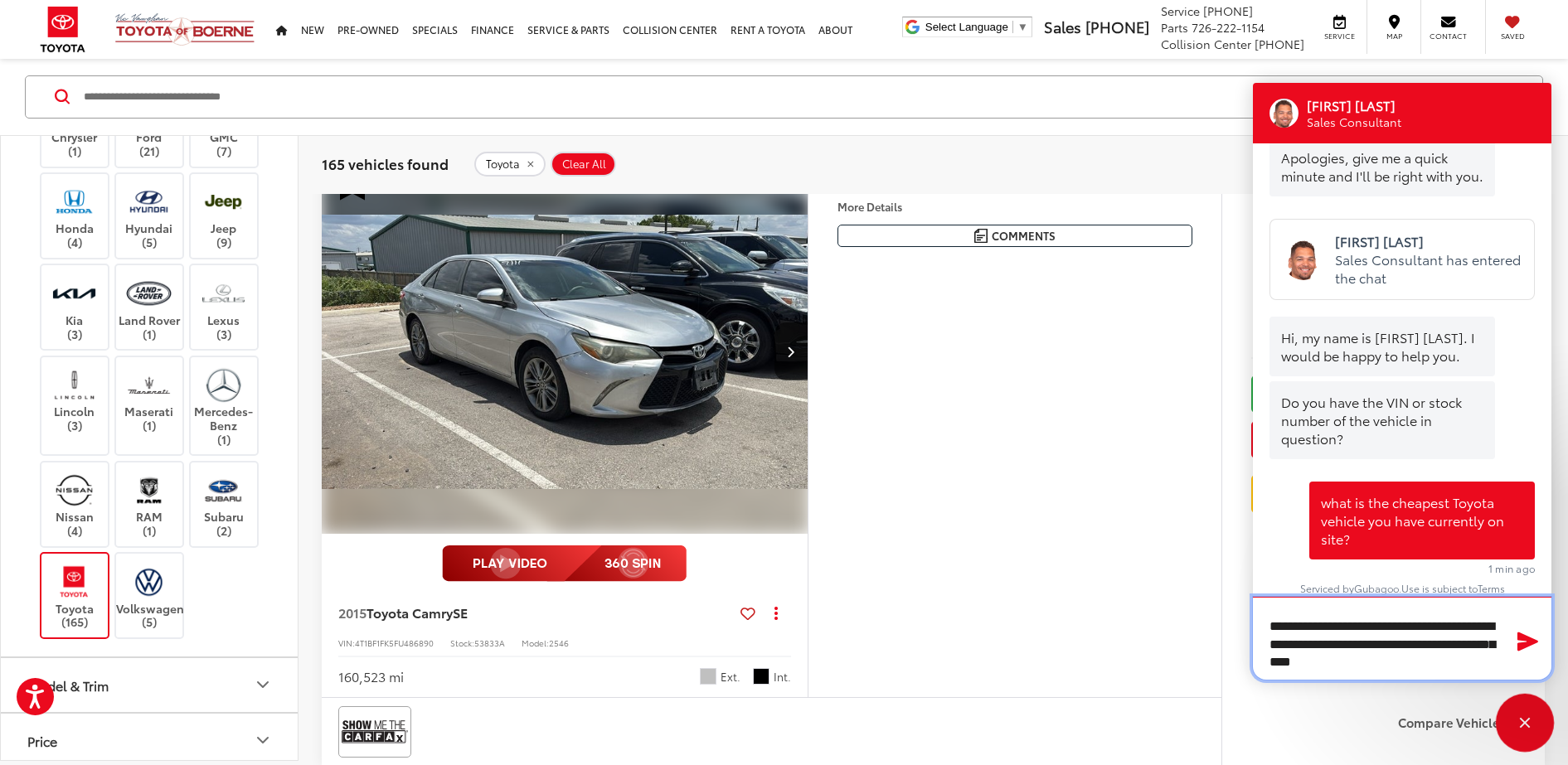 type on "**********" 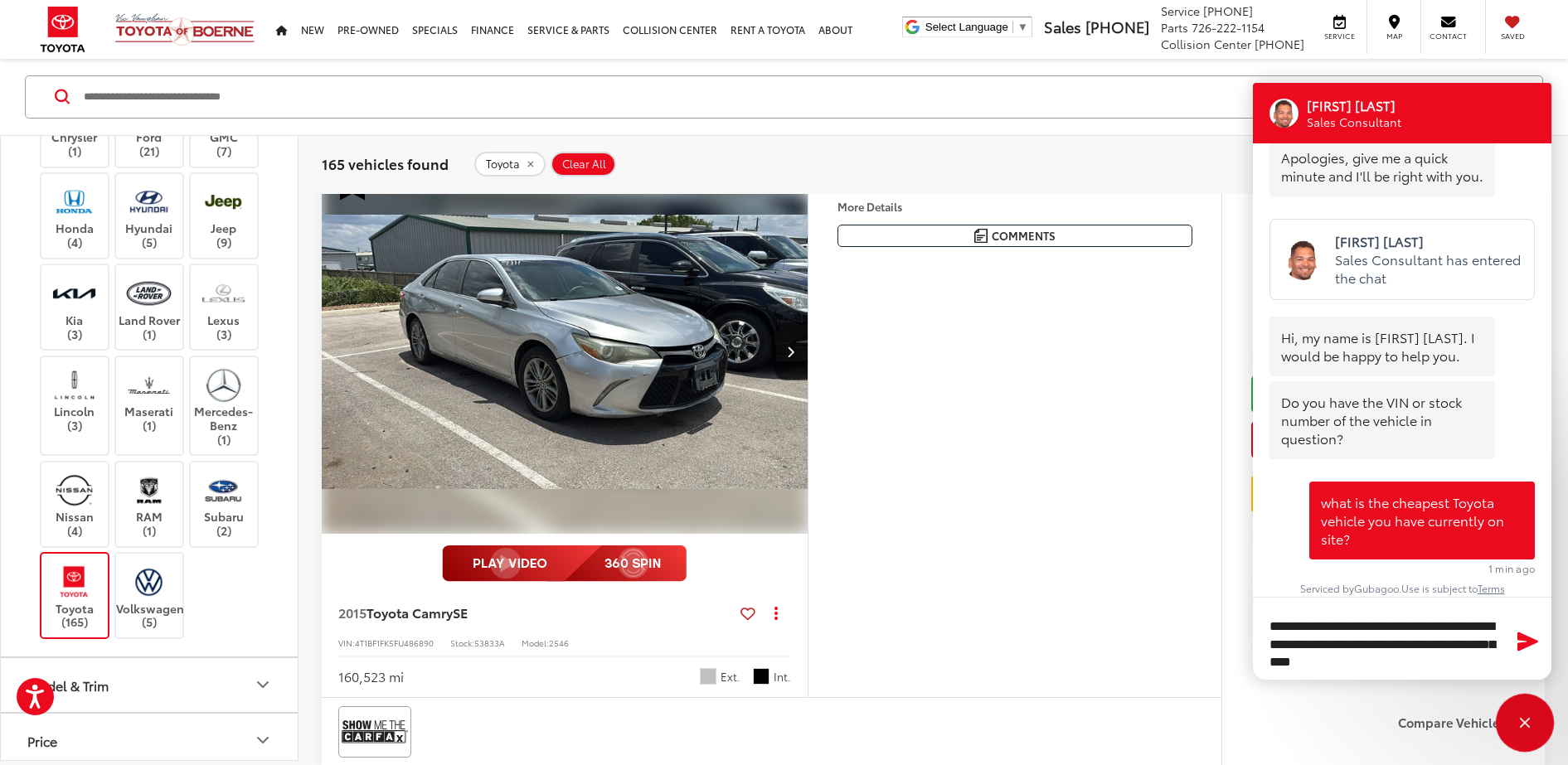 click at bounding box center (1525, 723) 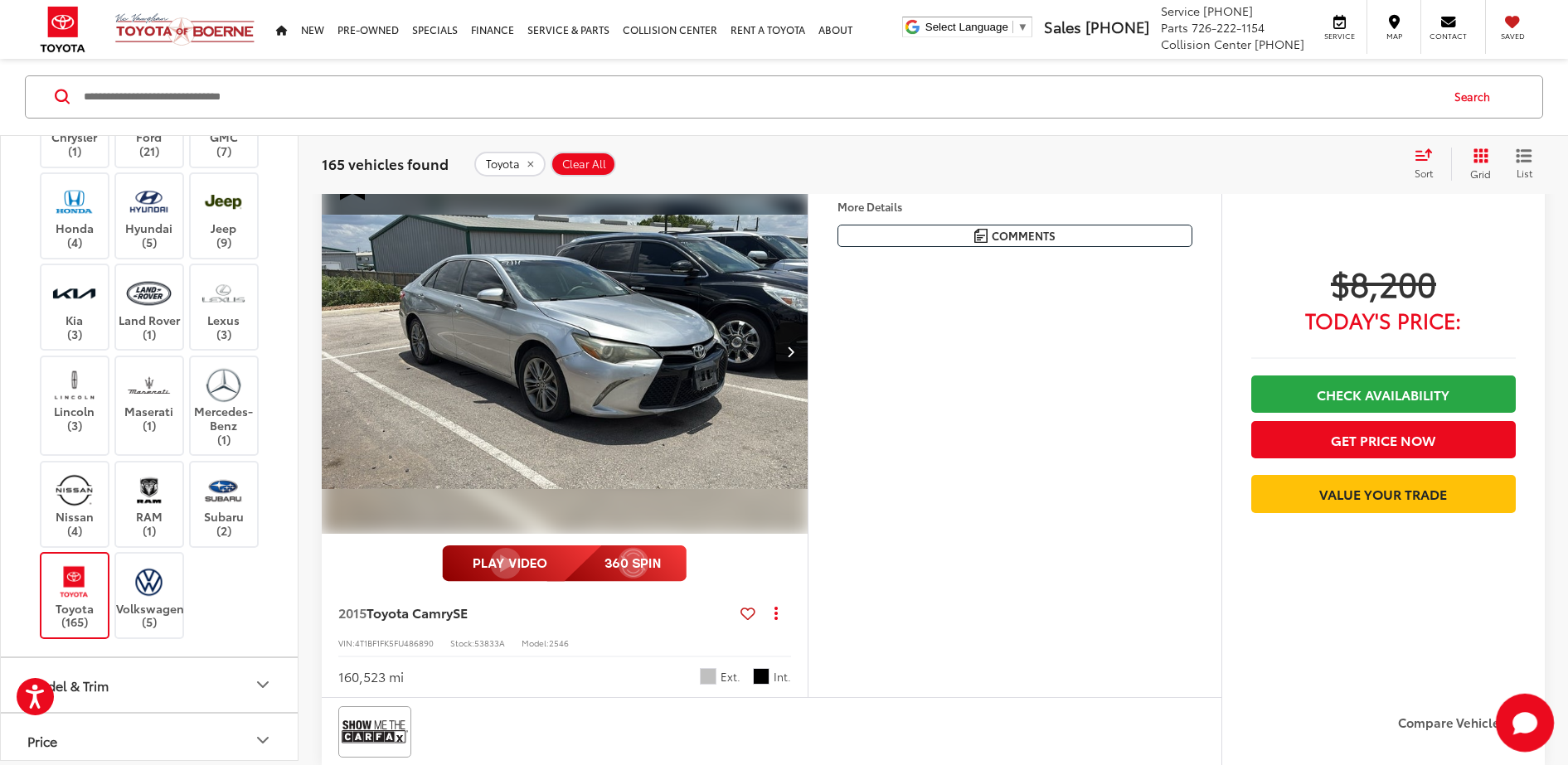 click 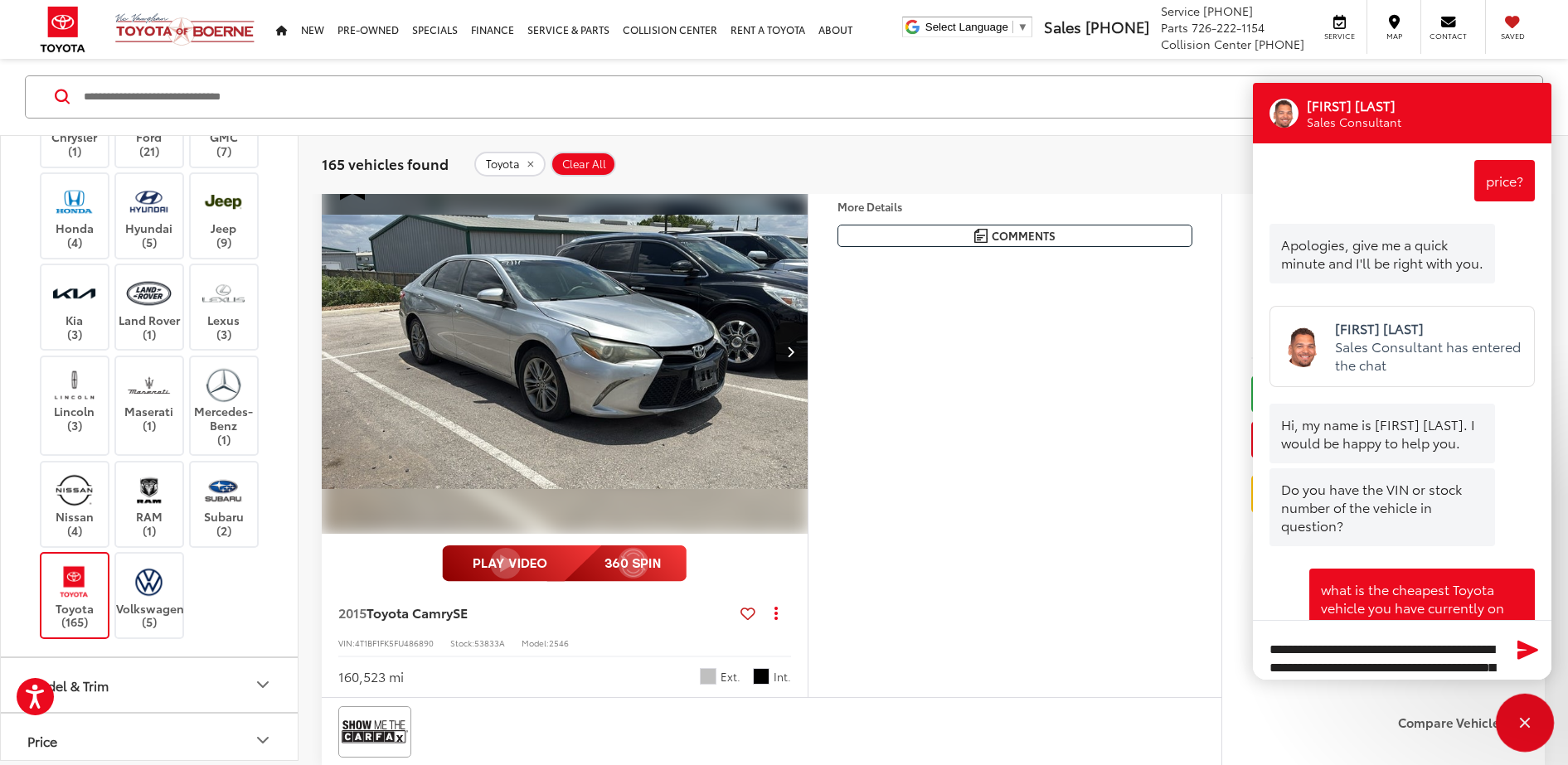 scroll, scrollTop: 87, scrollLeft: 0, axis: vertical 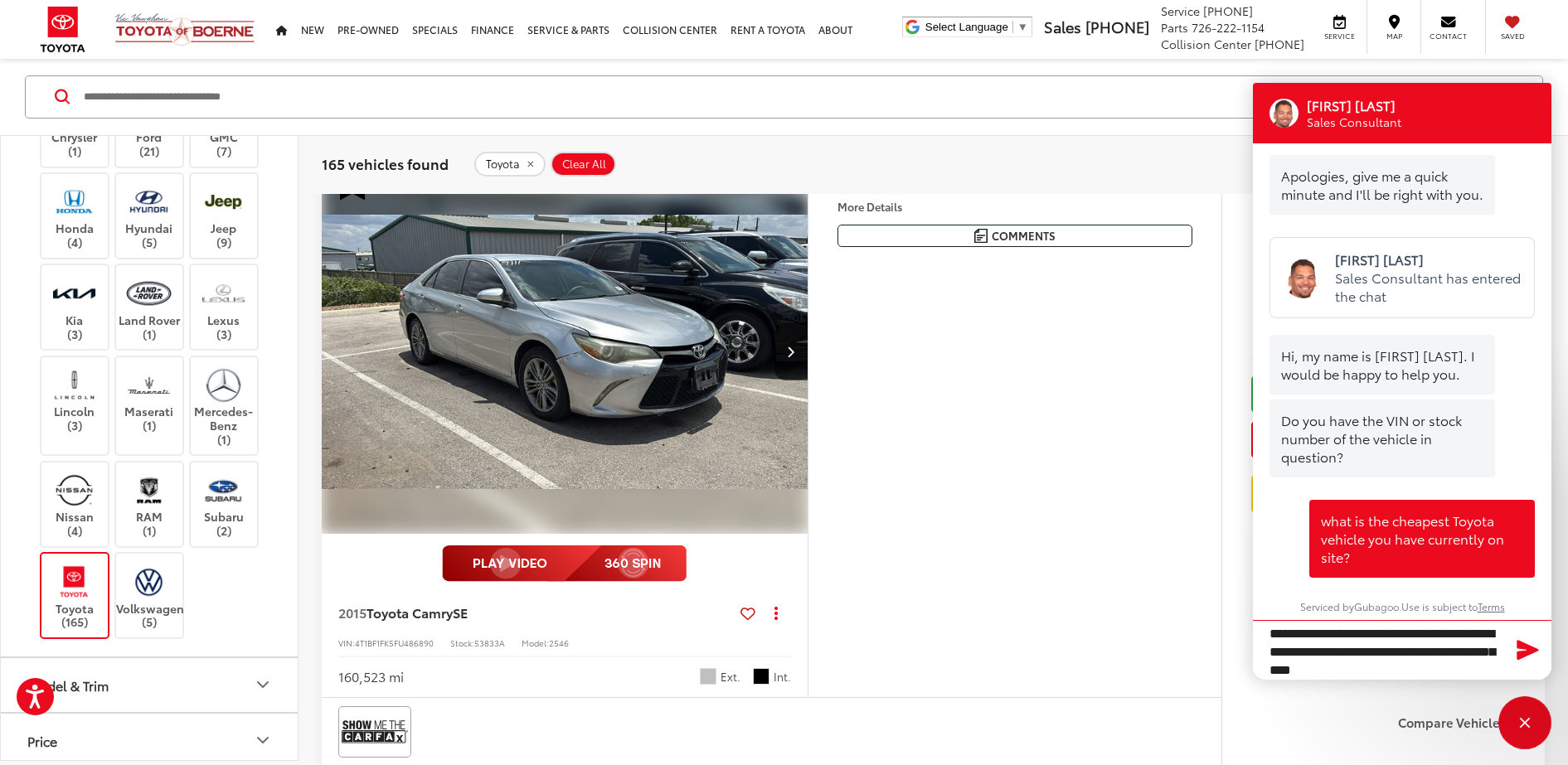 click 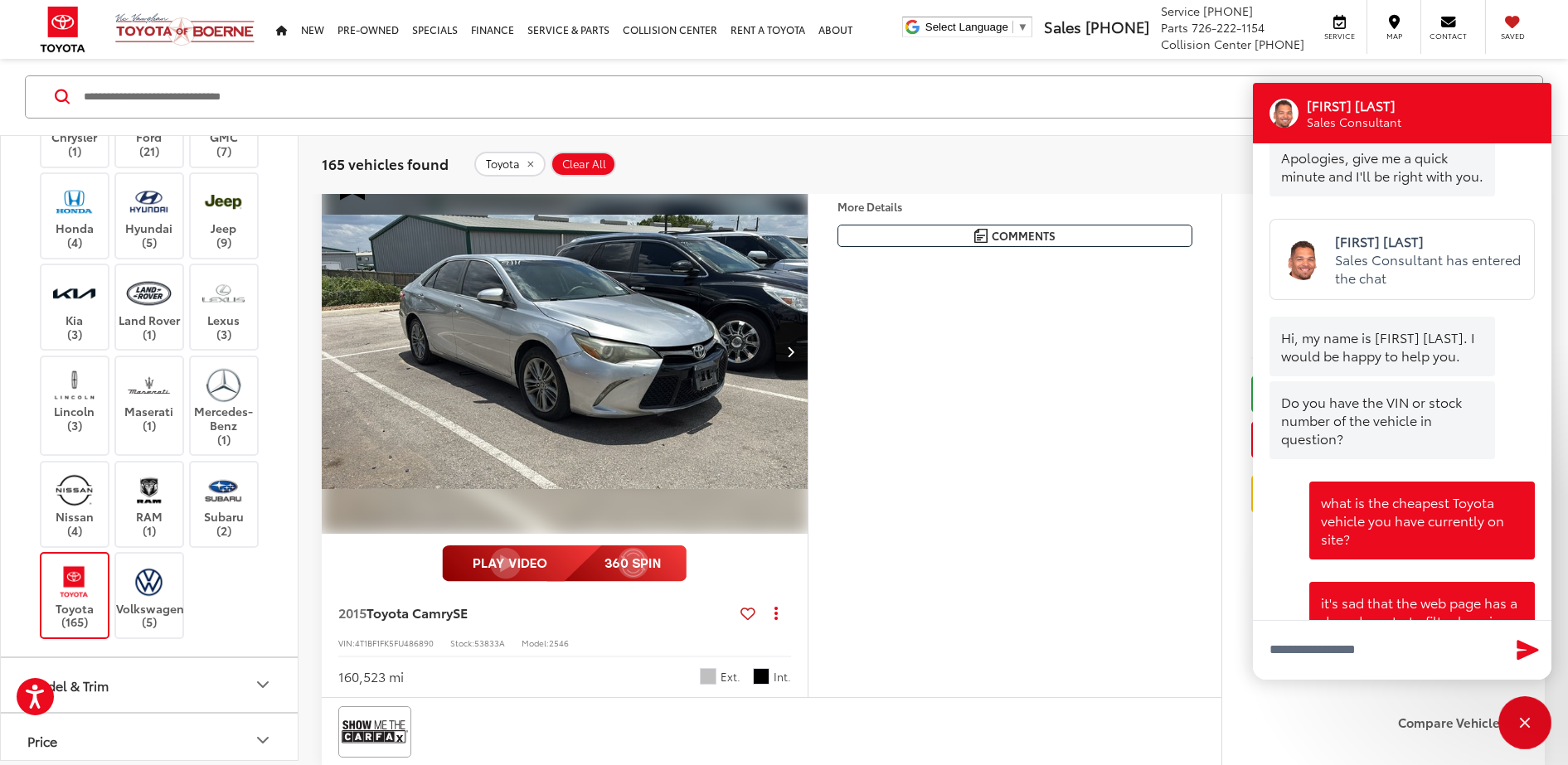 scroll, scrollTop: 0, scrollLeft: 0, axis: both 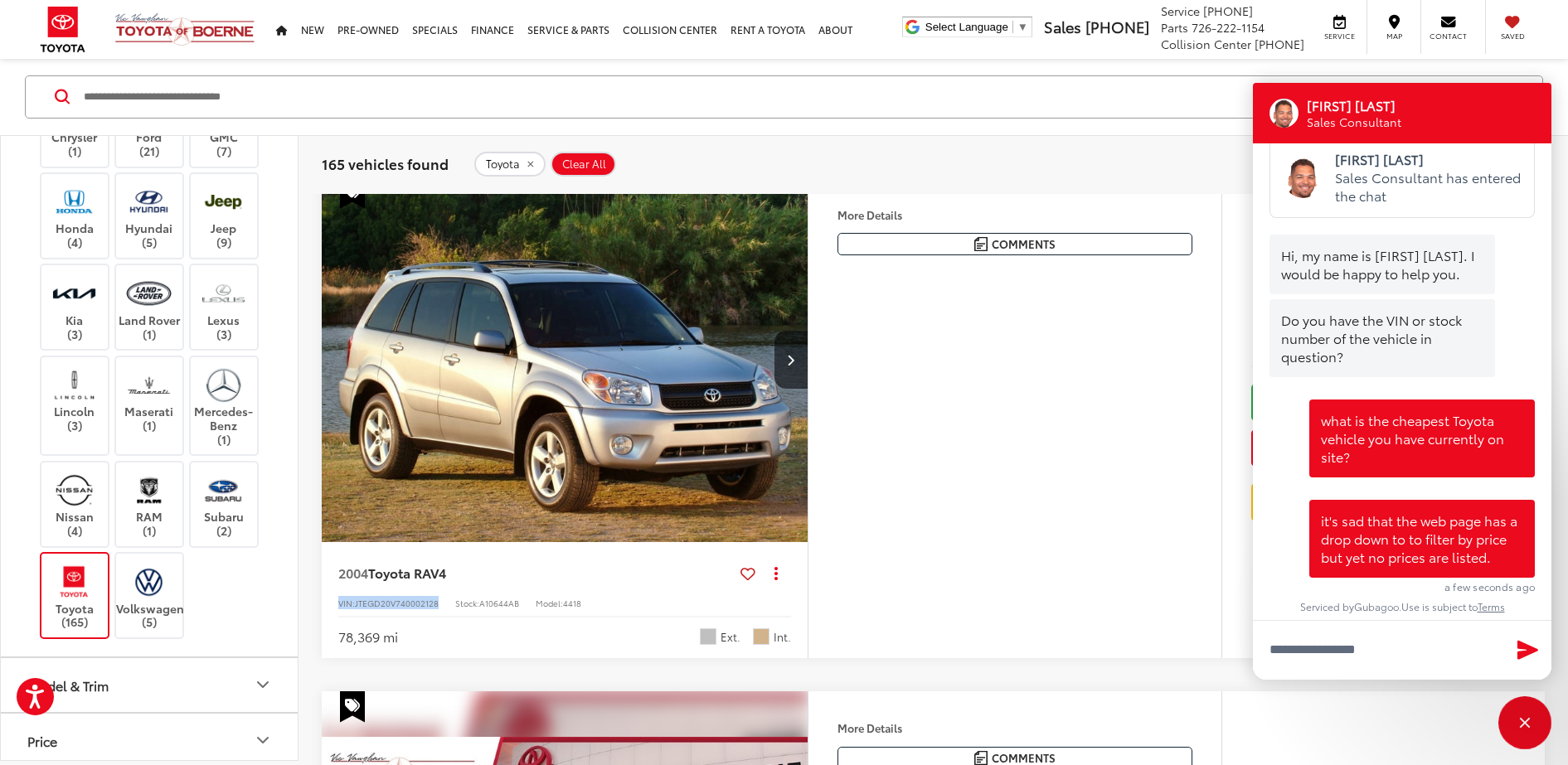 drag, startPoint x: 440, startPoint y: 602, endPoint x: 330, endPoint y: 605, distance: 110.0409 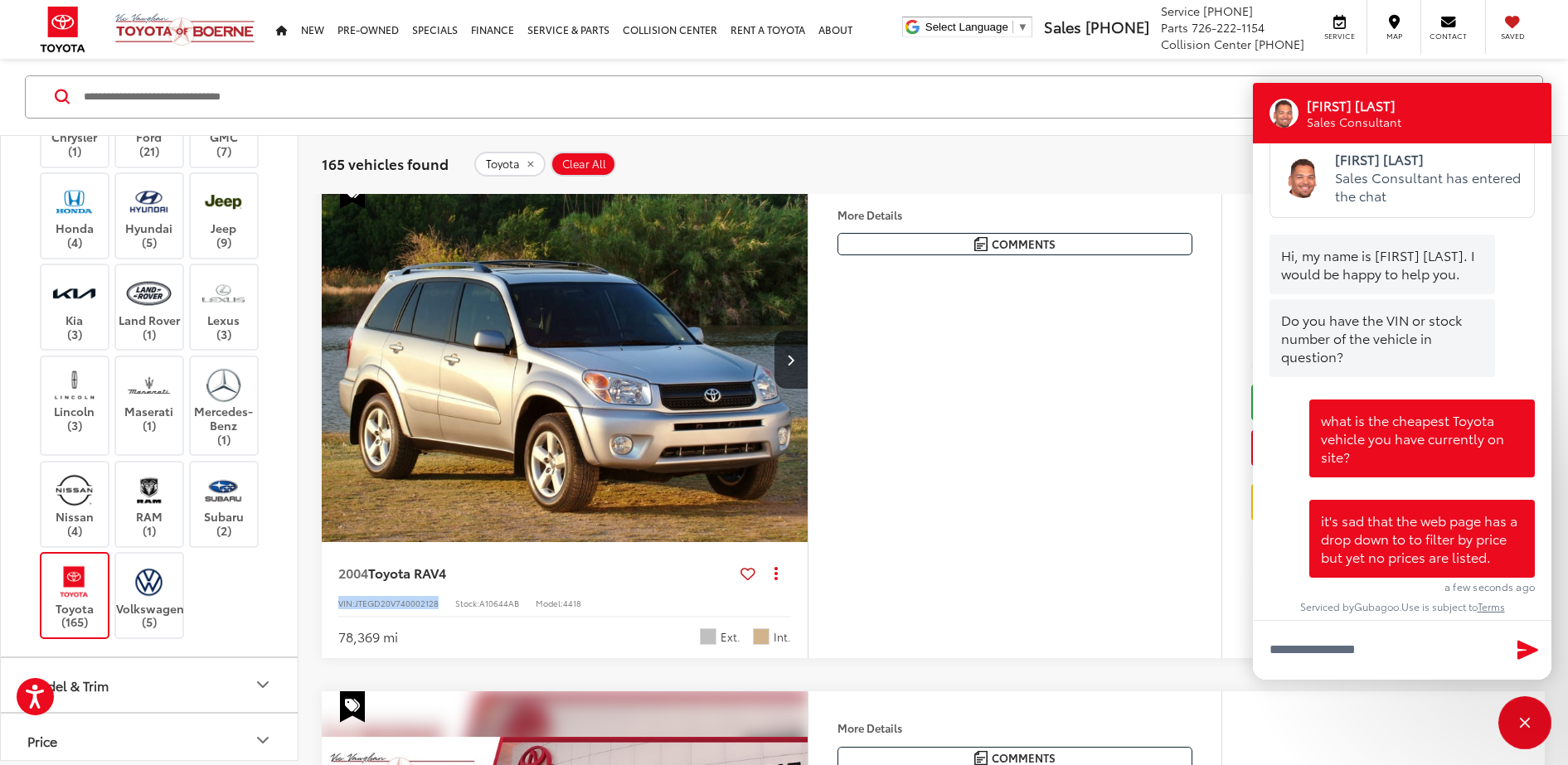 copy on "VIN:  JTEGD20V740002128" 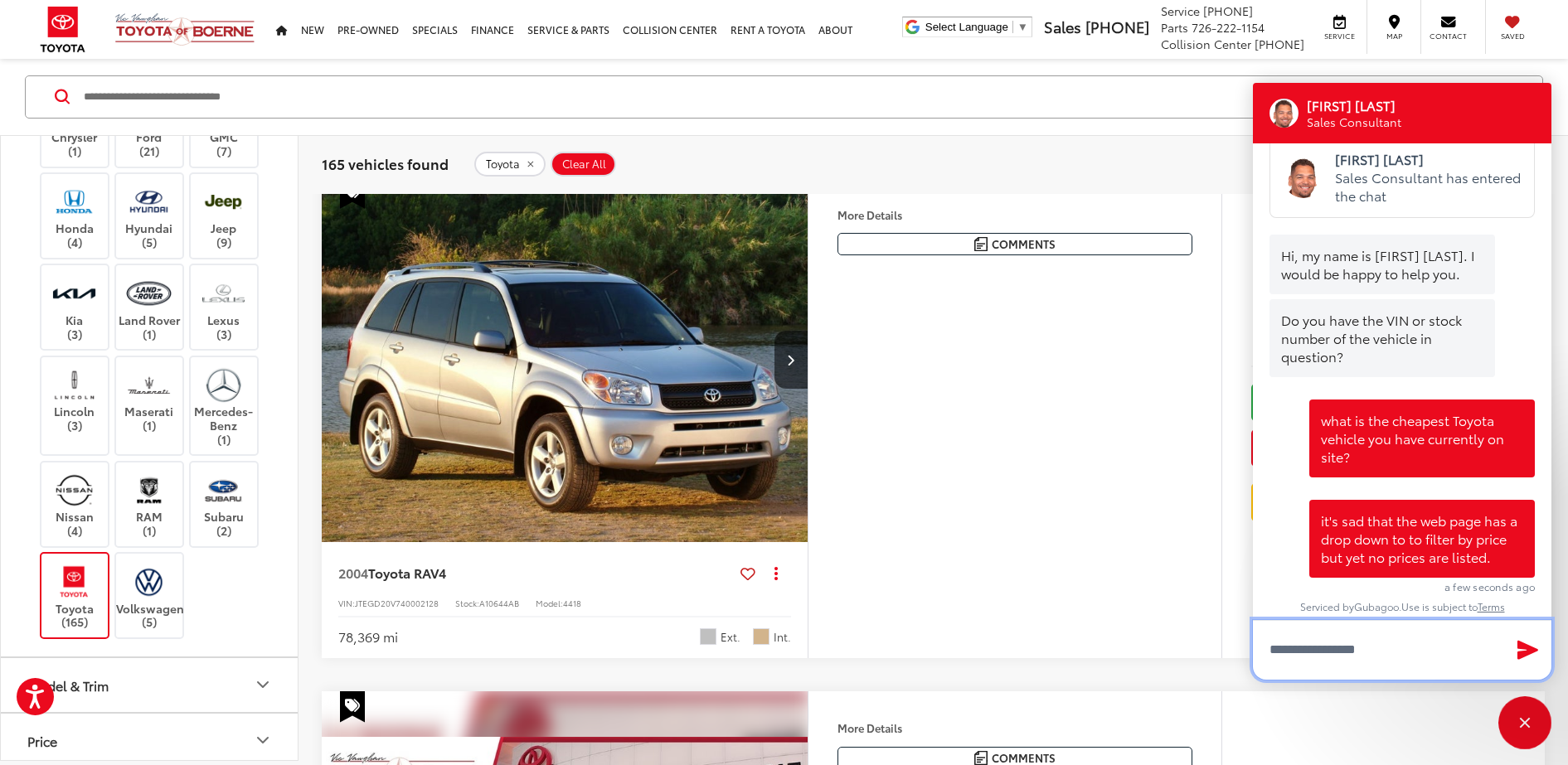 click at bounding box center [1402, 650] 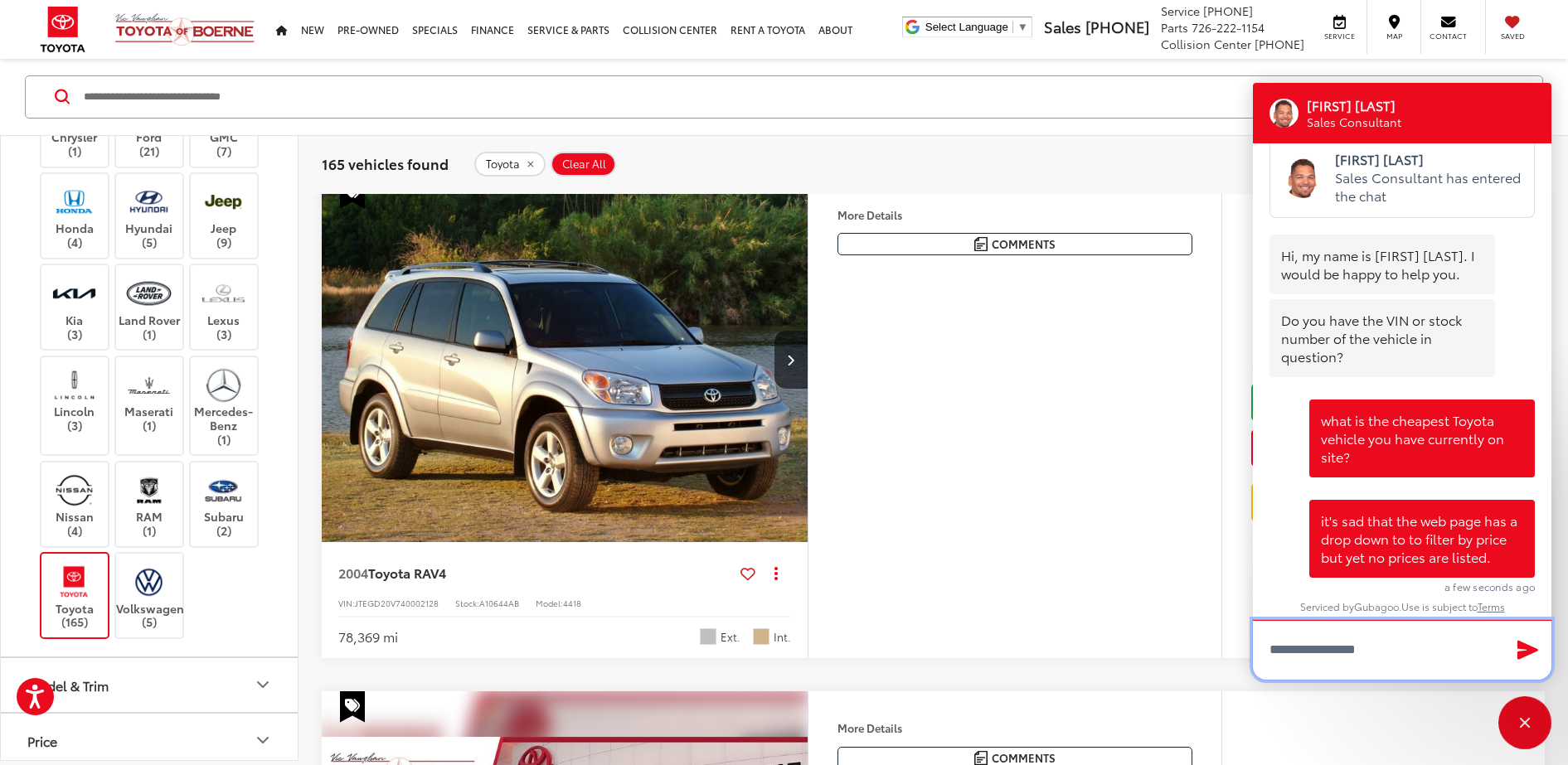 paste on "**********" 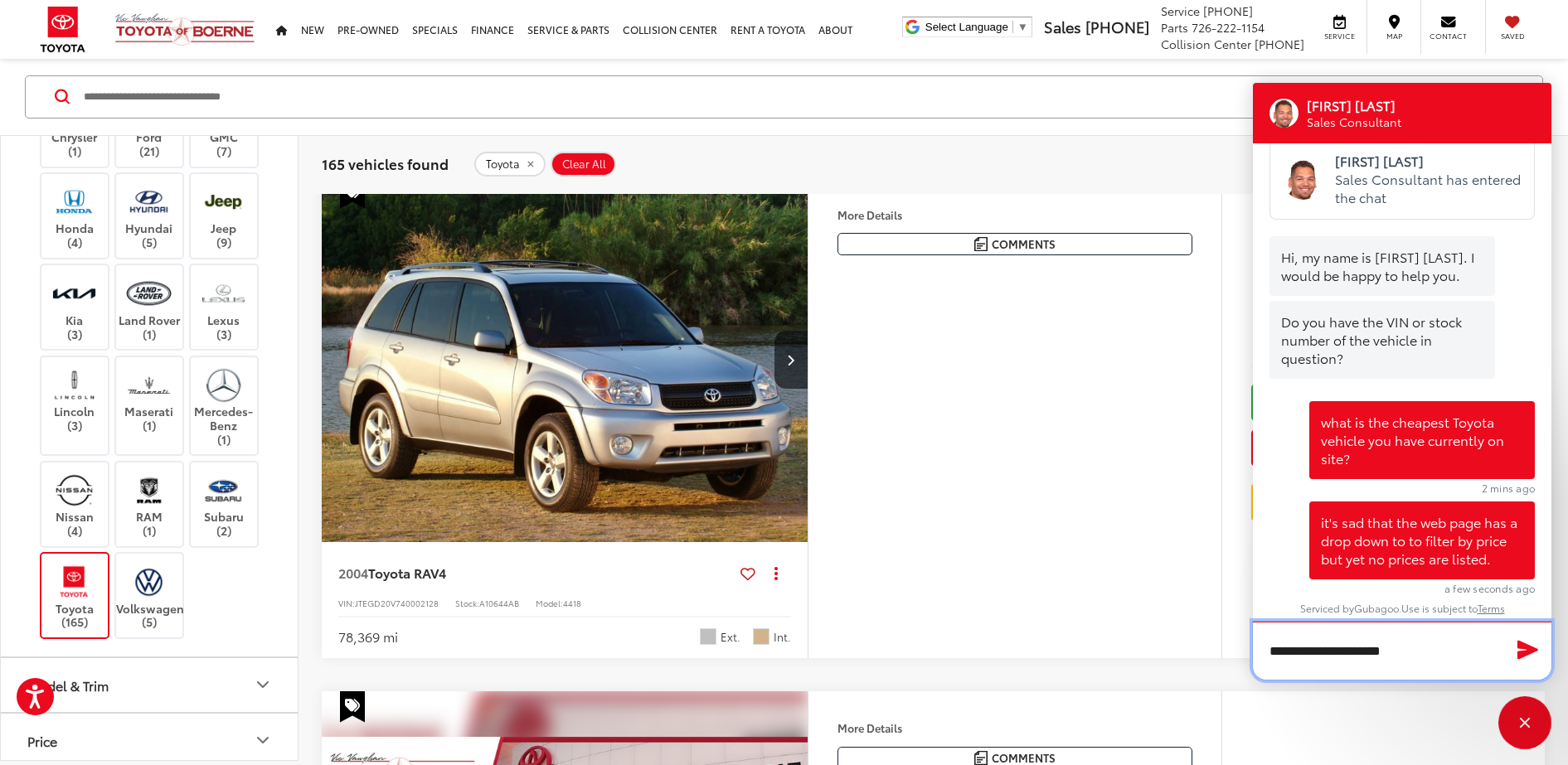 scroll, scrollTop: 204, scrollLeft: 0, axis: vertical 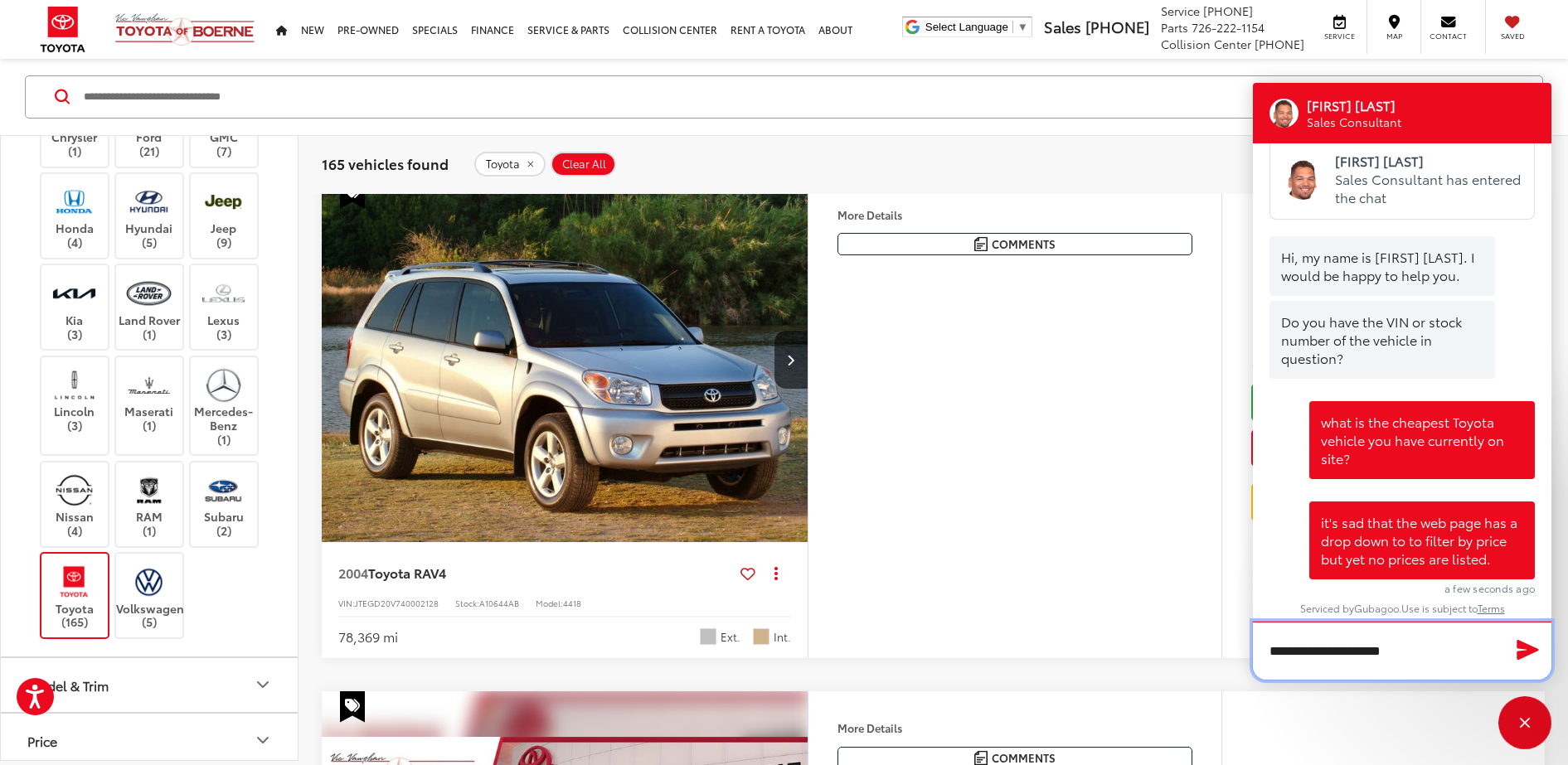 type on "**********" 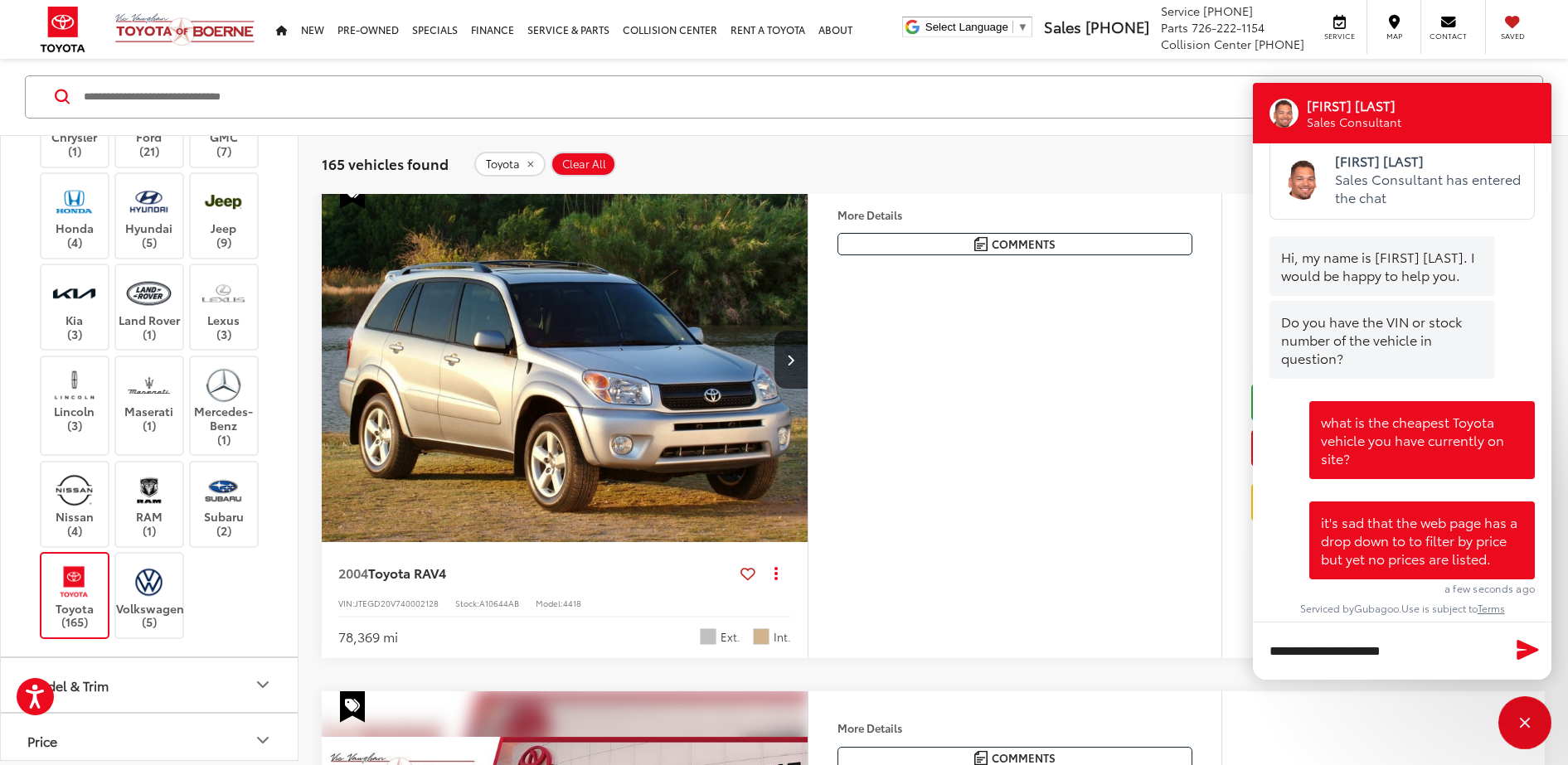 click 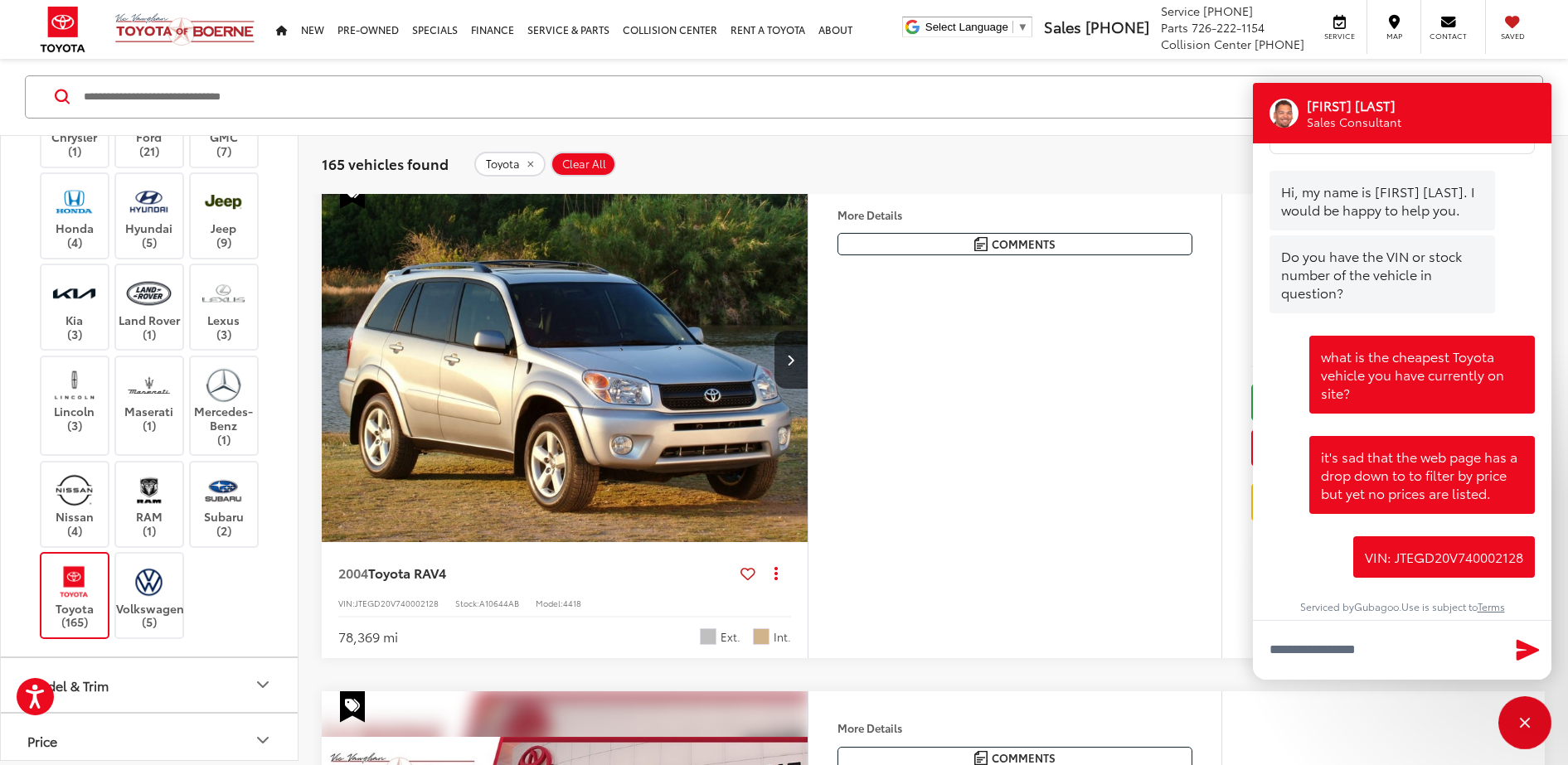 scroll, scrollTop: 269, scrollLeft: 0, axis: vertical 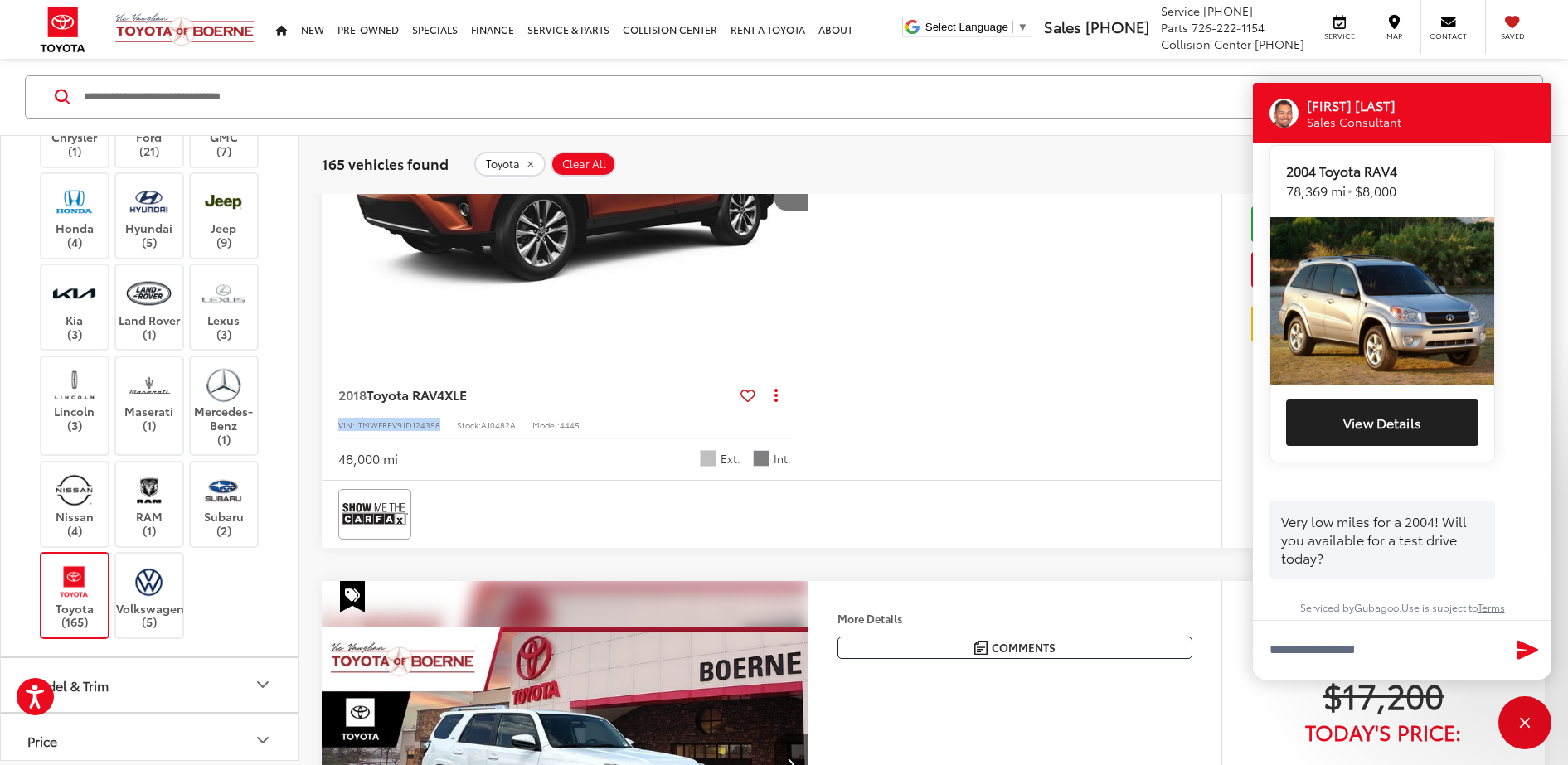 drag, startPoint x: 444, startPoint y: 427, endPoint x: 315, endPoint y: 425, distance: 129.0155 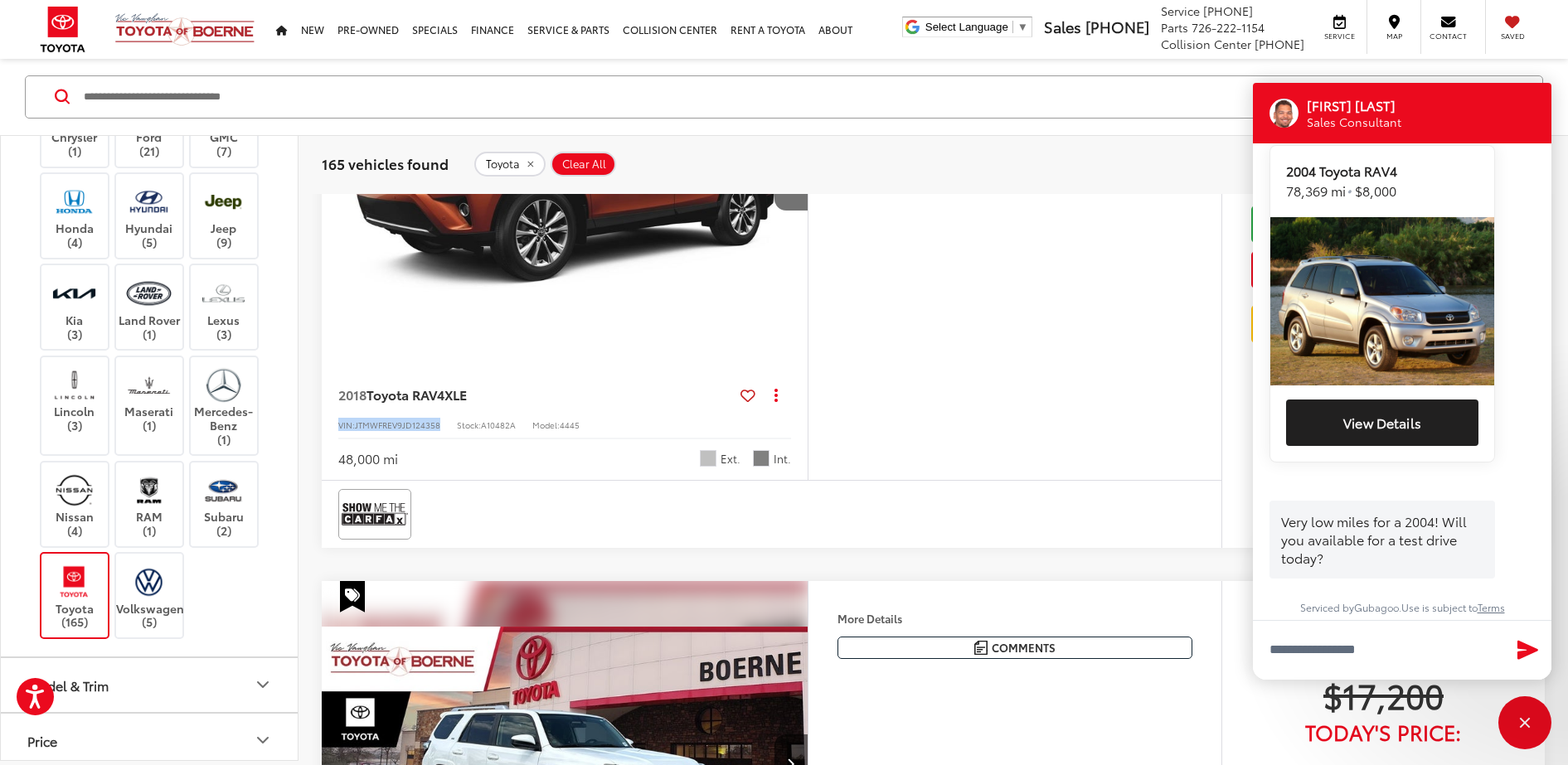 copy on "VIN:  JTMWFREV9JD124358" 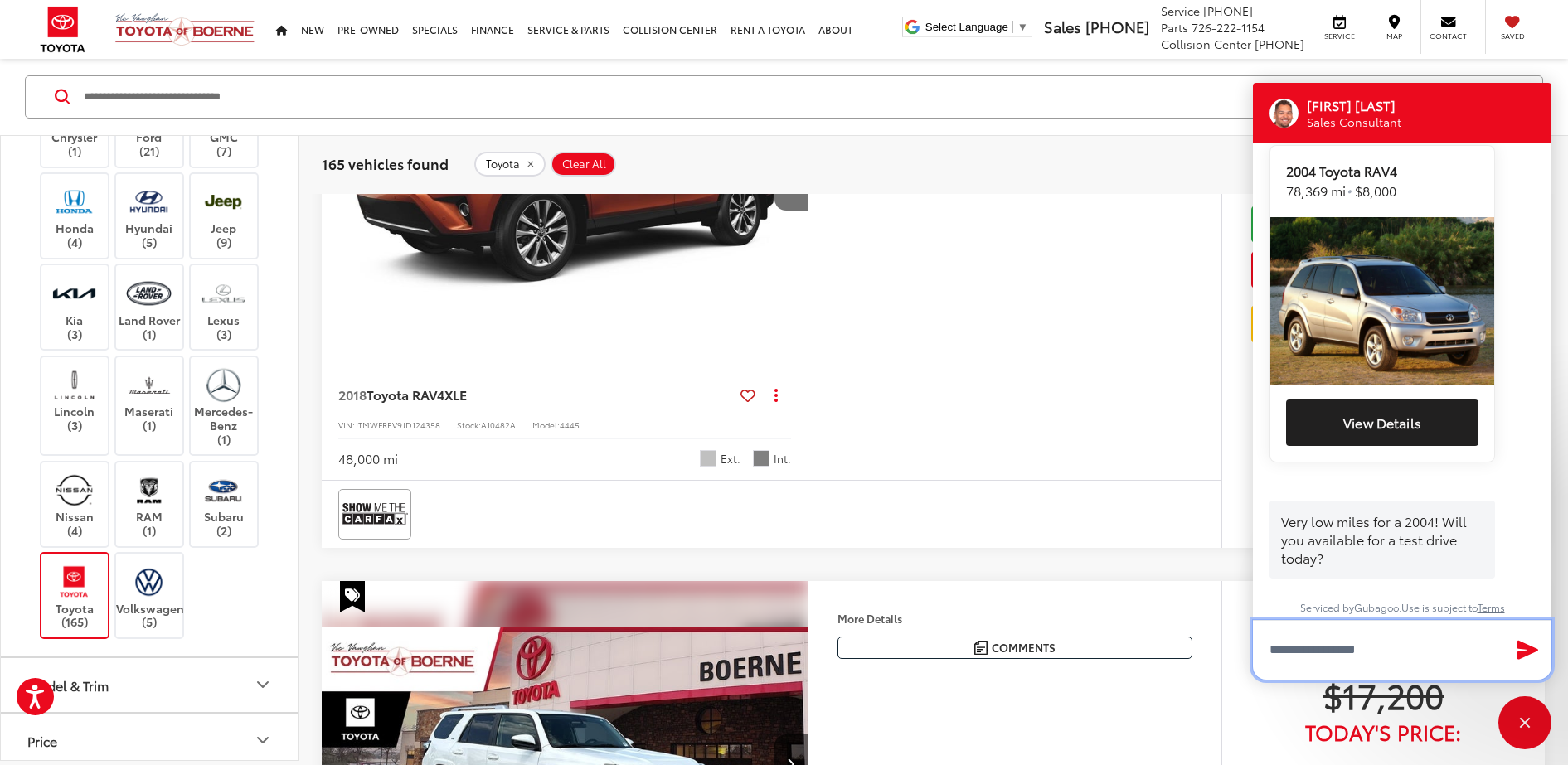 click at bounding box center [1402, 650] 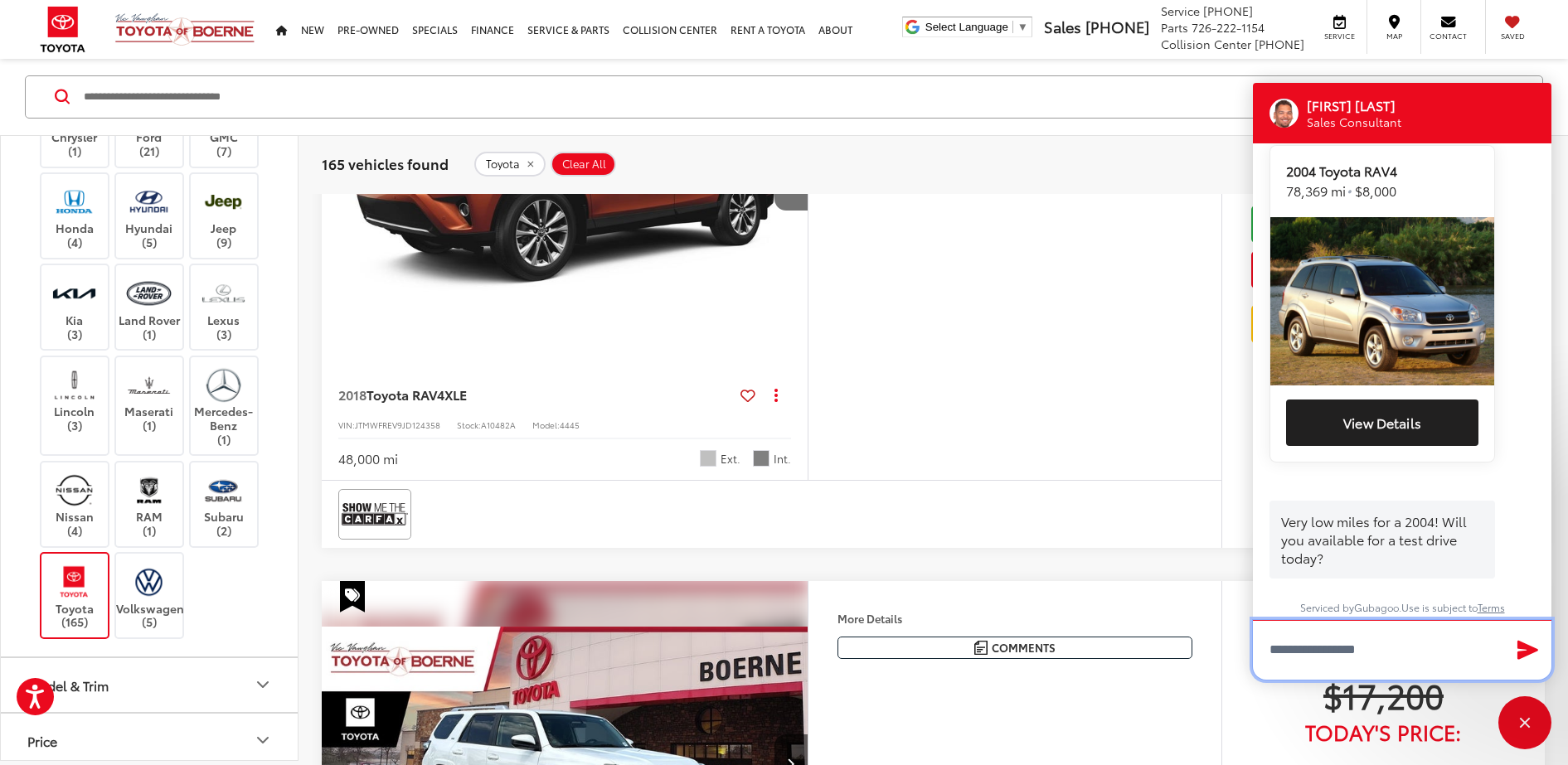 paste on "**********" 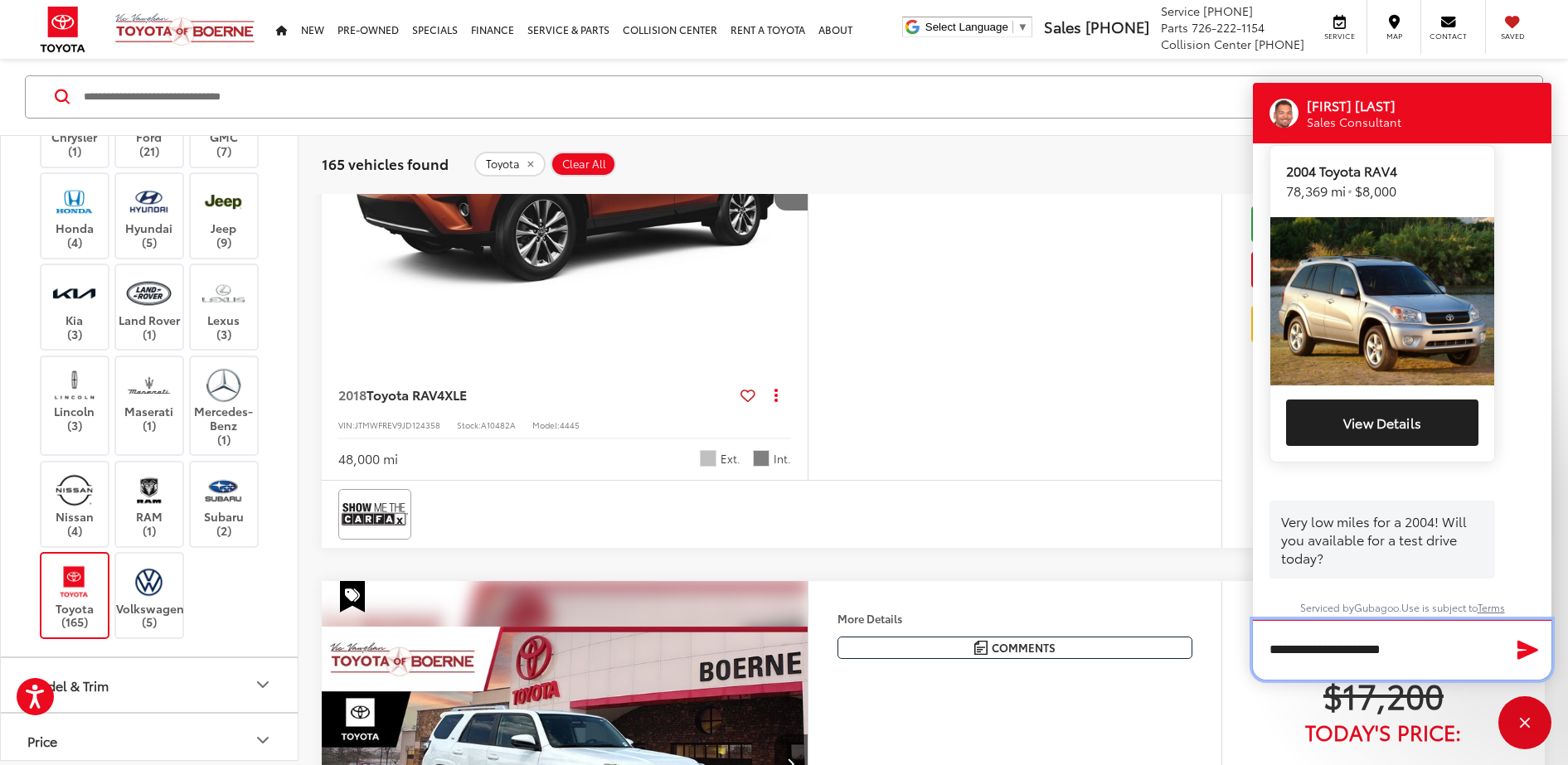 scroll, scrollTop: 811, scrollLeft: 0, axis: vertical 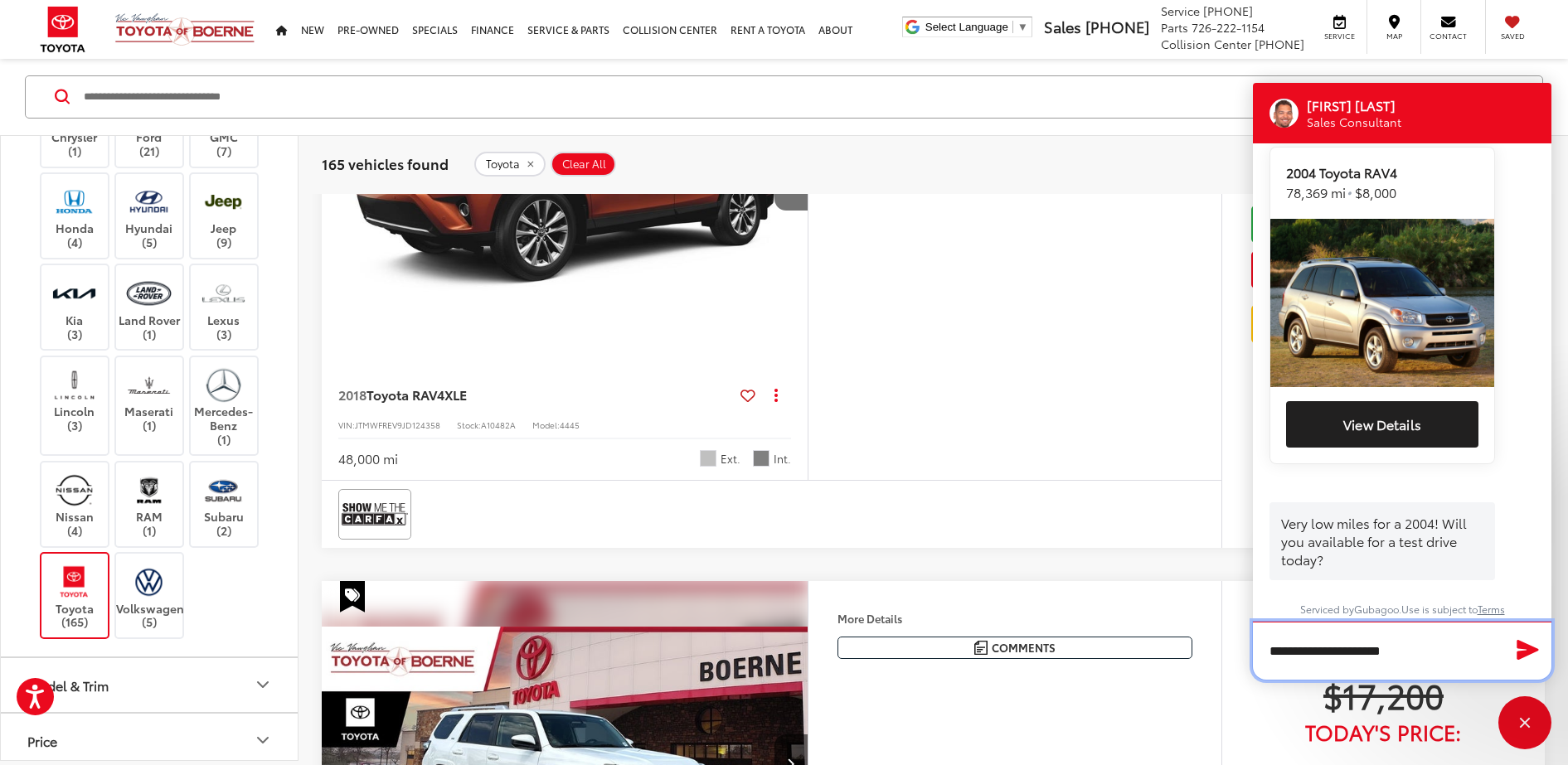 type on "**********" 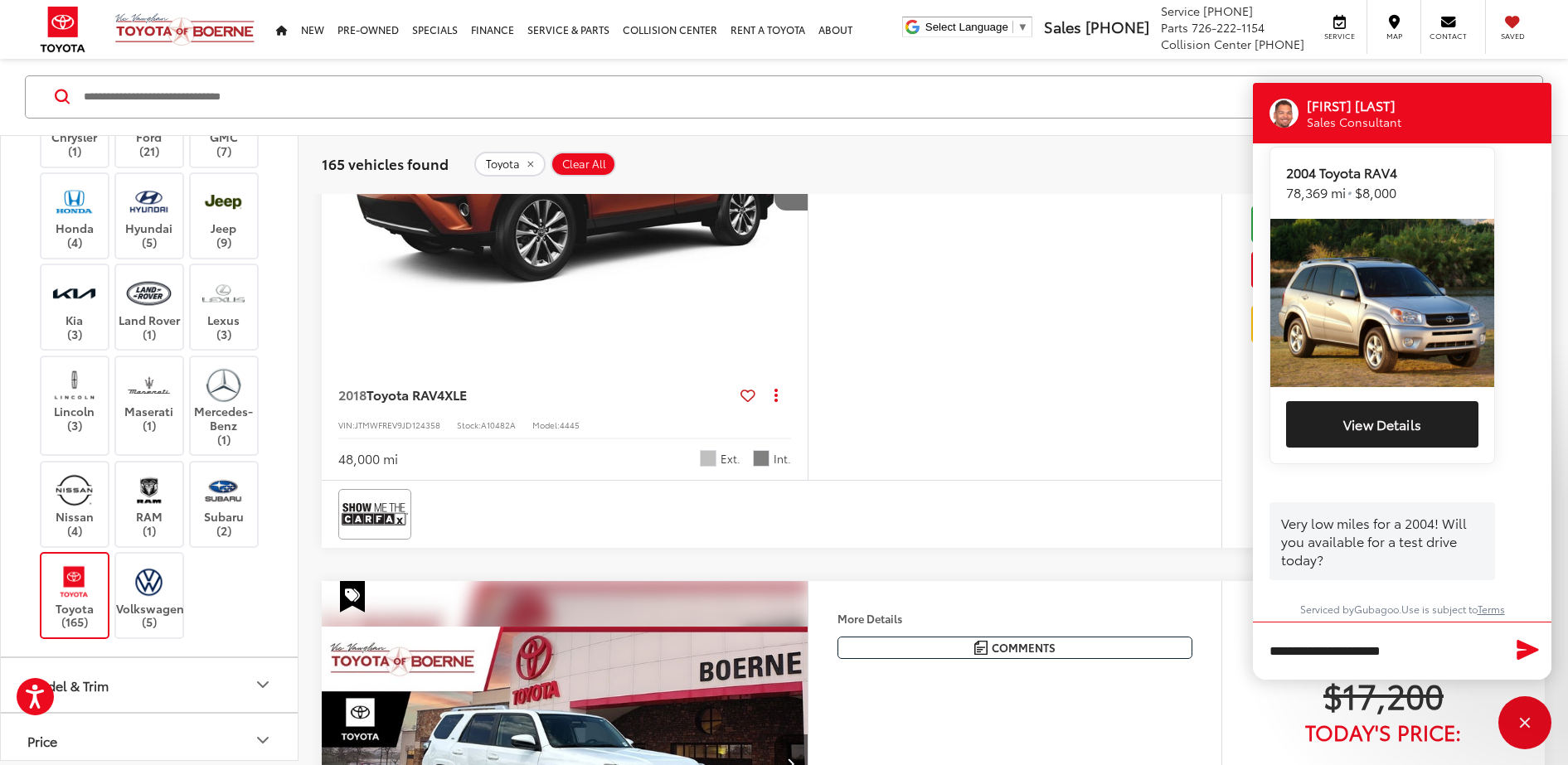 click 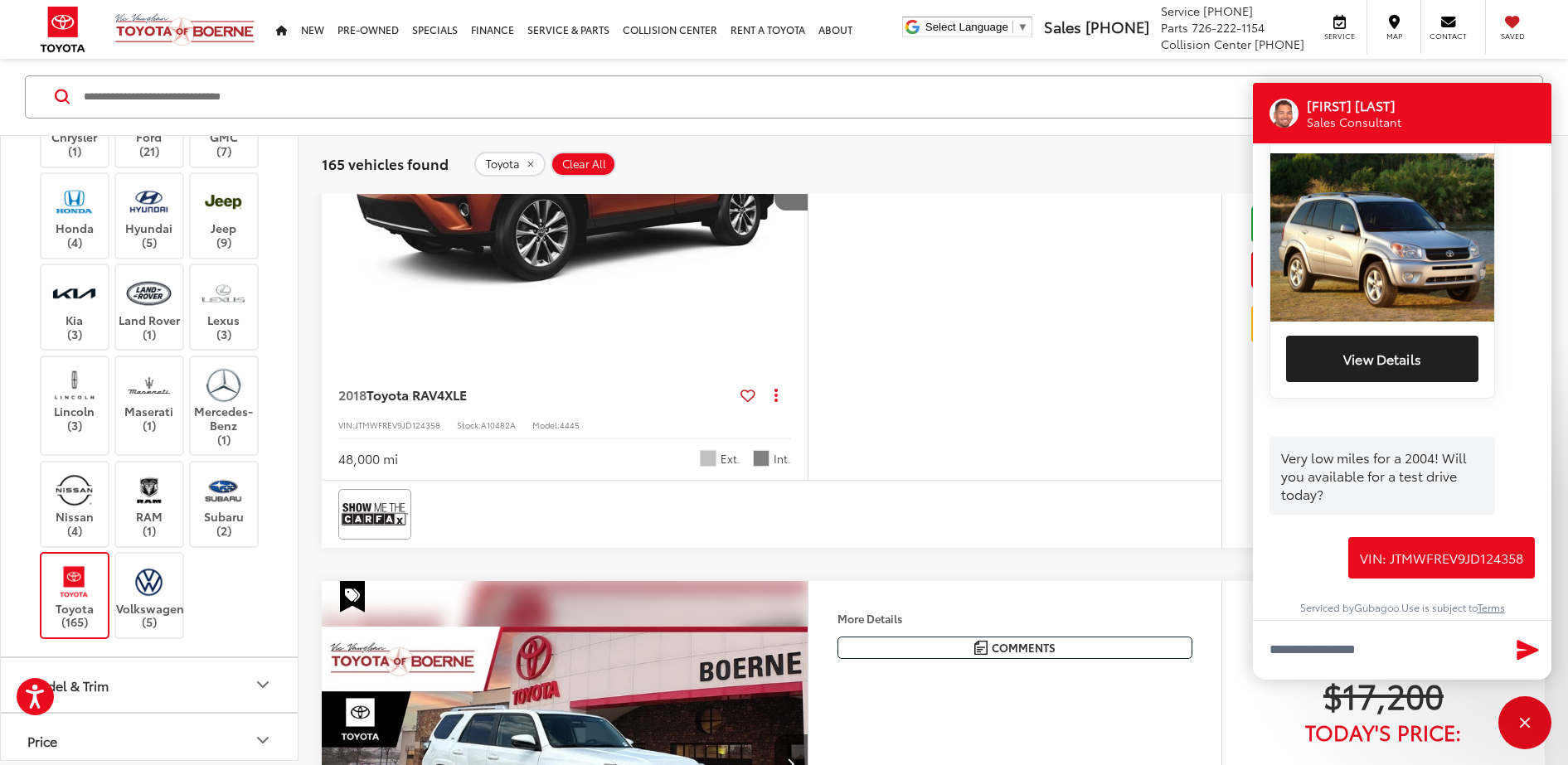 scroll, scrollTop: 877, scrollLeft: 0, axis: vertical 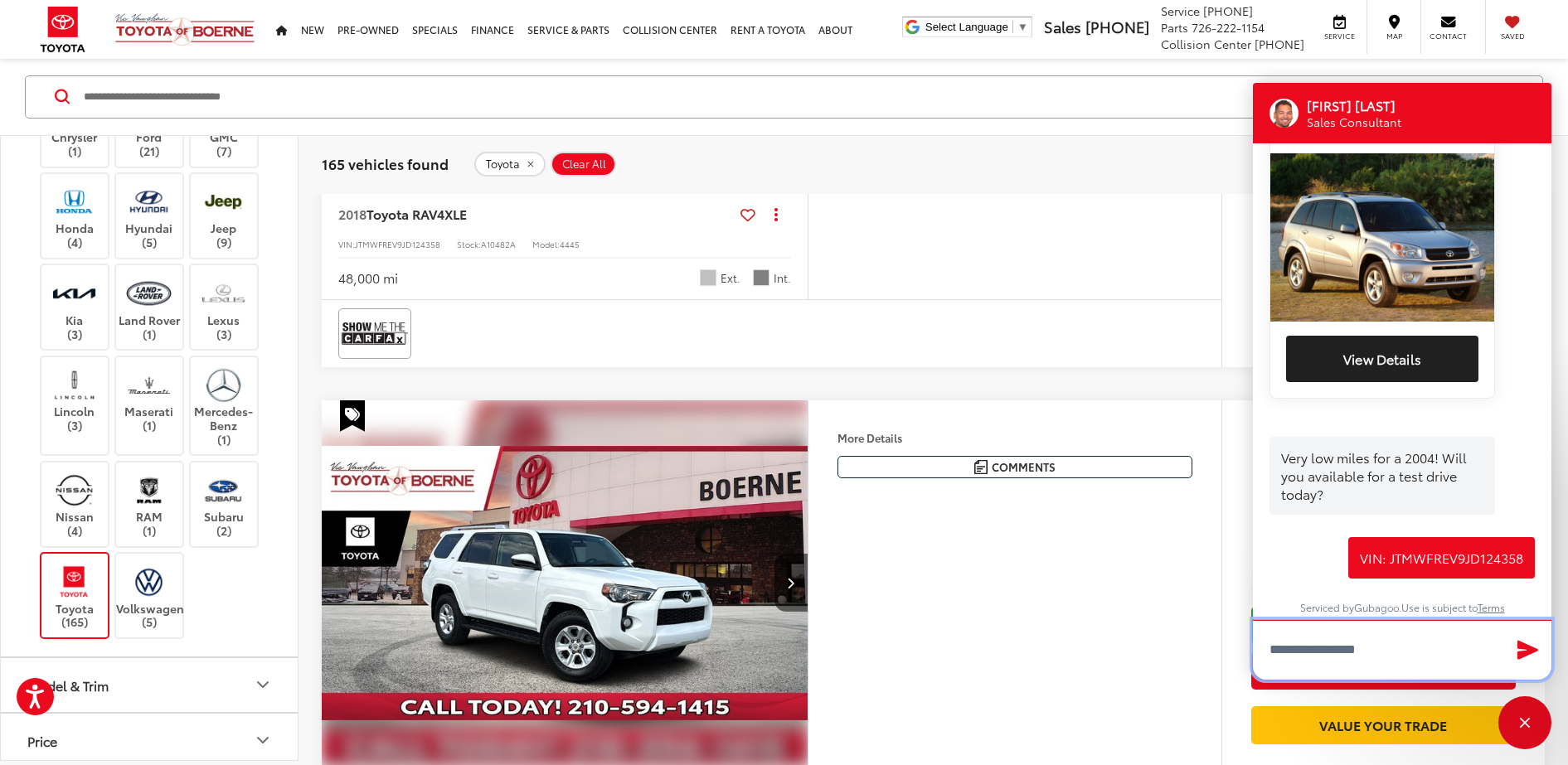 click at bounding box center (1402, 650) 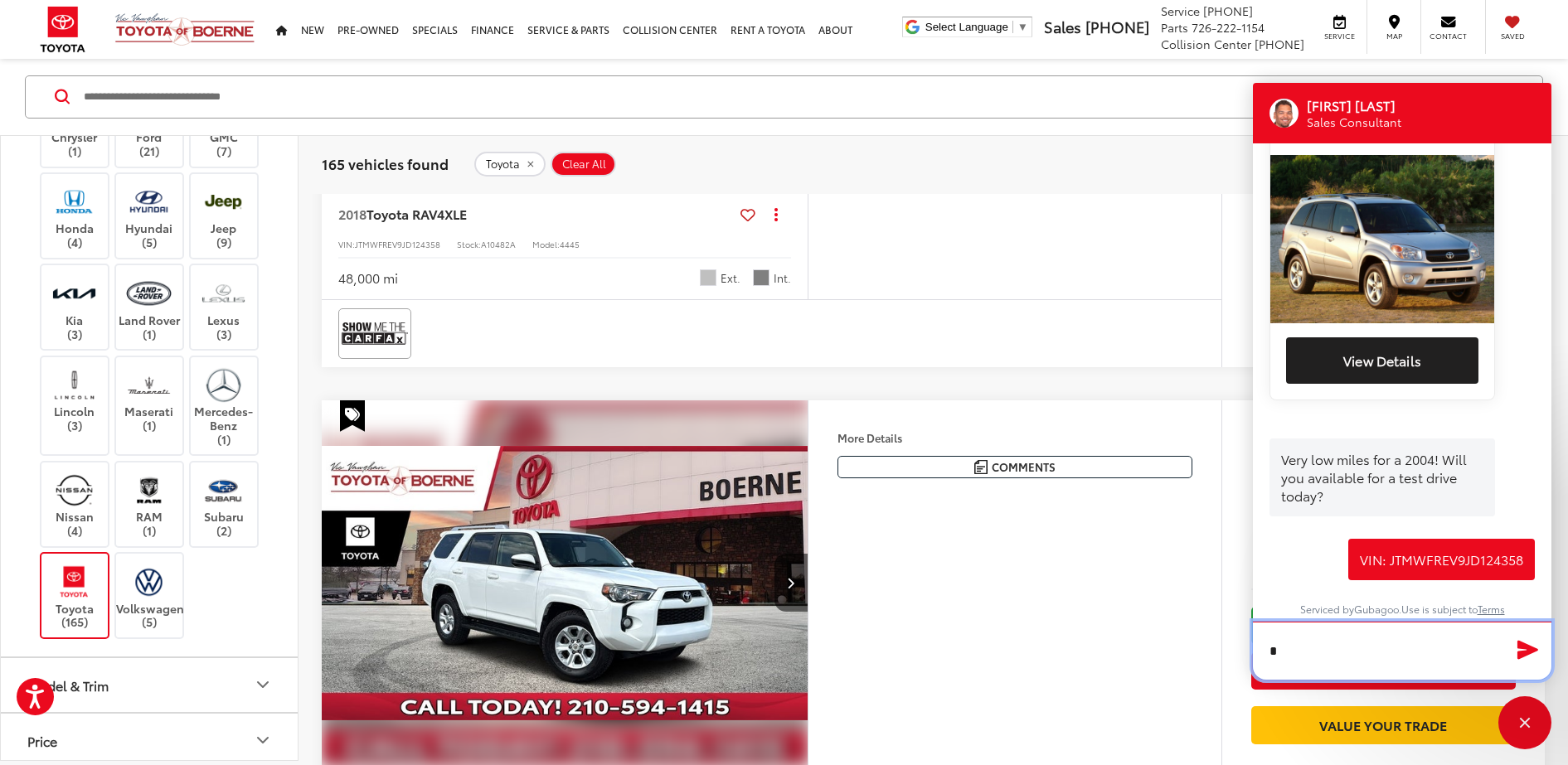 scroll, scrollTop: 875, scrollLeft: 0, axis: vertical 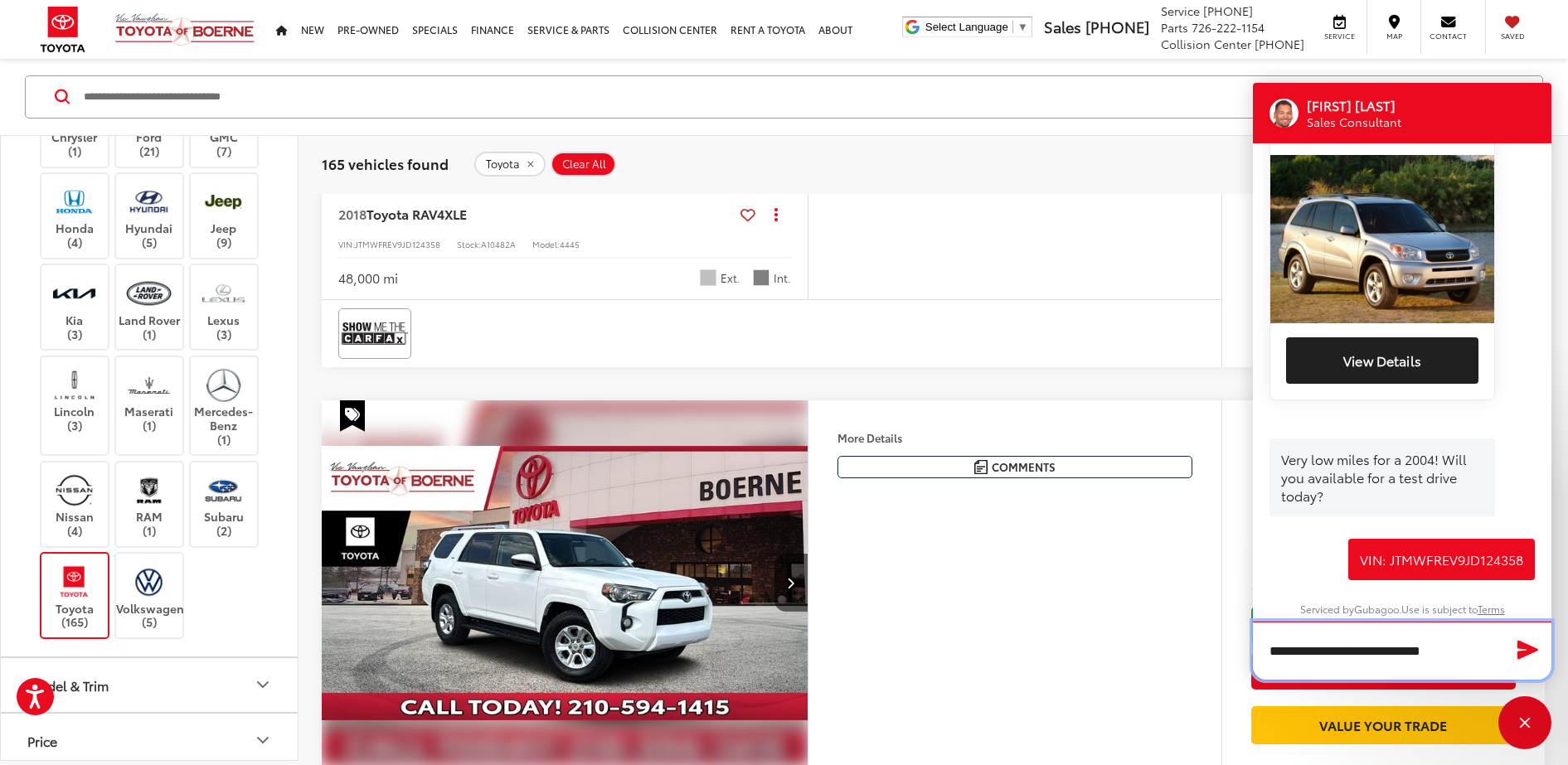 type on "**********" 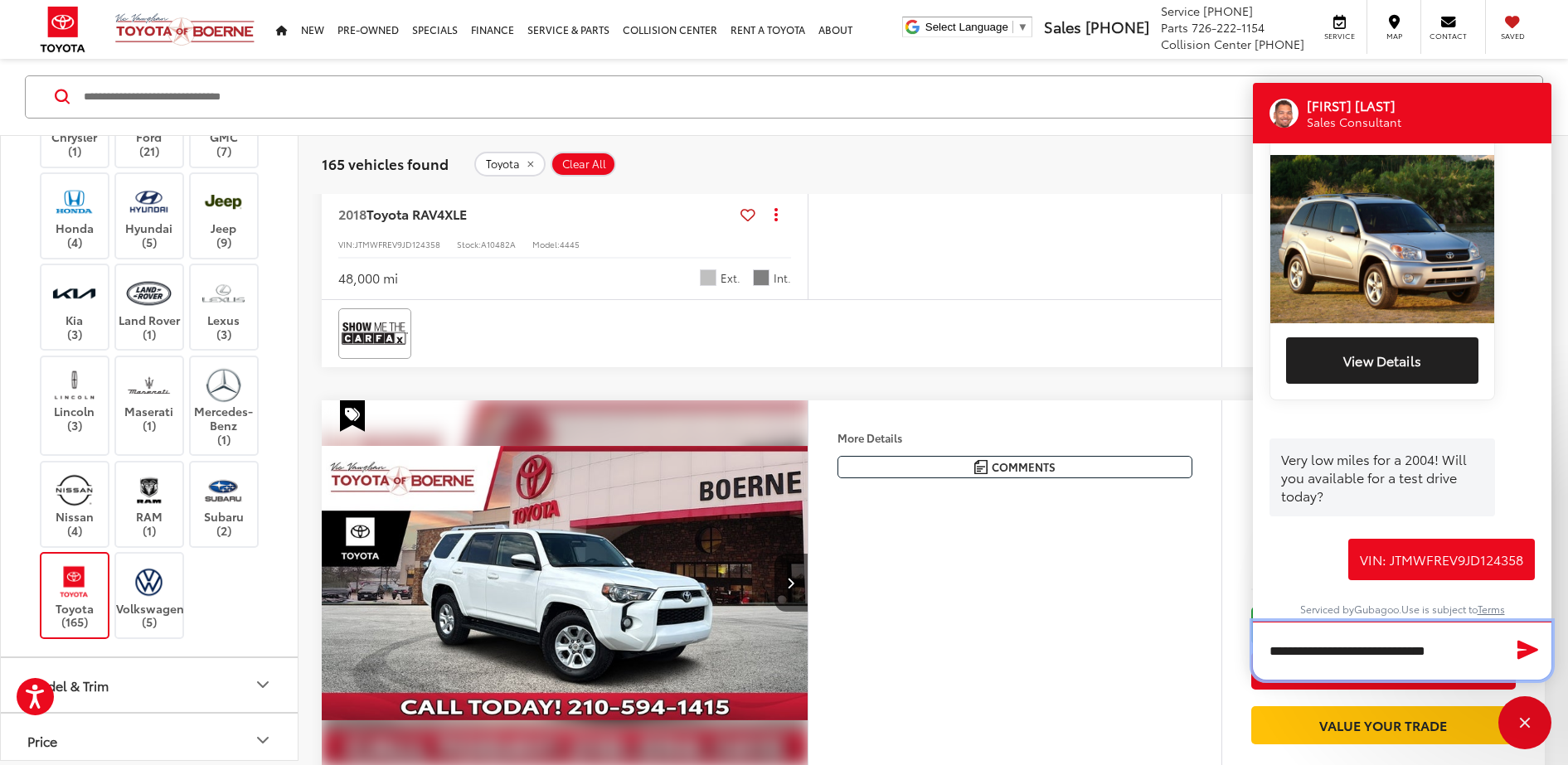 type 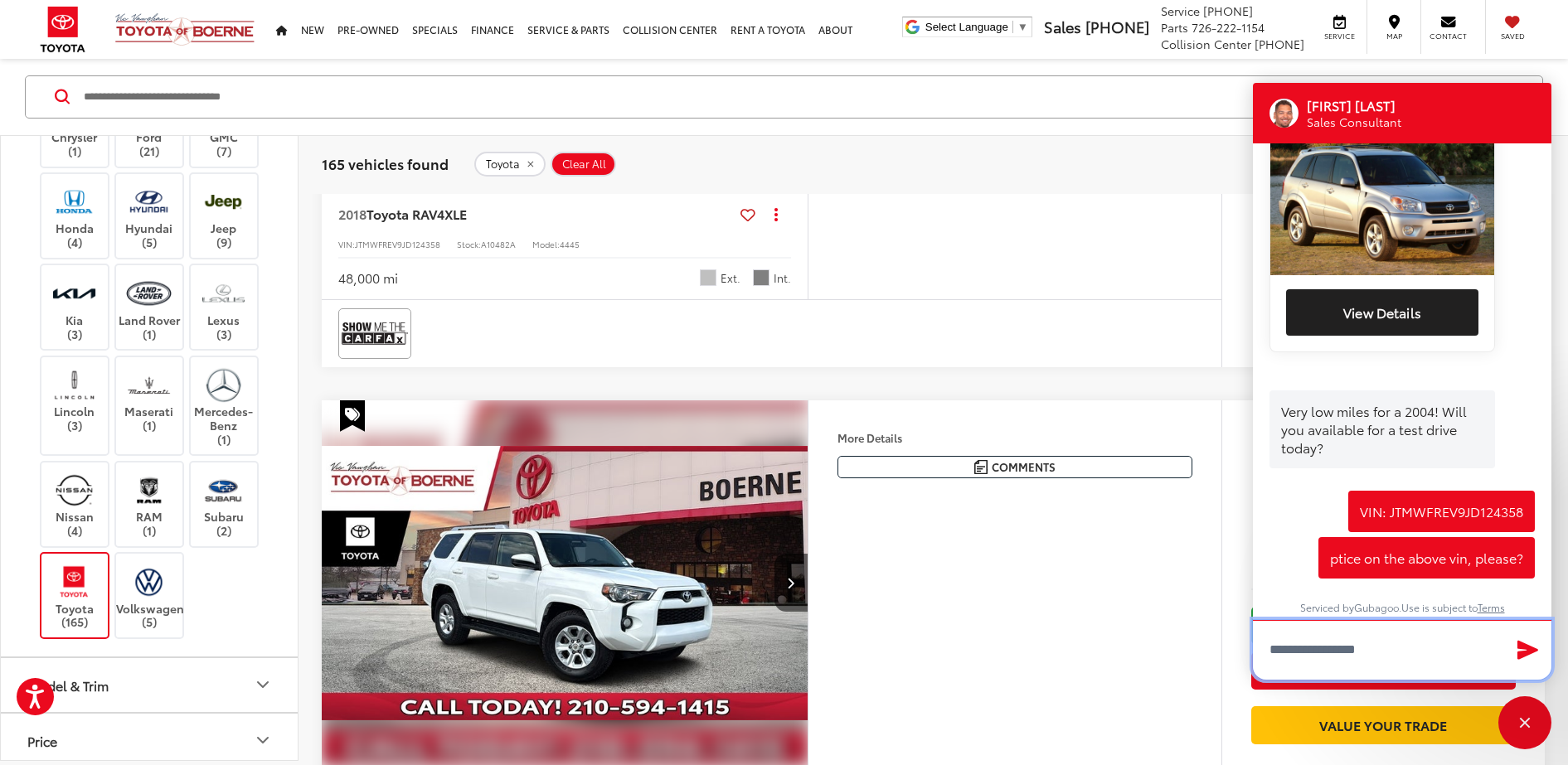 scroll, scrollTop: 942, scrollLeft: 0, axis: vertical 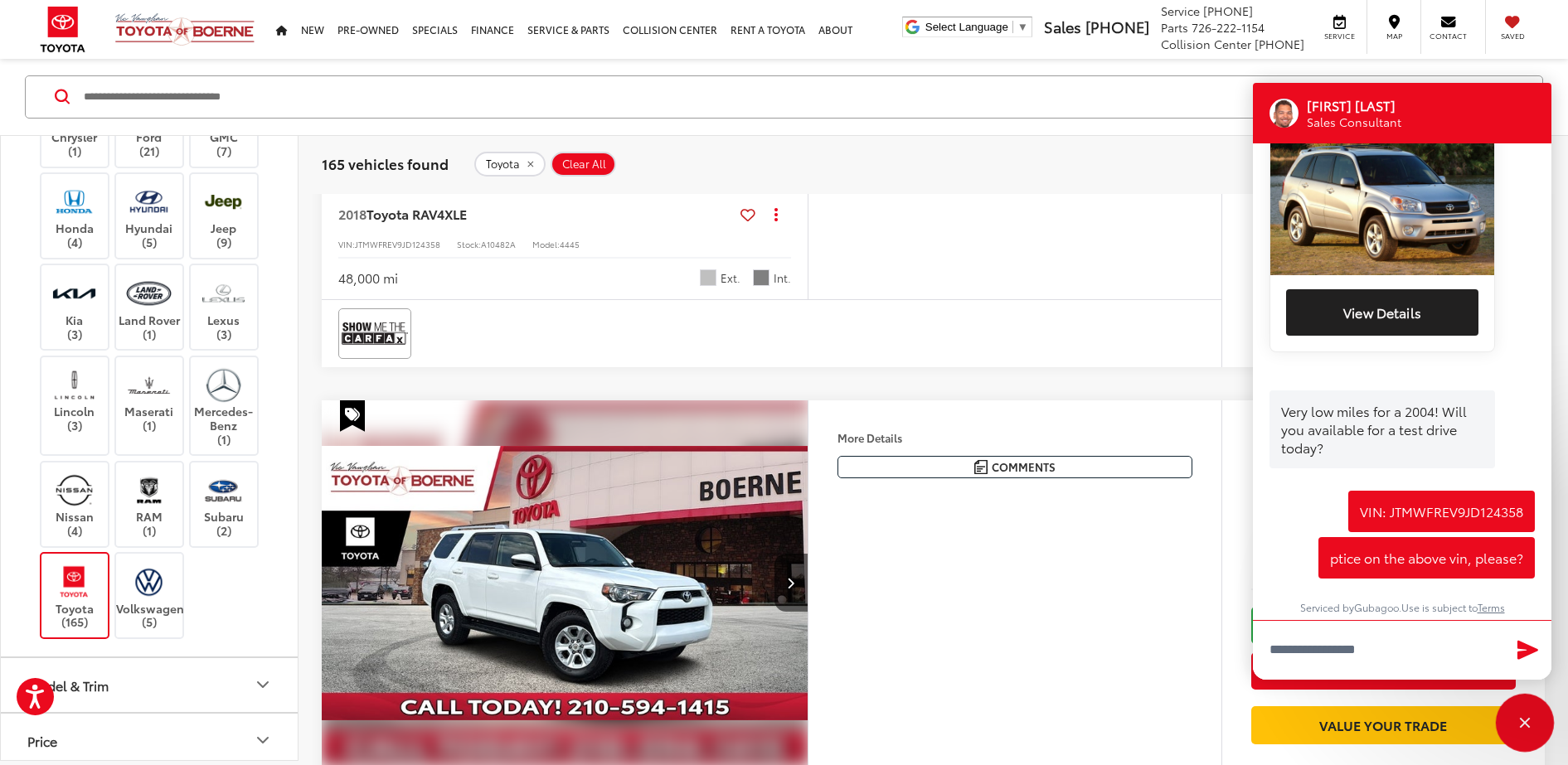 click at bounding box center (1525, 723) 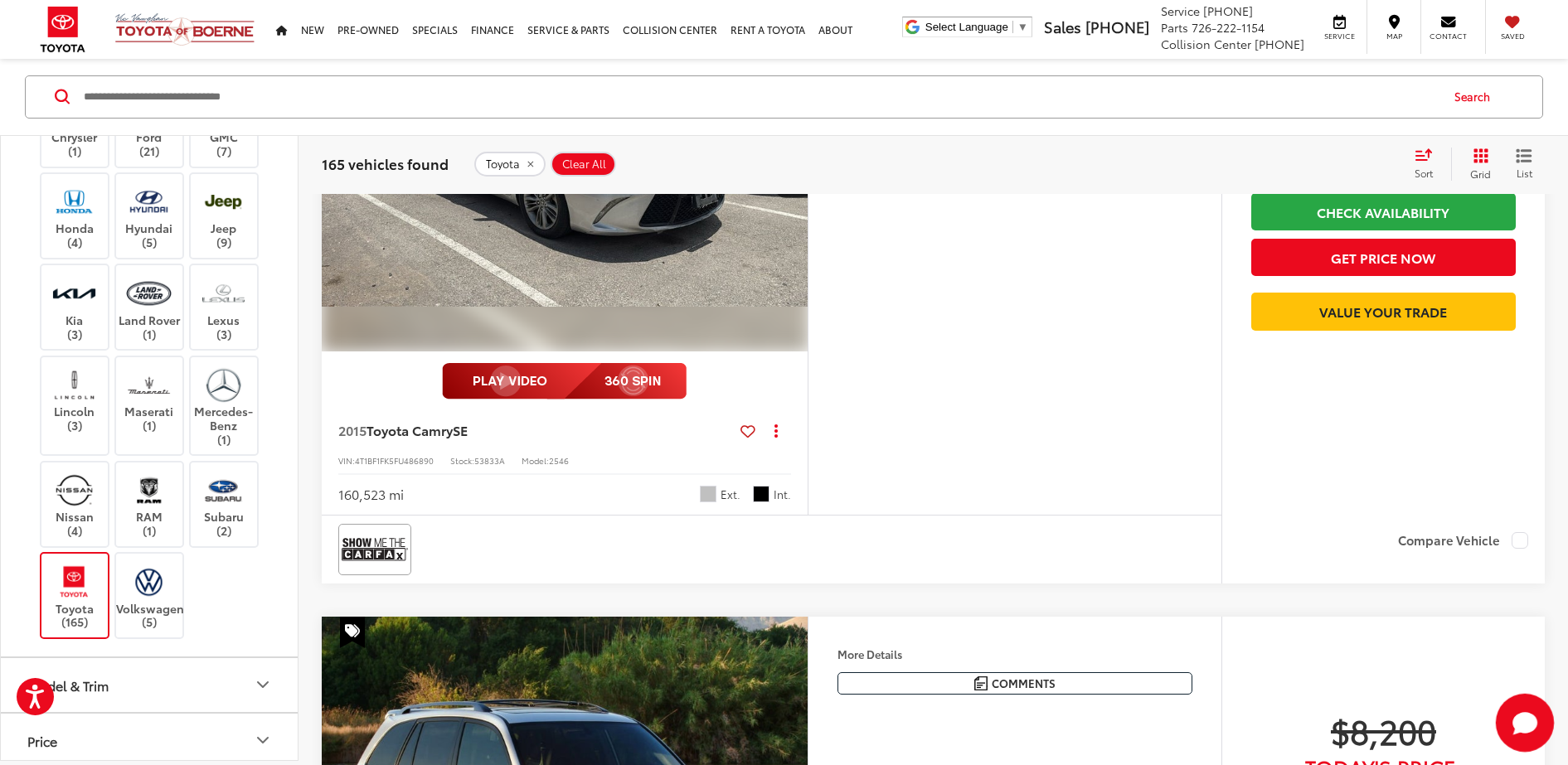scroll, scrollTop: 2667, scrollLeft: 0, axis: vertical 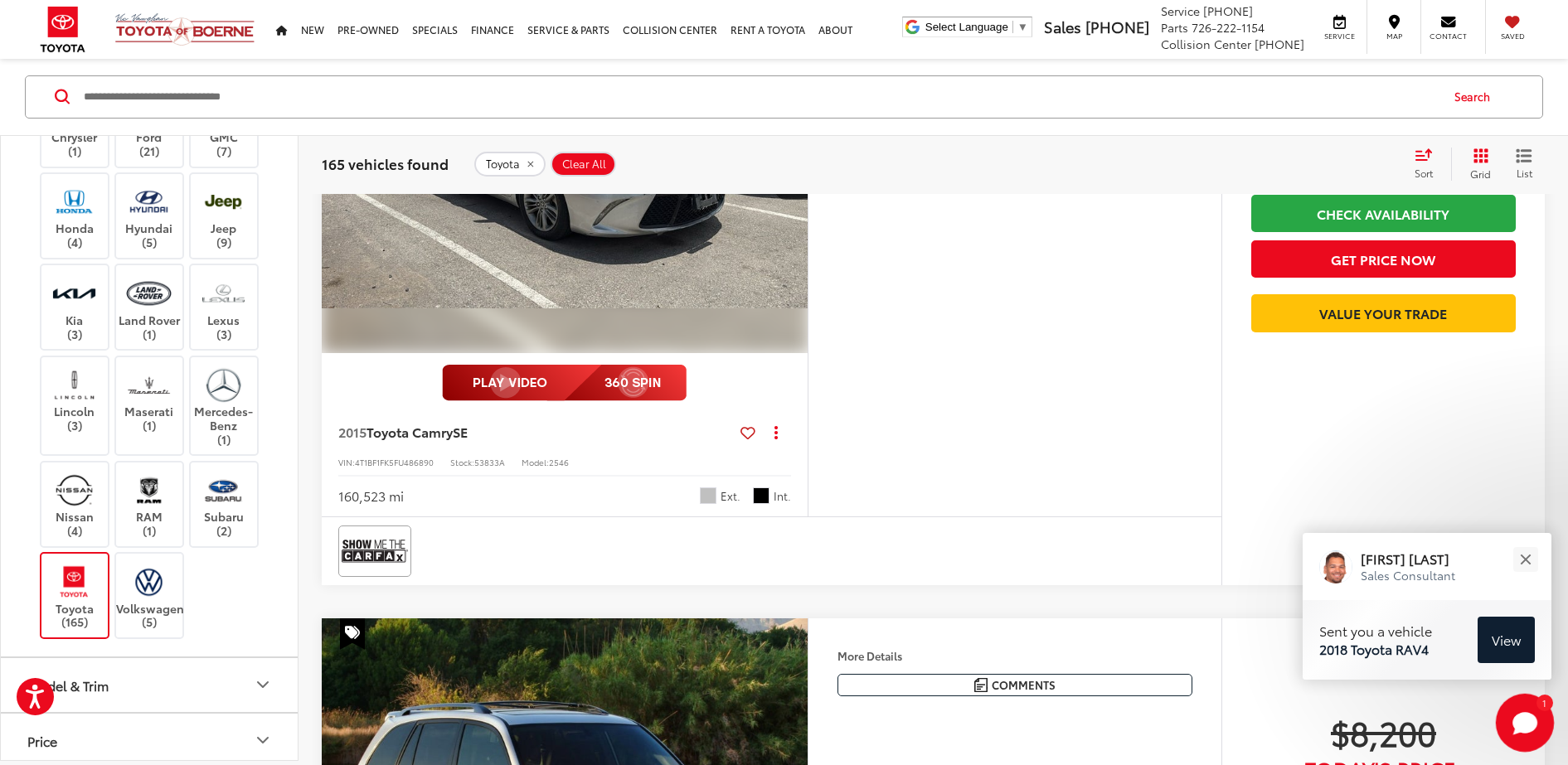 click 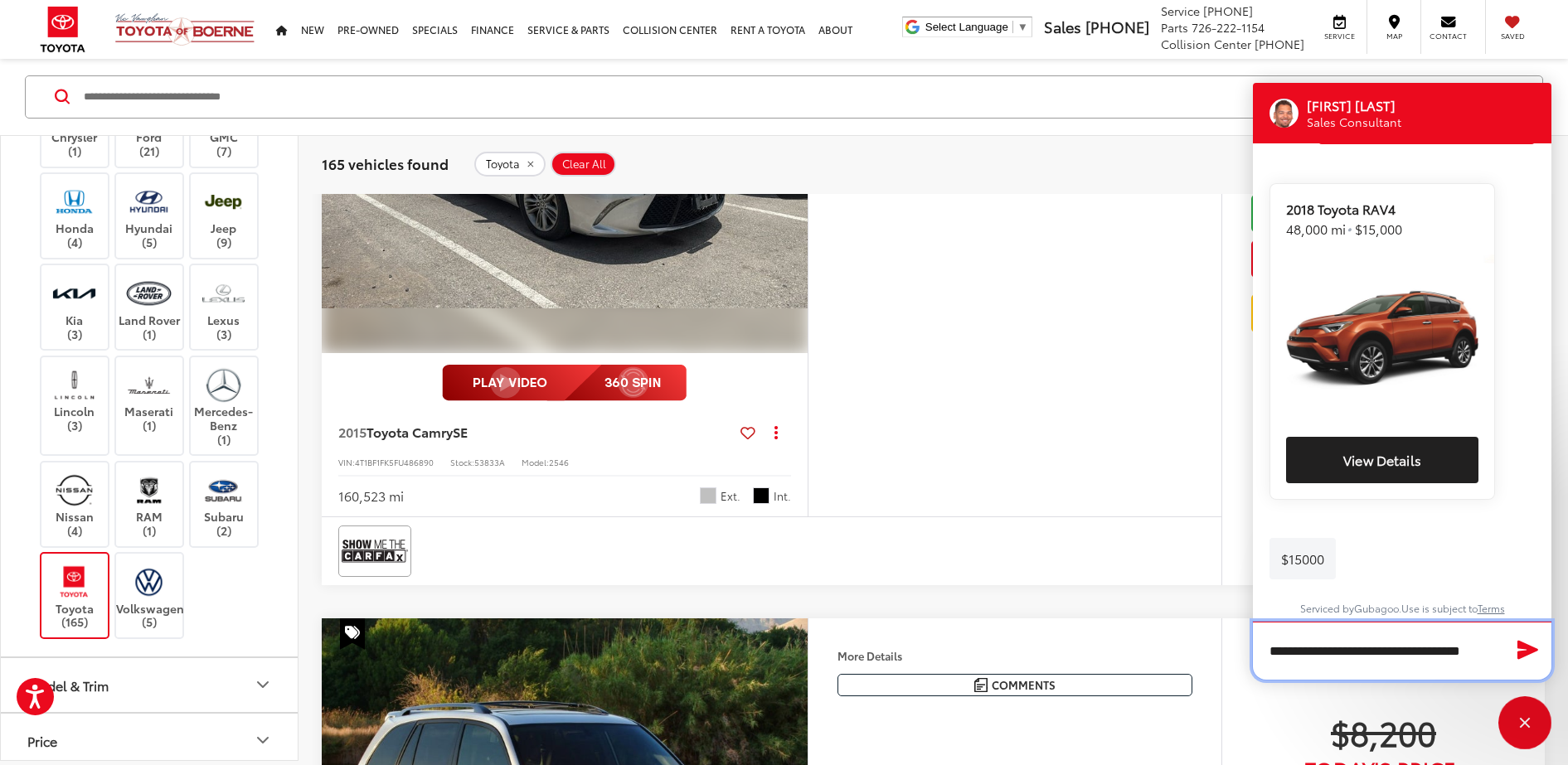 scroll, scrollTop: 1367, scrollLeft: 0, axis: vertical 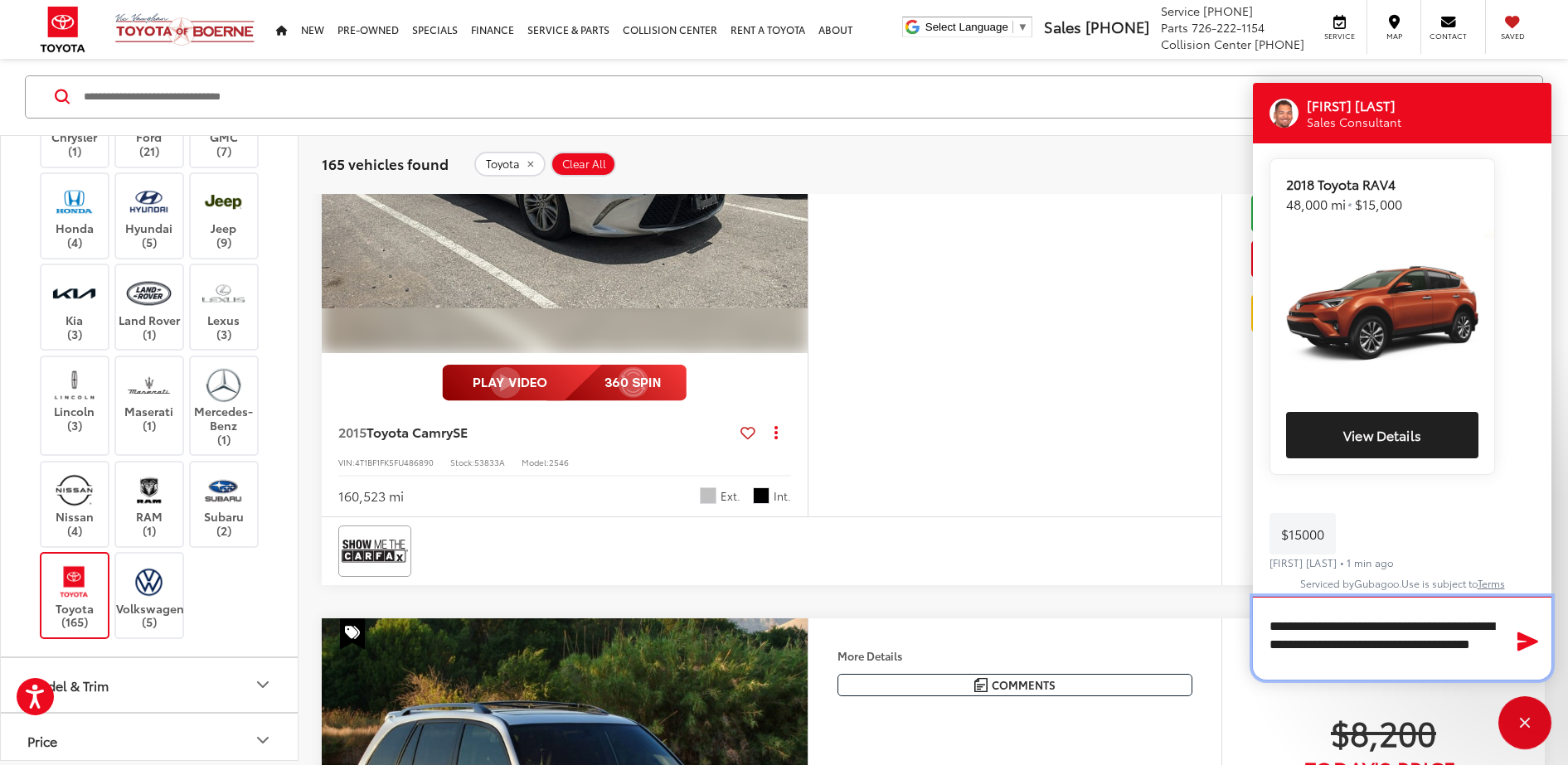 type on "**********" 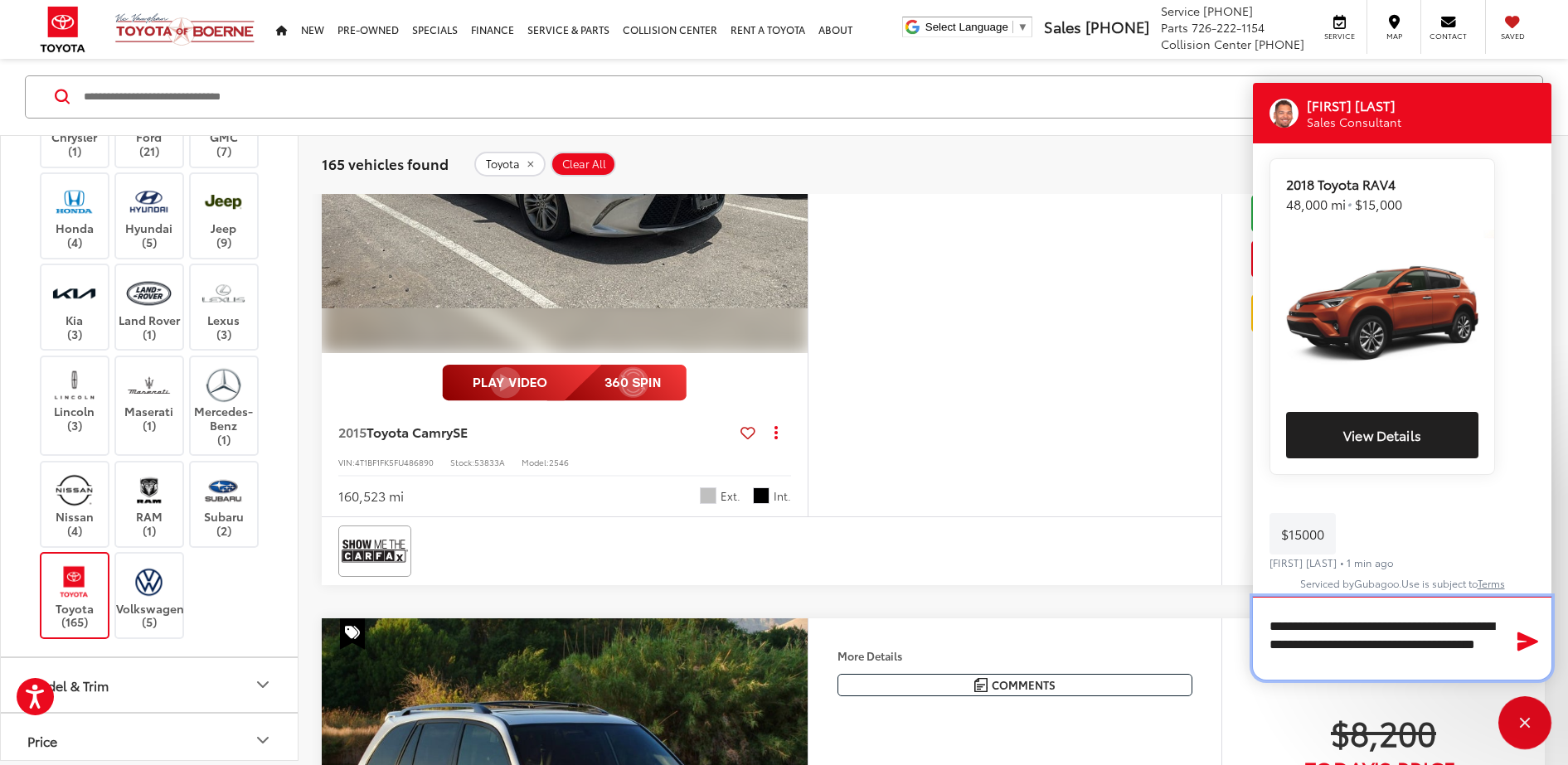 type 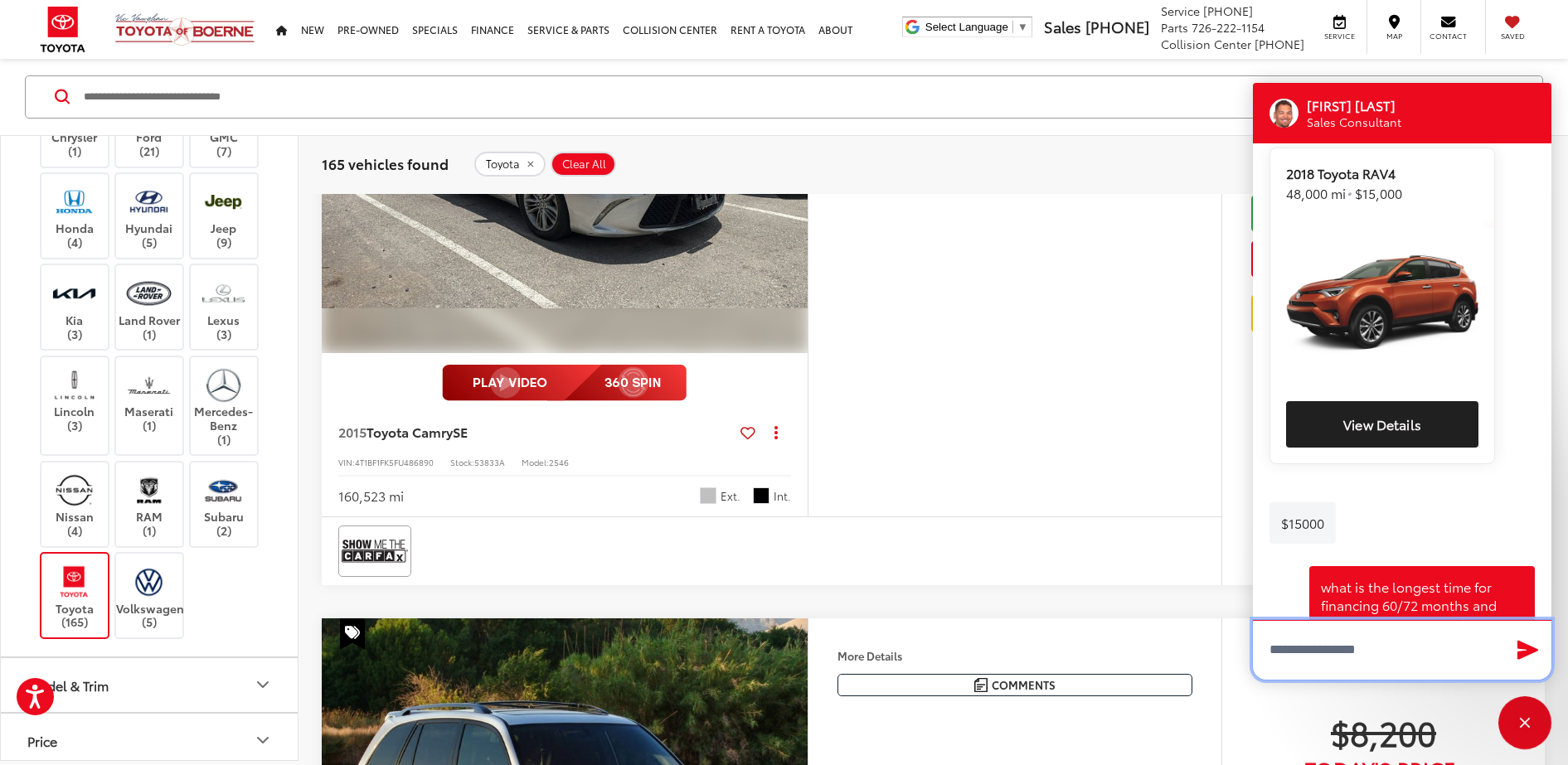 scroll, scrollTop: 1485, scrollLeft: 0, axis: vertical 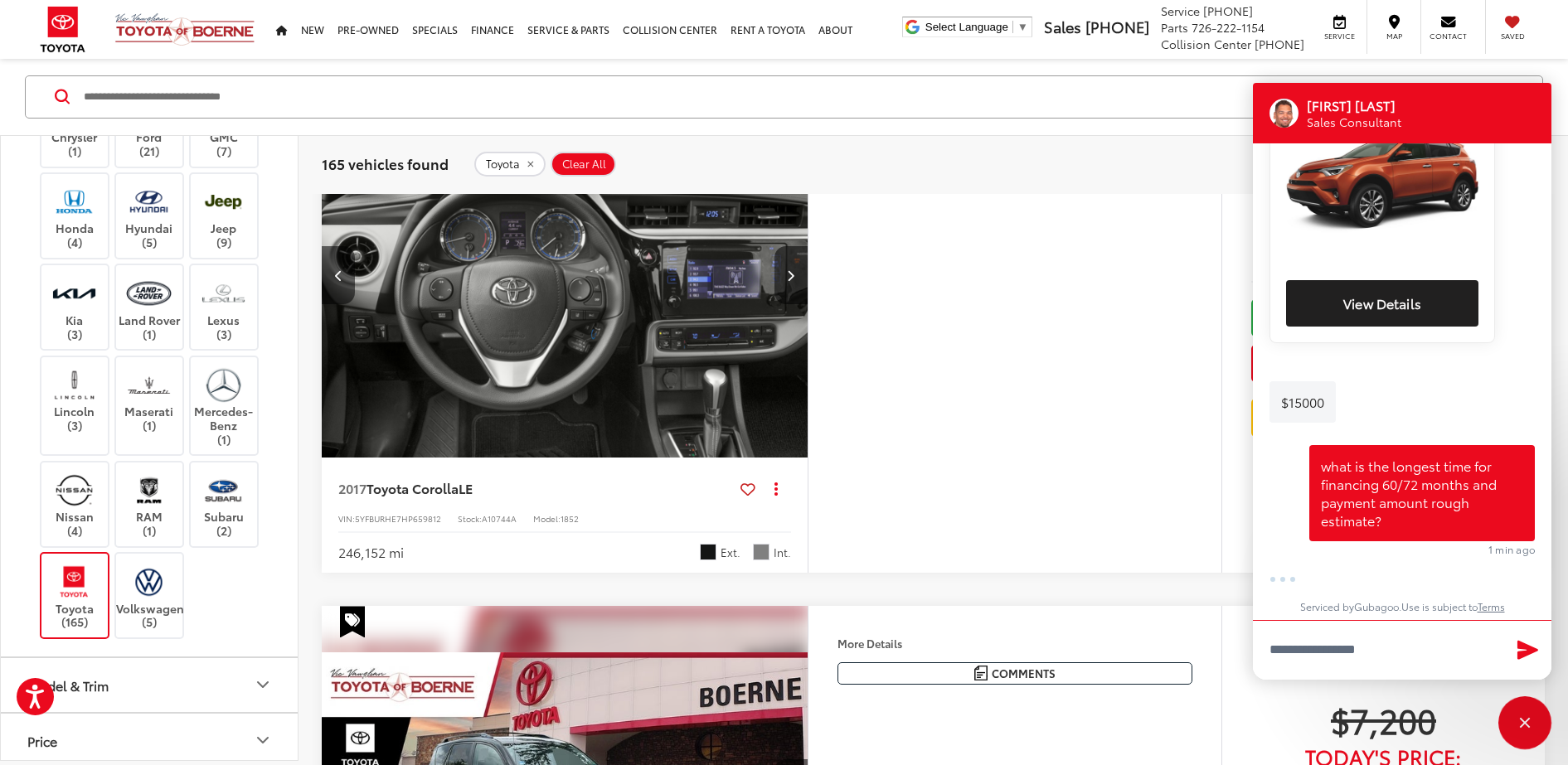 click at bounding box center (565, 276) 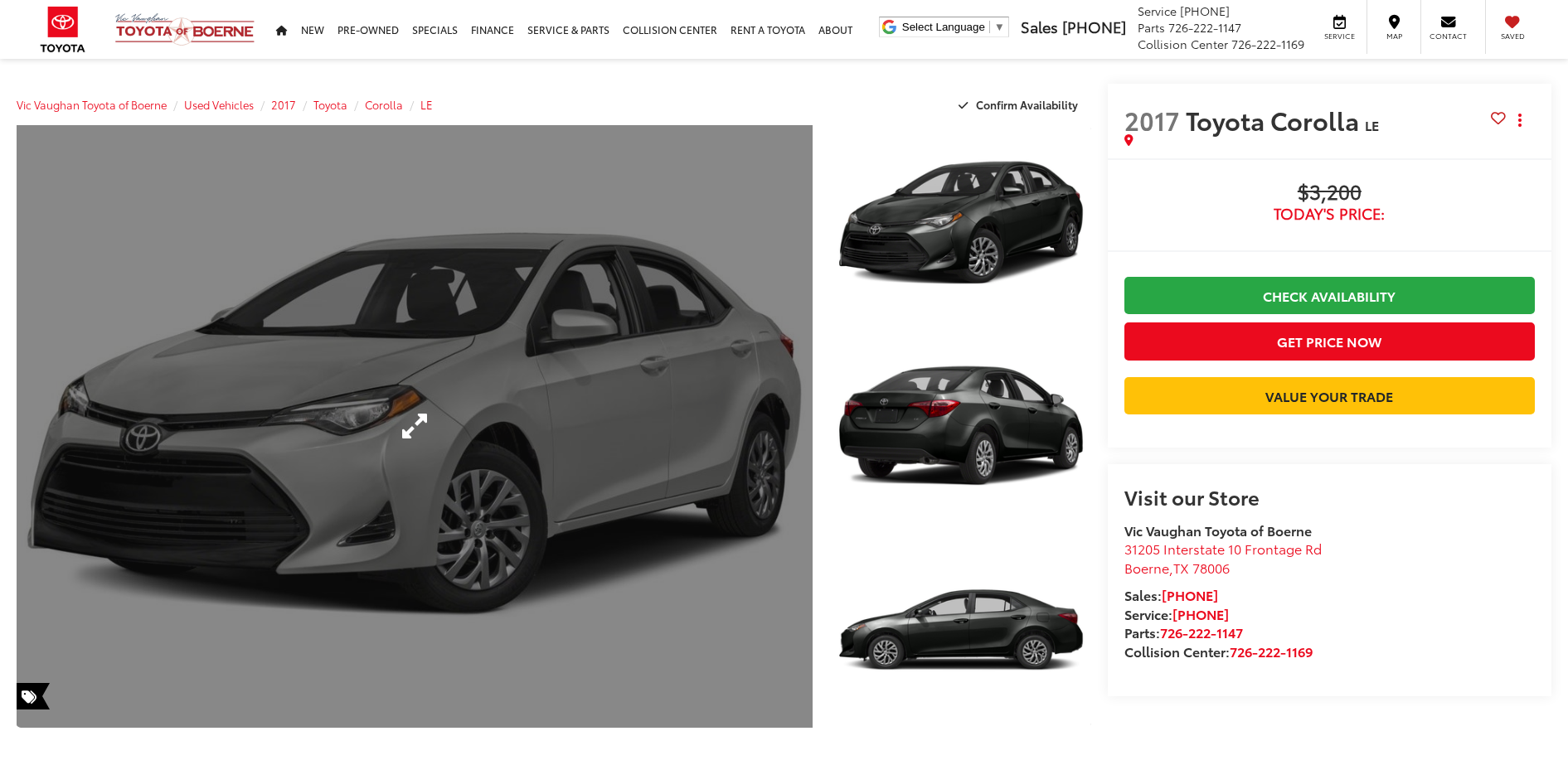 scroll, scrollTop: 0, scrollLeft: 0, axis: both 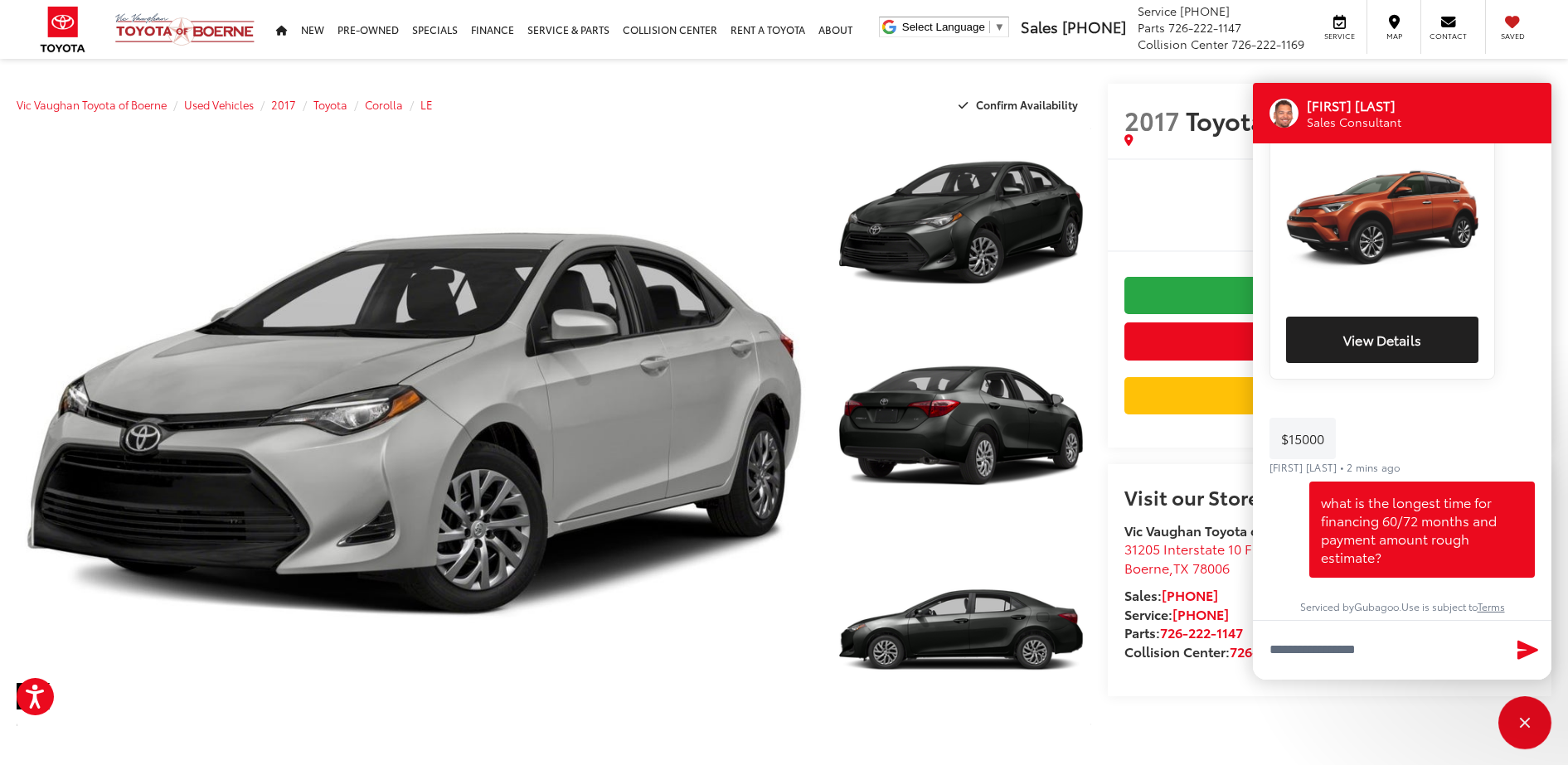 click on "$15000 [FIRST] [LAST] • 2 mins ago" at bounding box center (1402, 447) 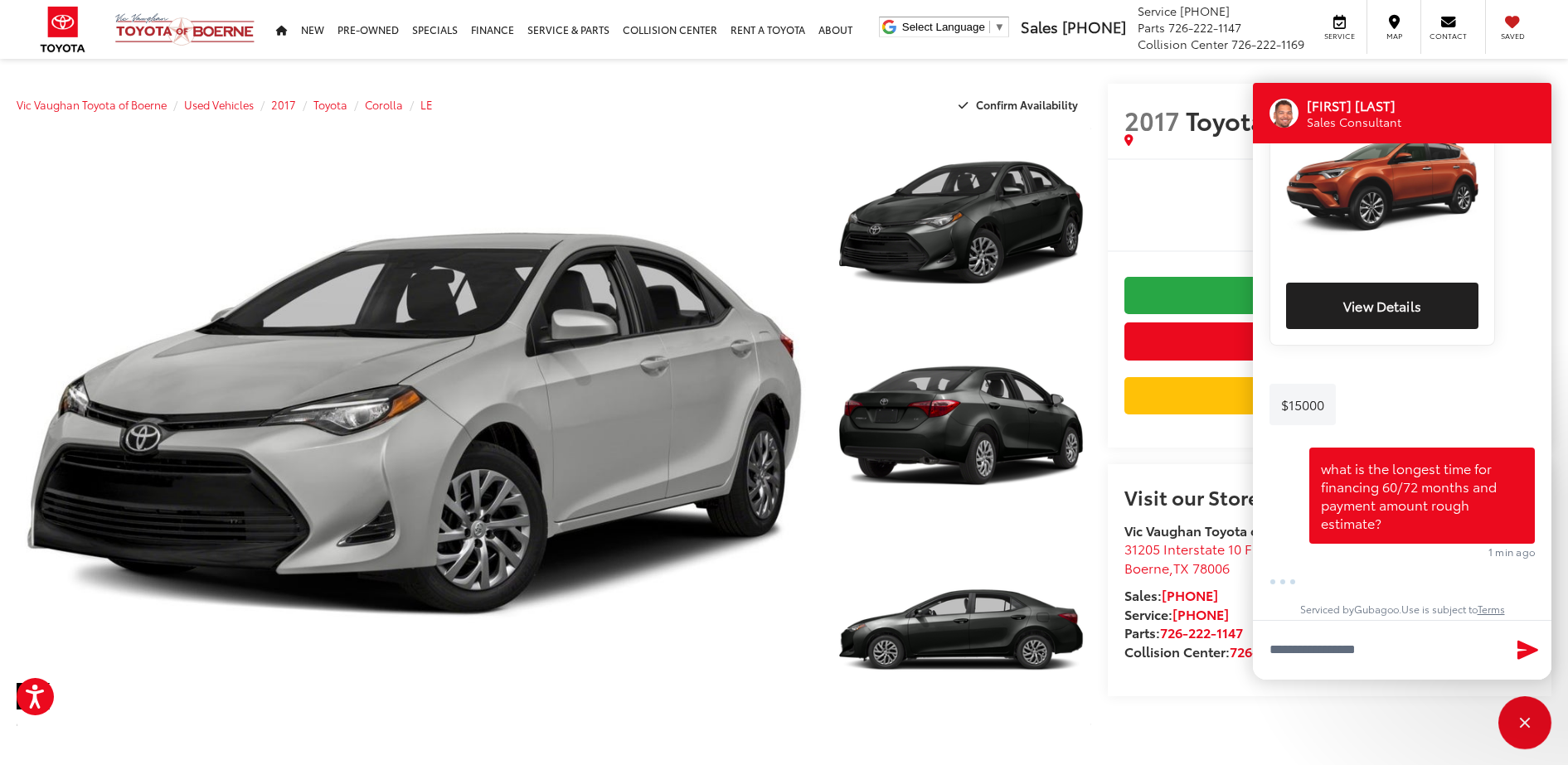scroll, scrollTop: 1522, scrollLeft: 0, axis: vertical 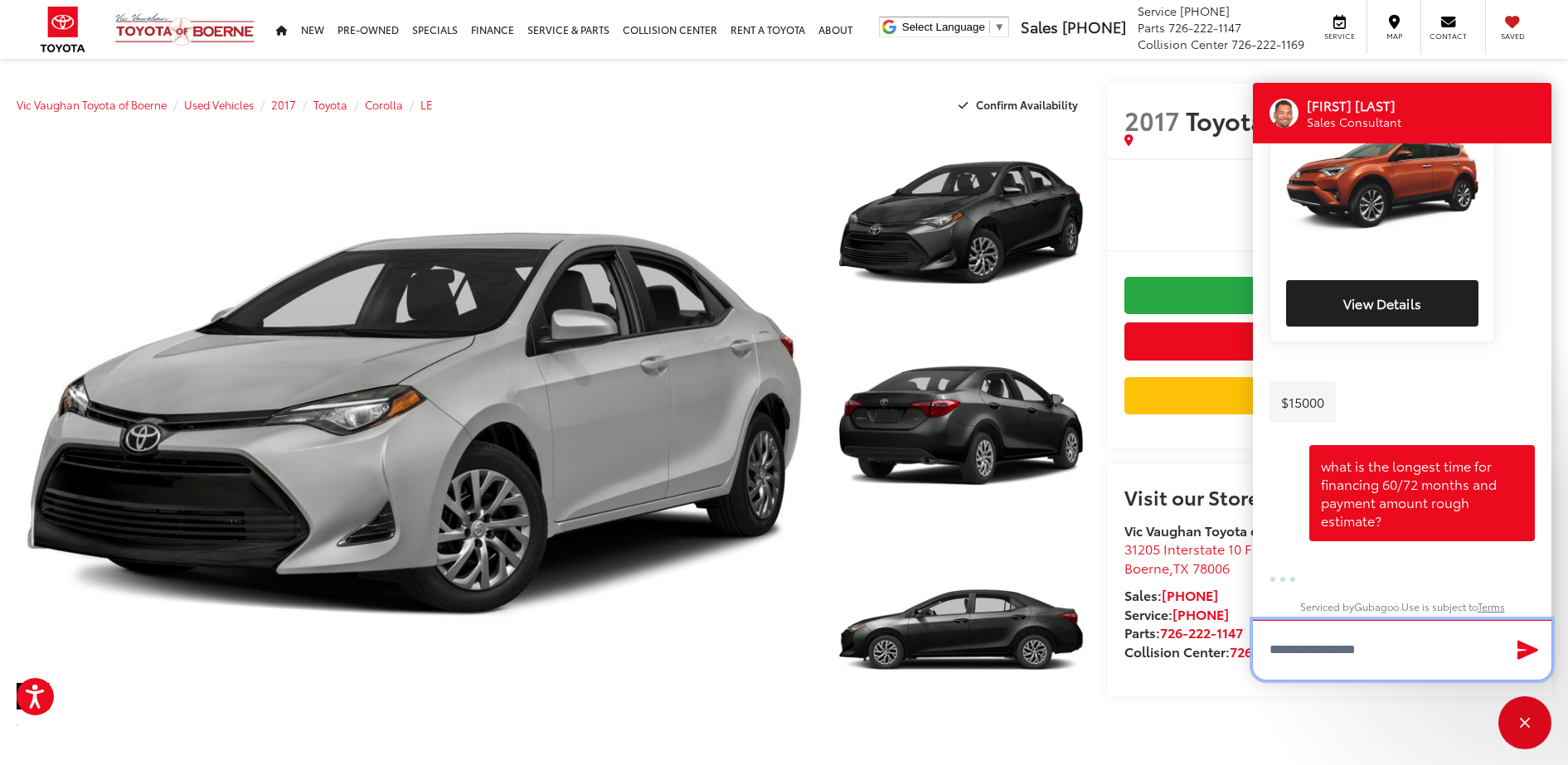 click at bounding box center (1402, 650) 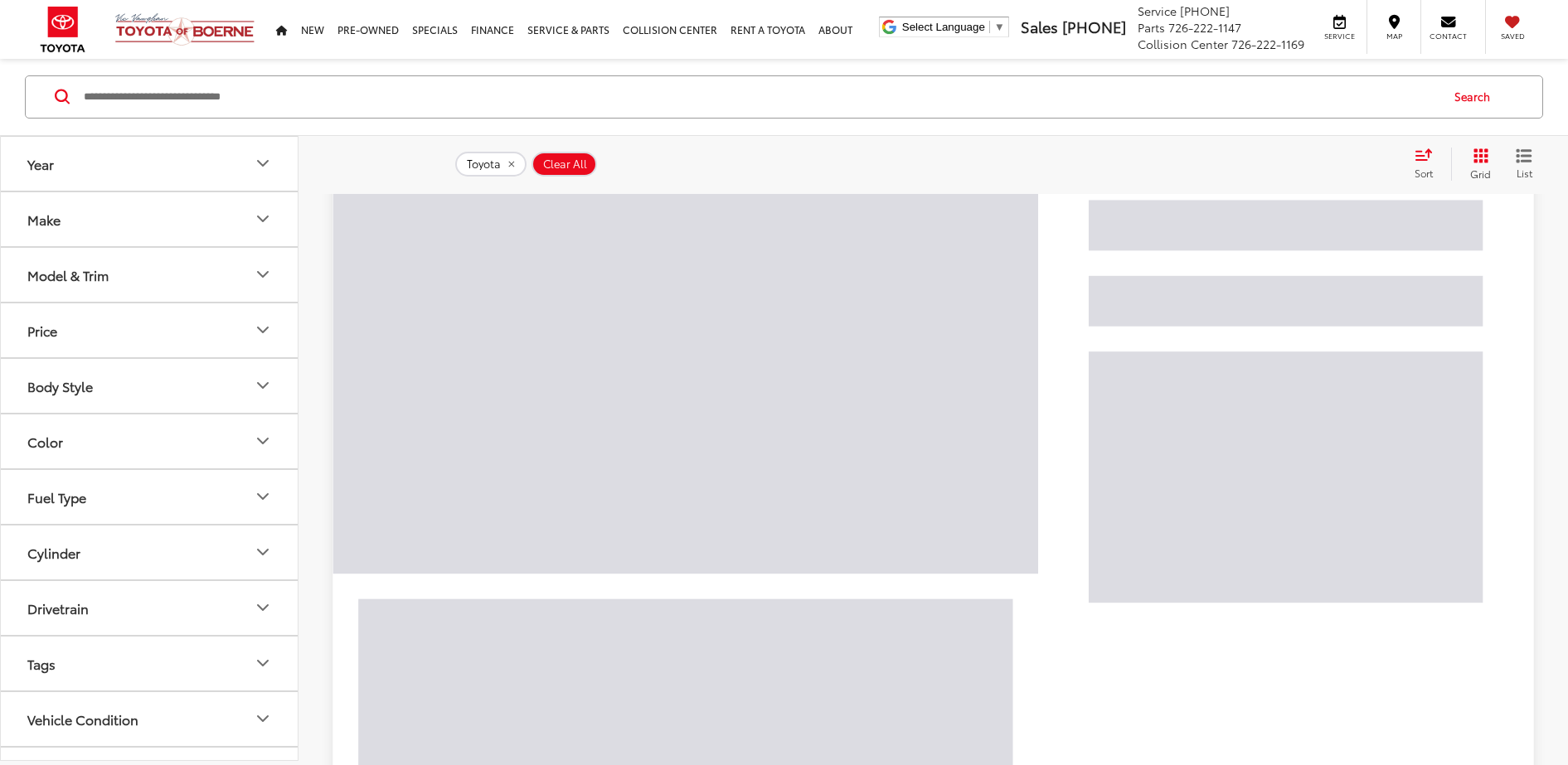 scroll, scrollTop: 191, scrollLeft: 0, axis: vertical 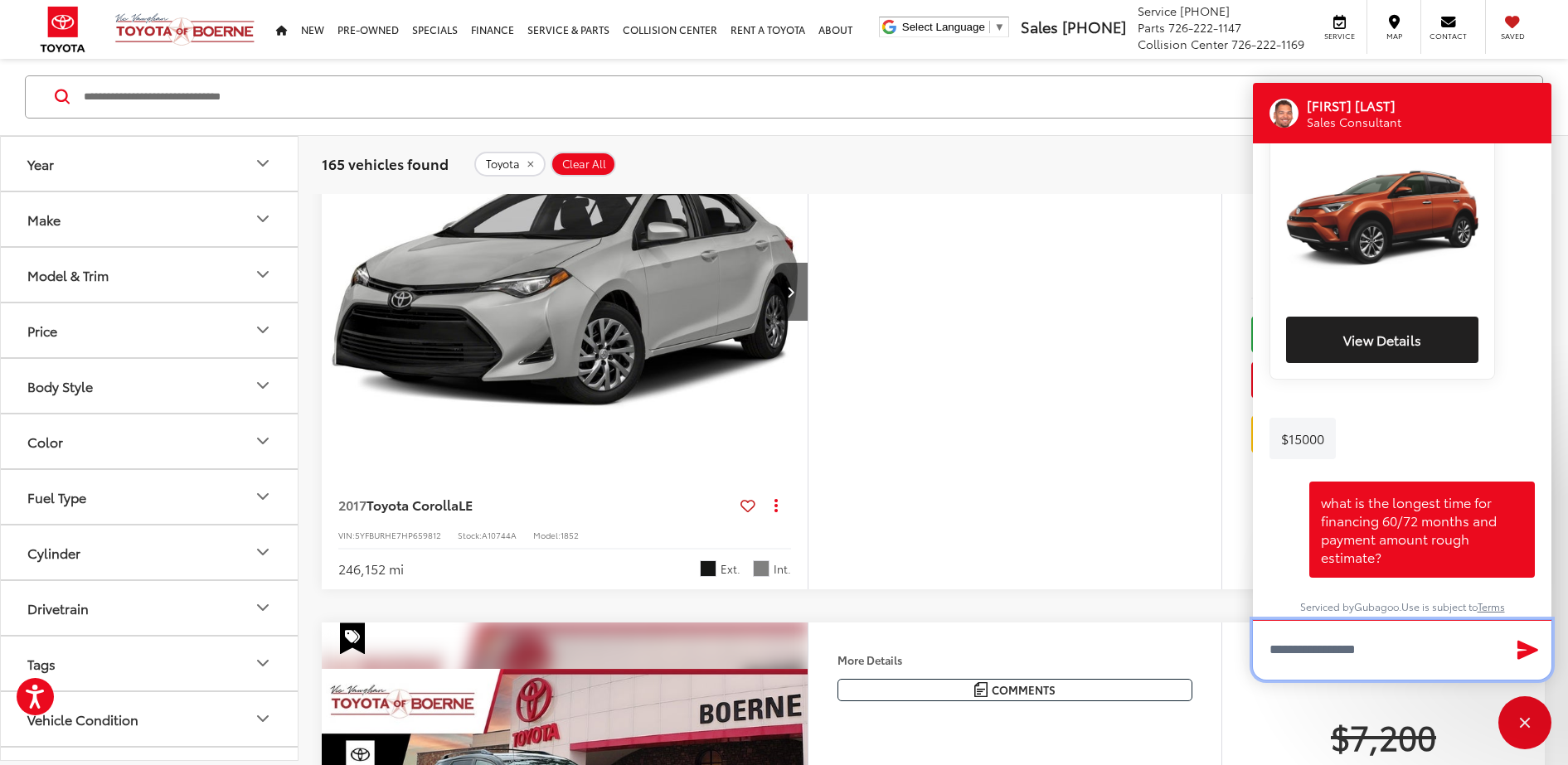 click at bounding box center [1402, 650] 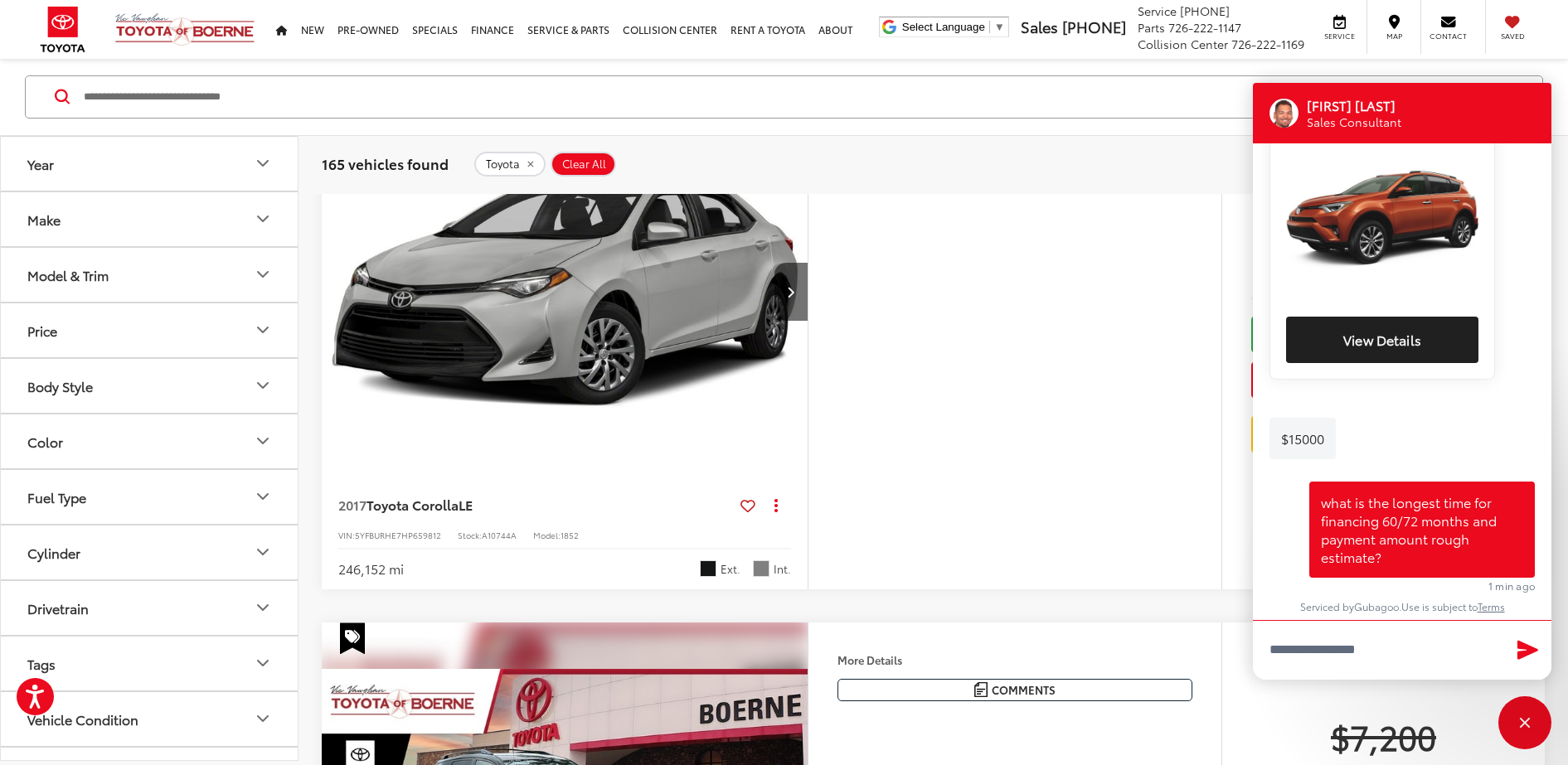 click on "what is the longest time for financing 60/72 months and payment amount rough estimate? 1 min ago" at bounding box center [1402, 538] 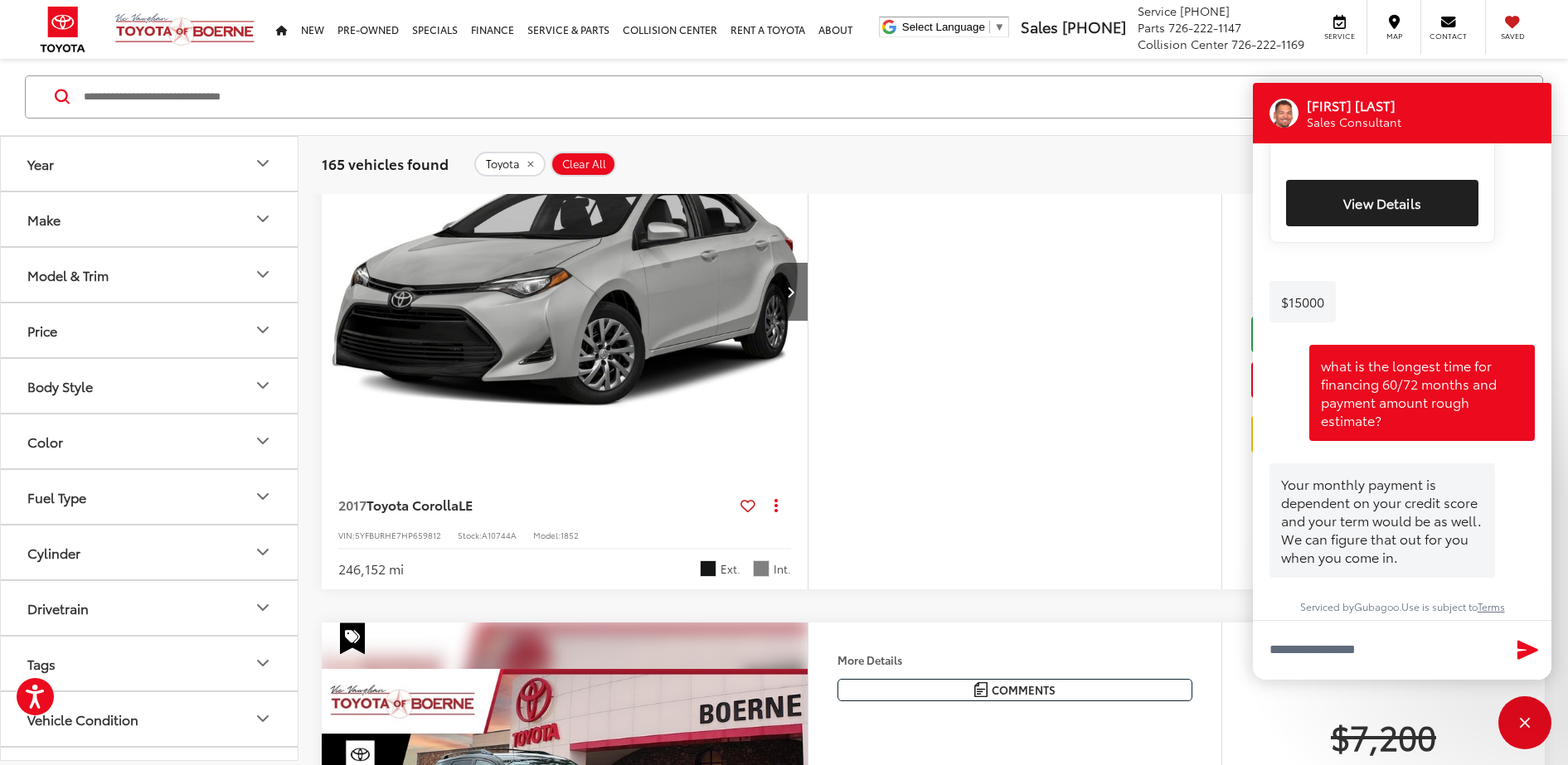 scroll, scrollTop: 1640, scrollLeft: 0, axis: vertical 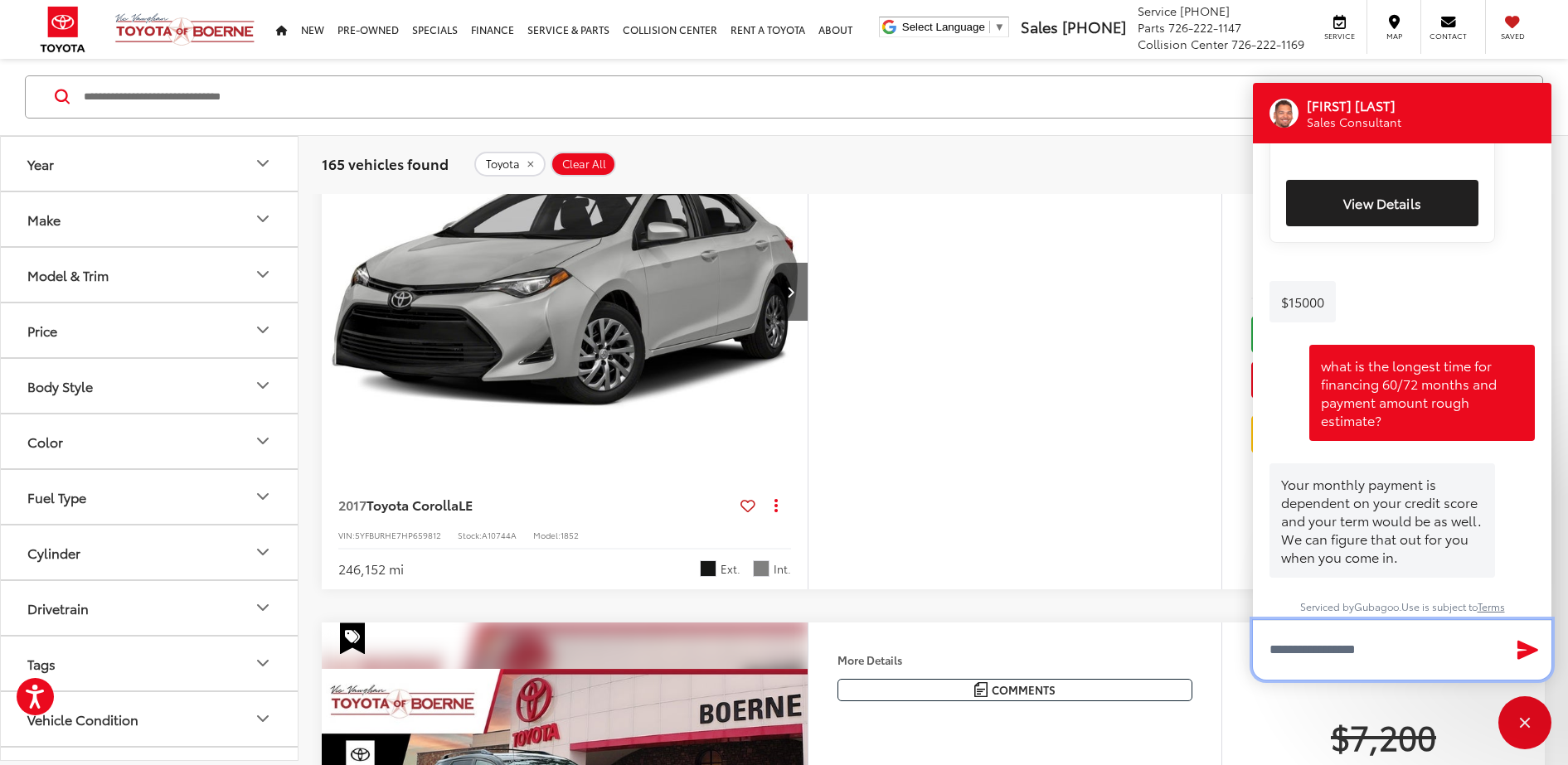 click at bounding box center [1402, 650] 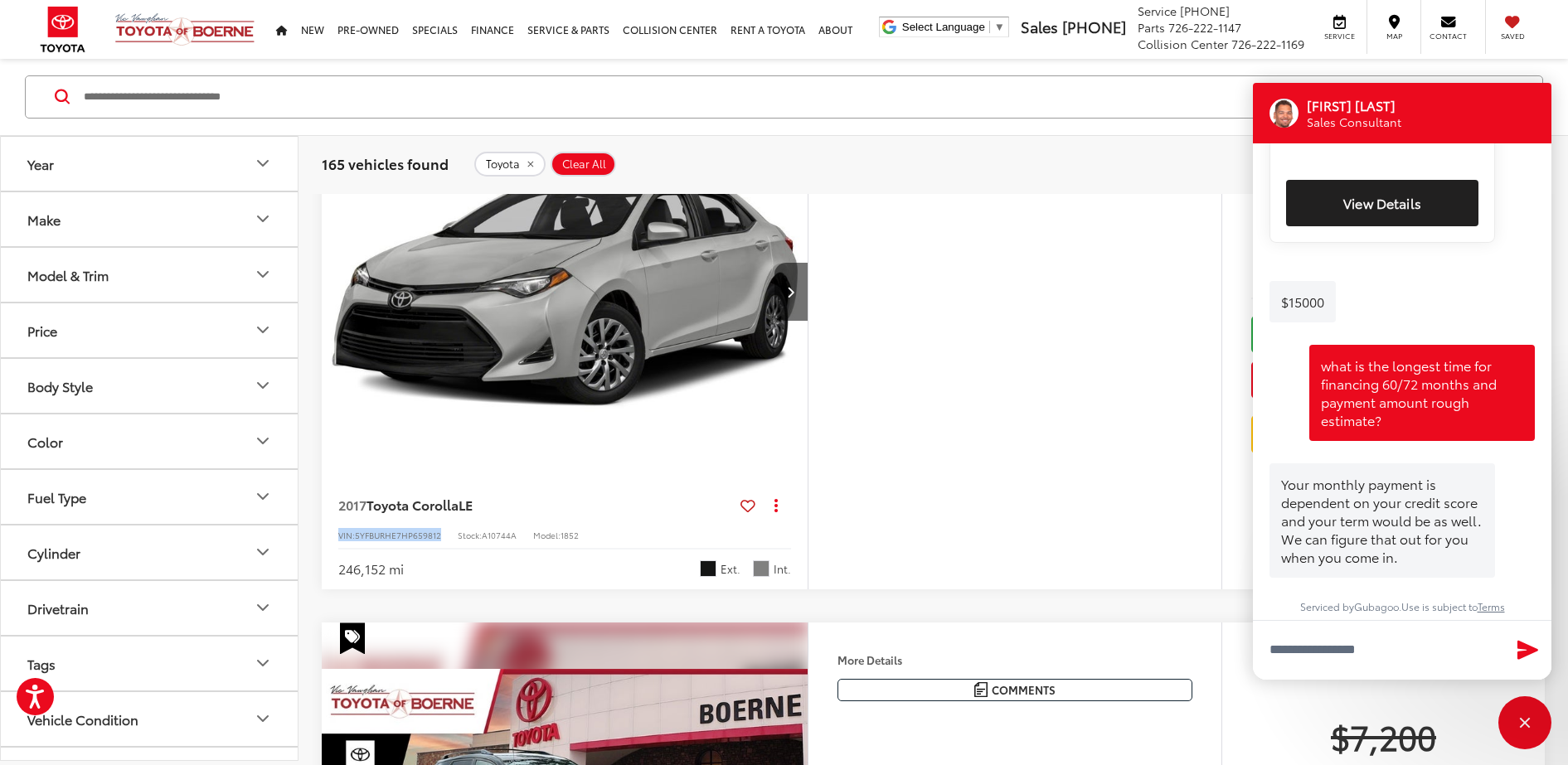 drag, startPoint x: 447, startPoint y: 535, endPoint x: 316, endPoint y: 531, distance: 131.0611 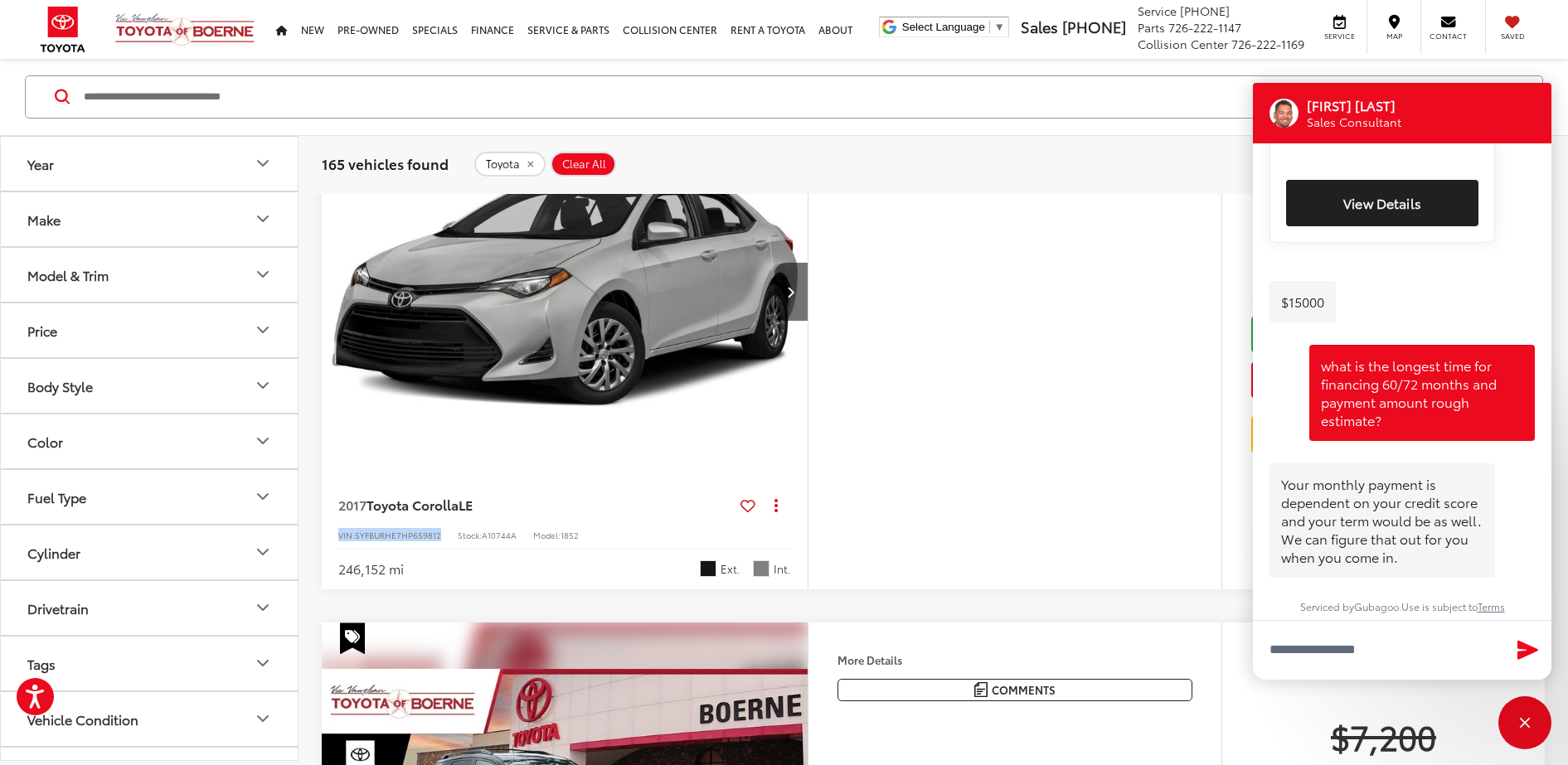 copy on "VIN:  [VIN]" 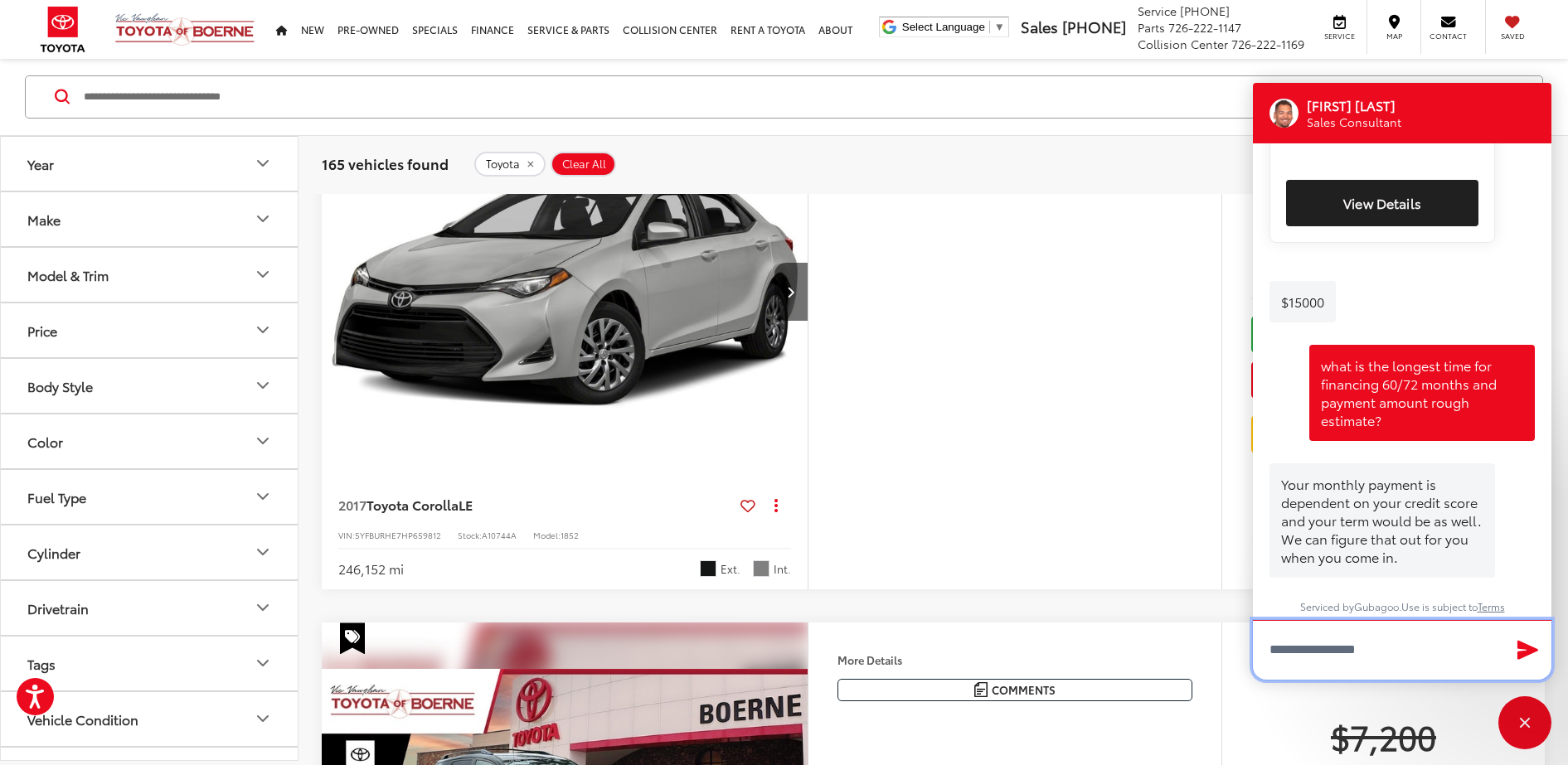click at bounding box center (1402, 650) 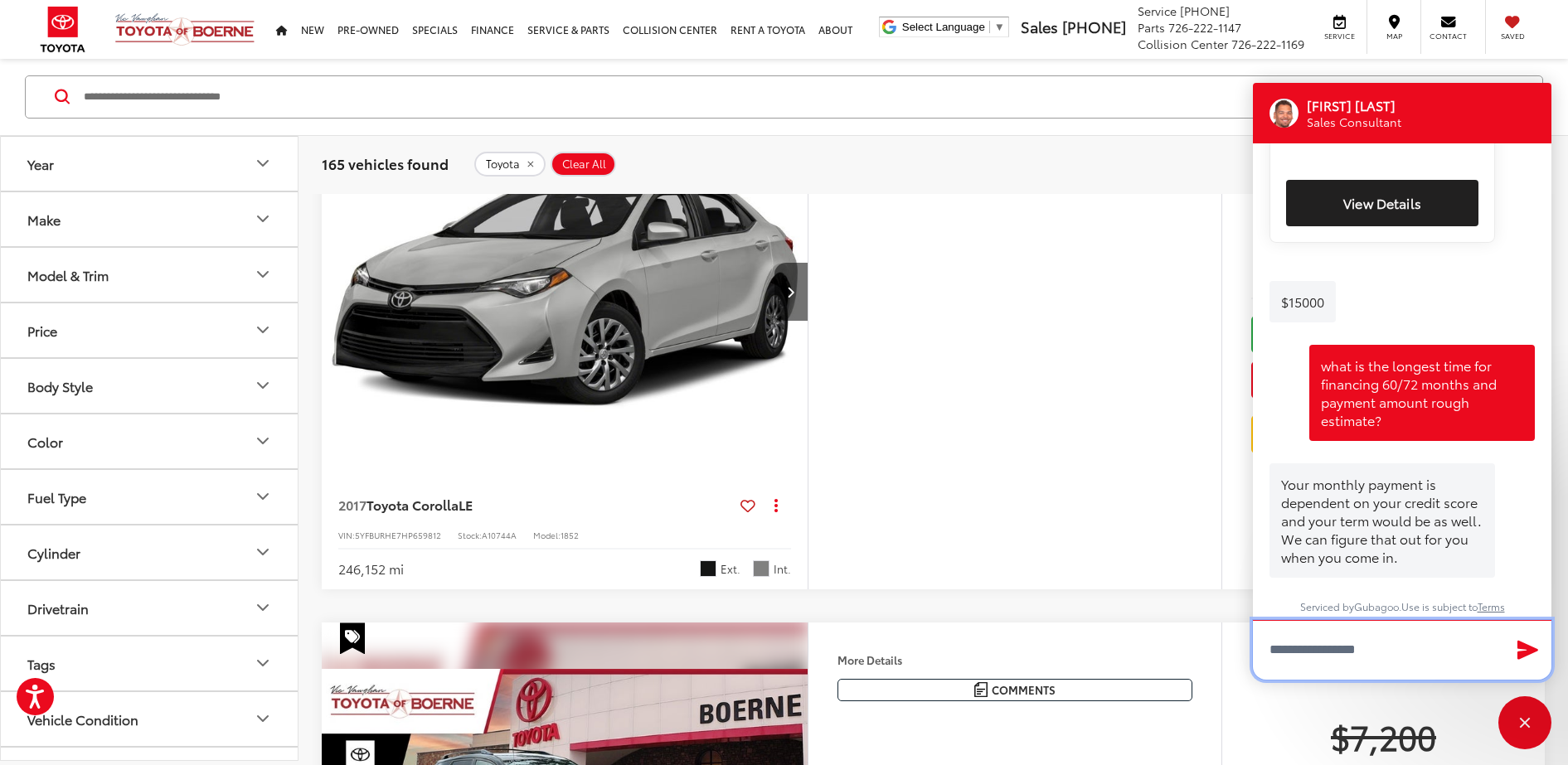 paste on "**********" 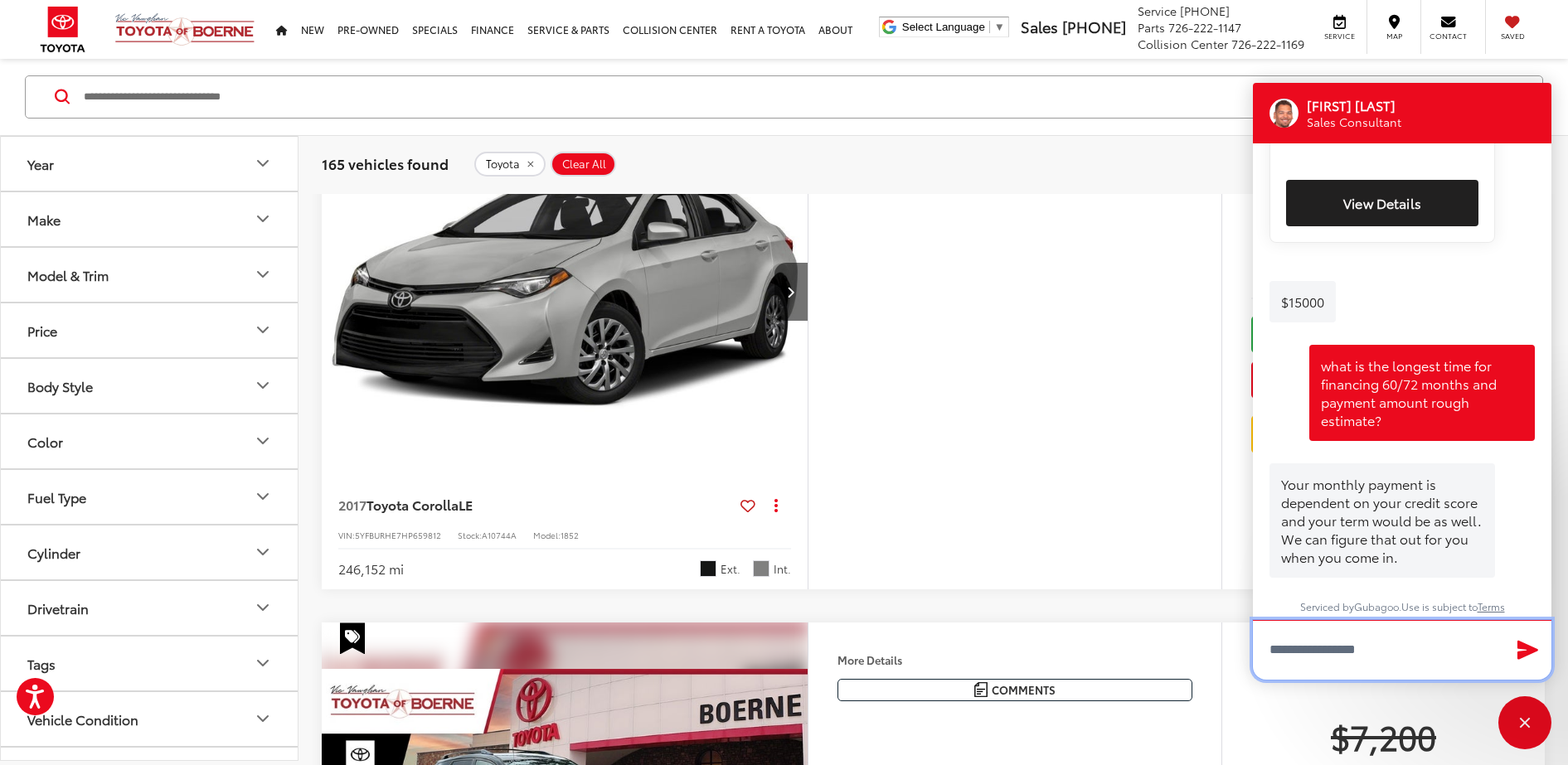 type on "**********" 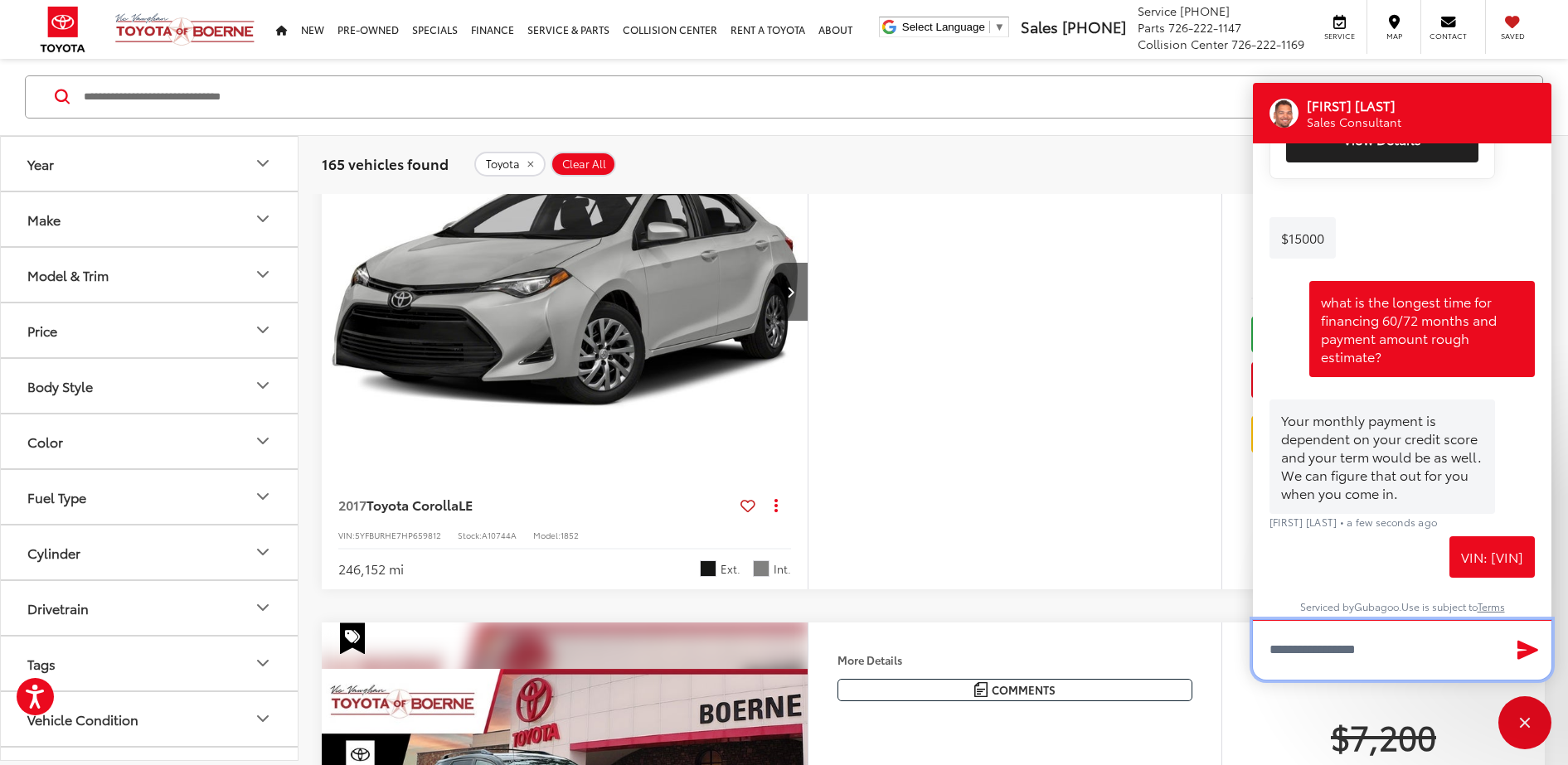 scroll, scrollTop: 1704, scrollLeft: 0, axis: vertical 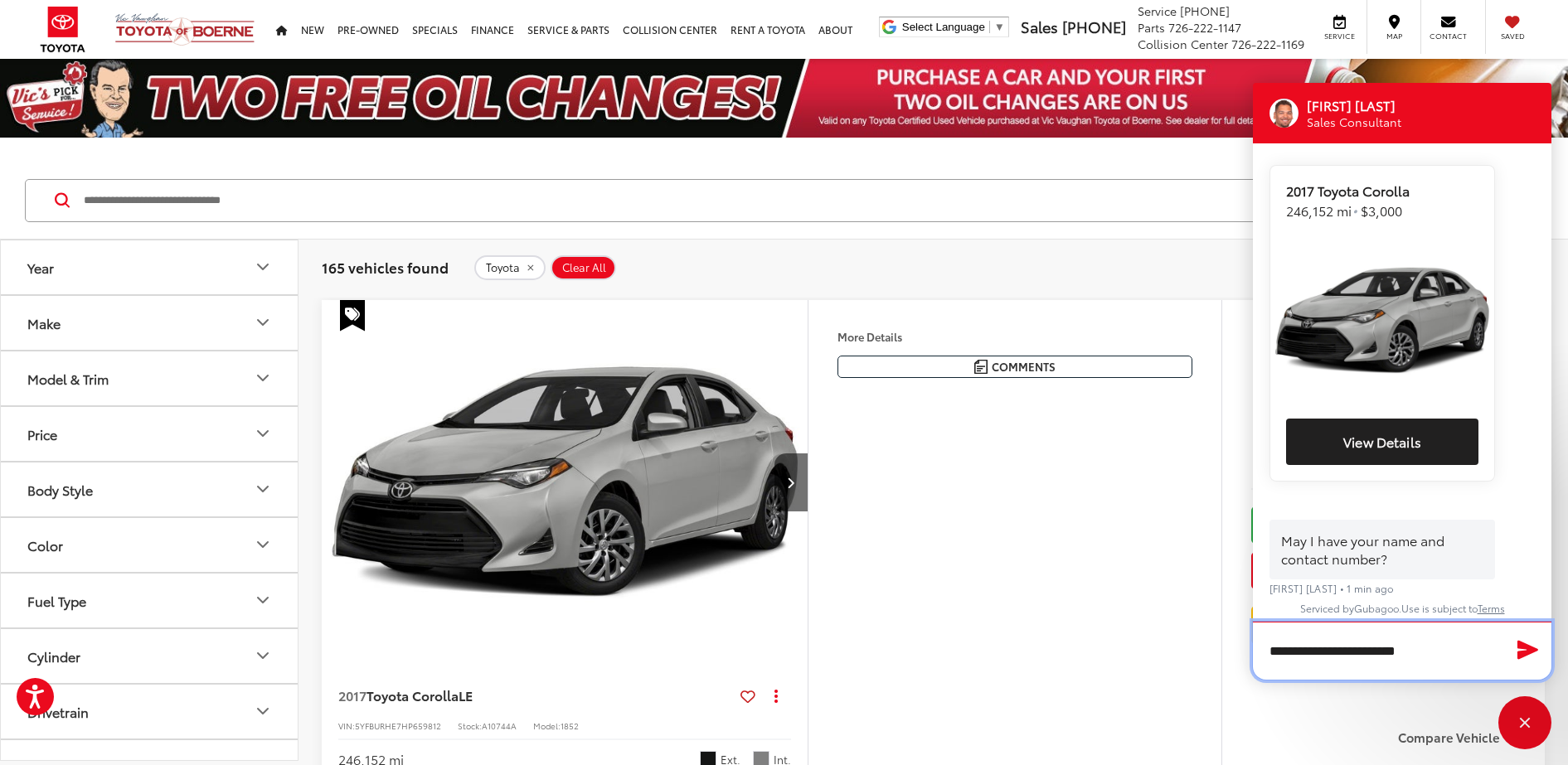 type on "**********" 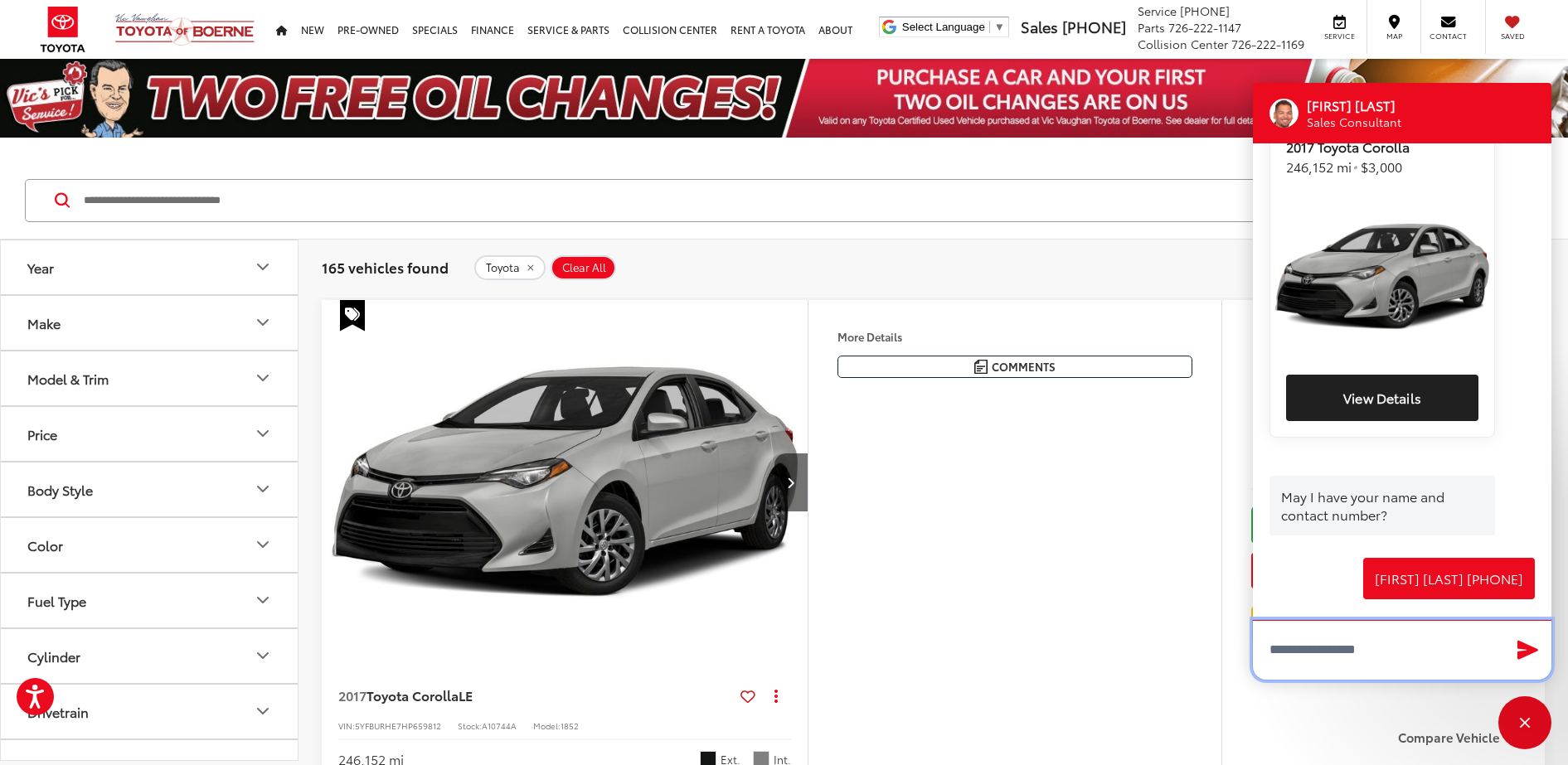 scroll, scrollTop: 2275, scrollLeft: 0, axis: vertical 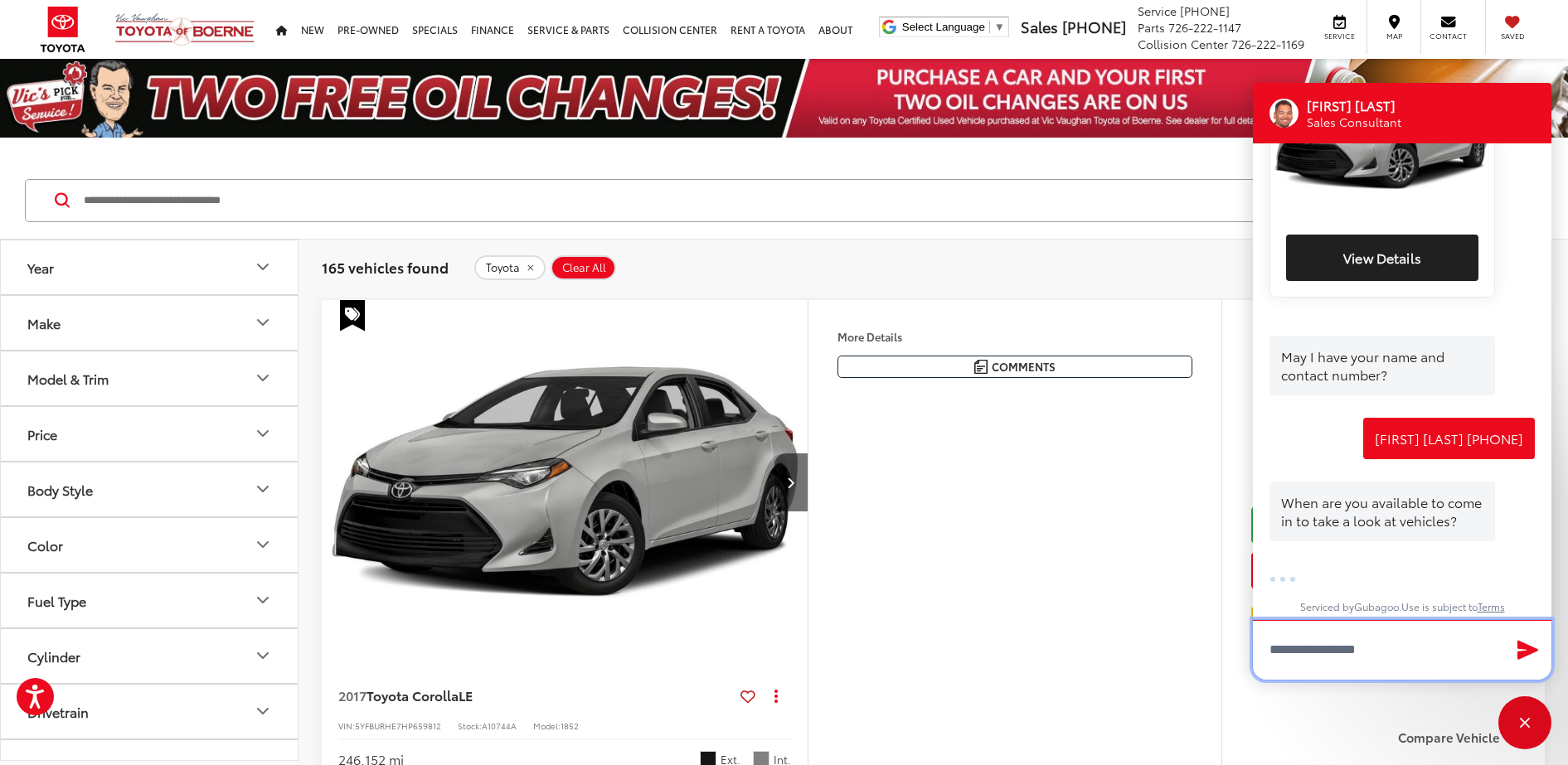 click at bounding box center (1402, 650) 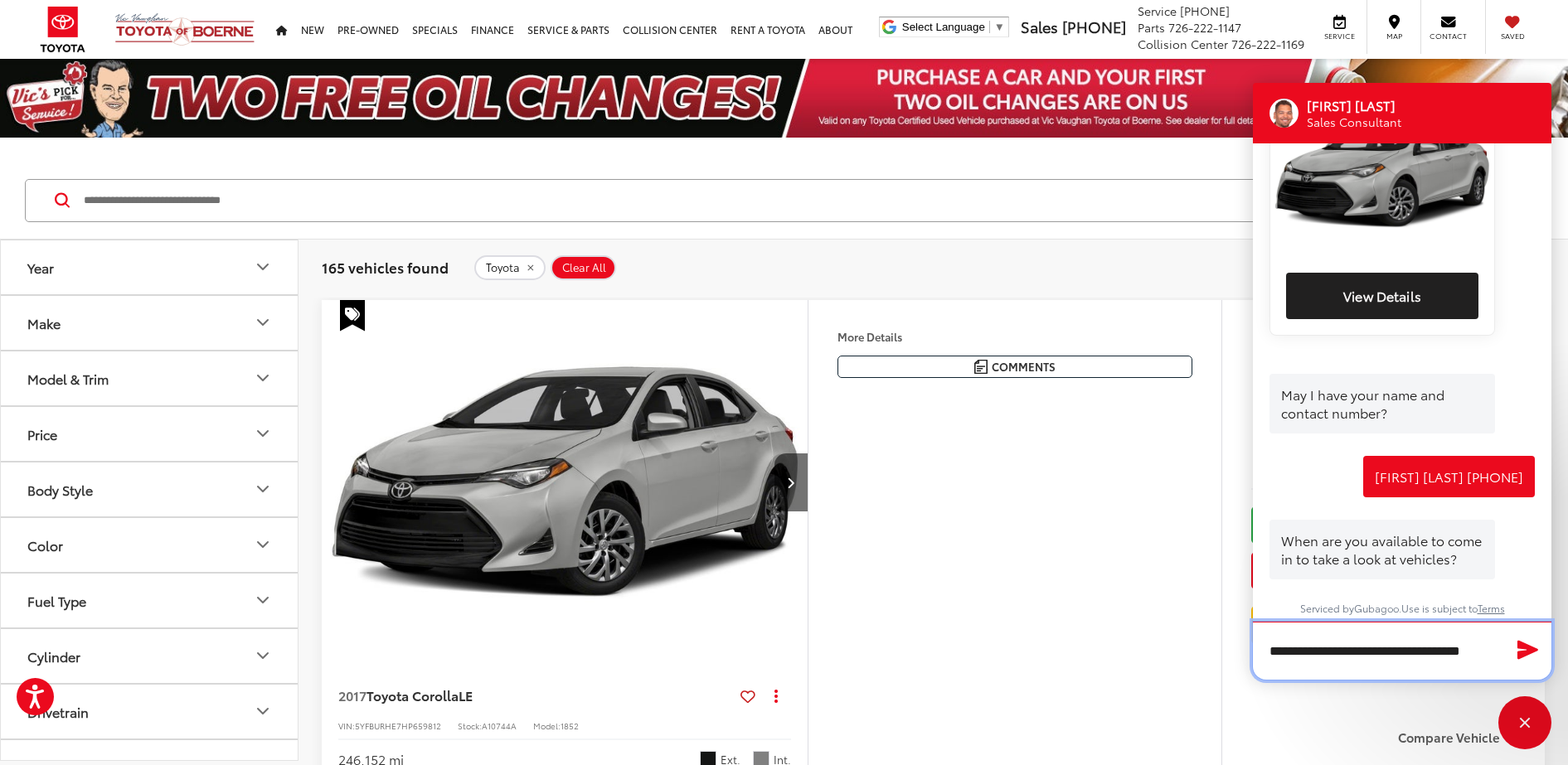 scroll, scrollTop: 2390, scrollLeft: 0, axis: vertical 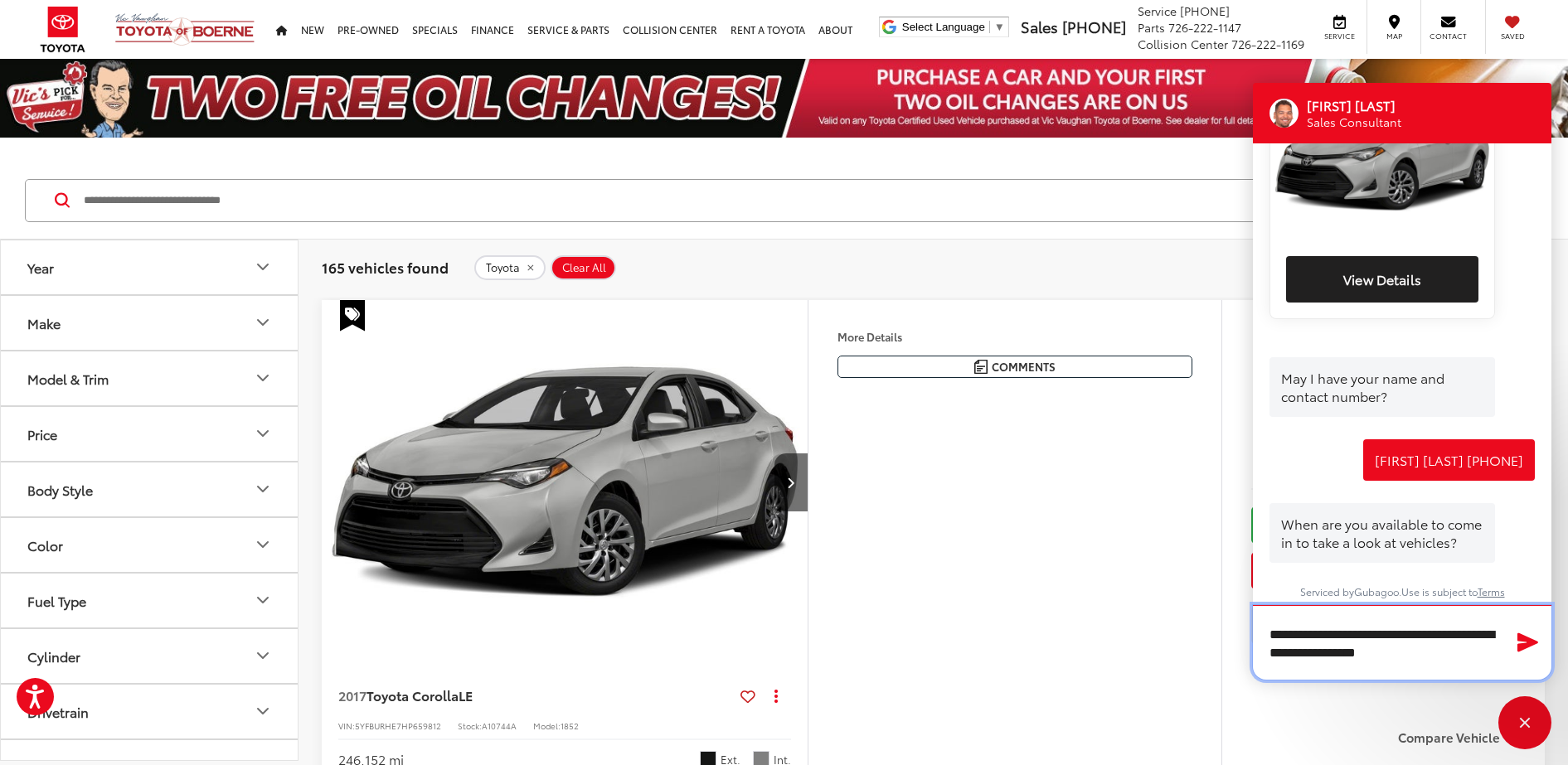type on "**********" 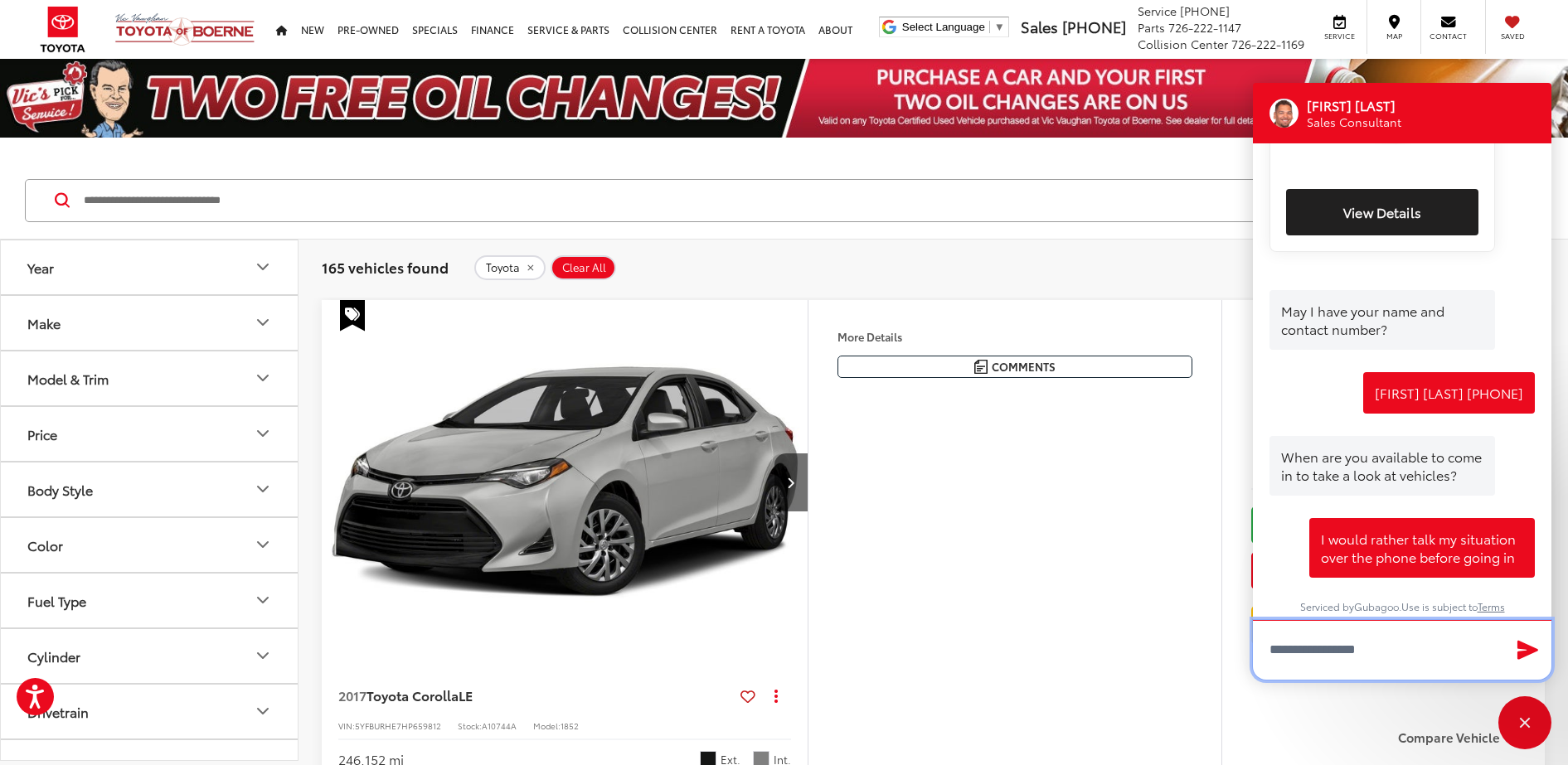 scroll, scrollTop: 2476, scrollLeft: 0, axis: vertical 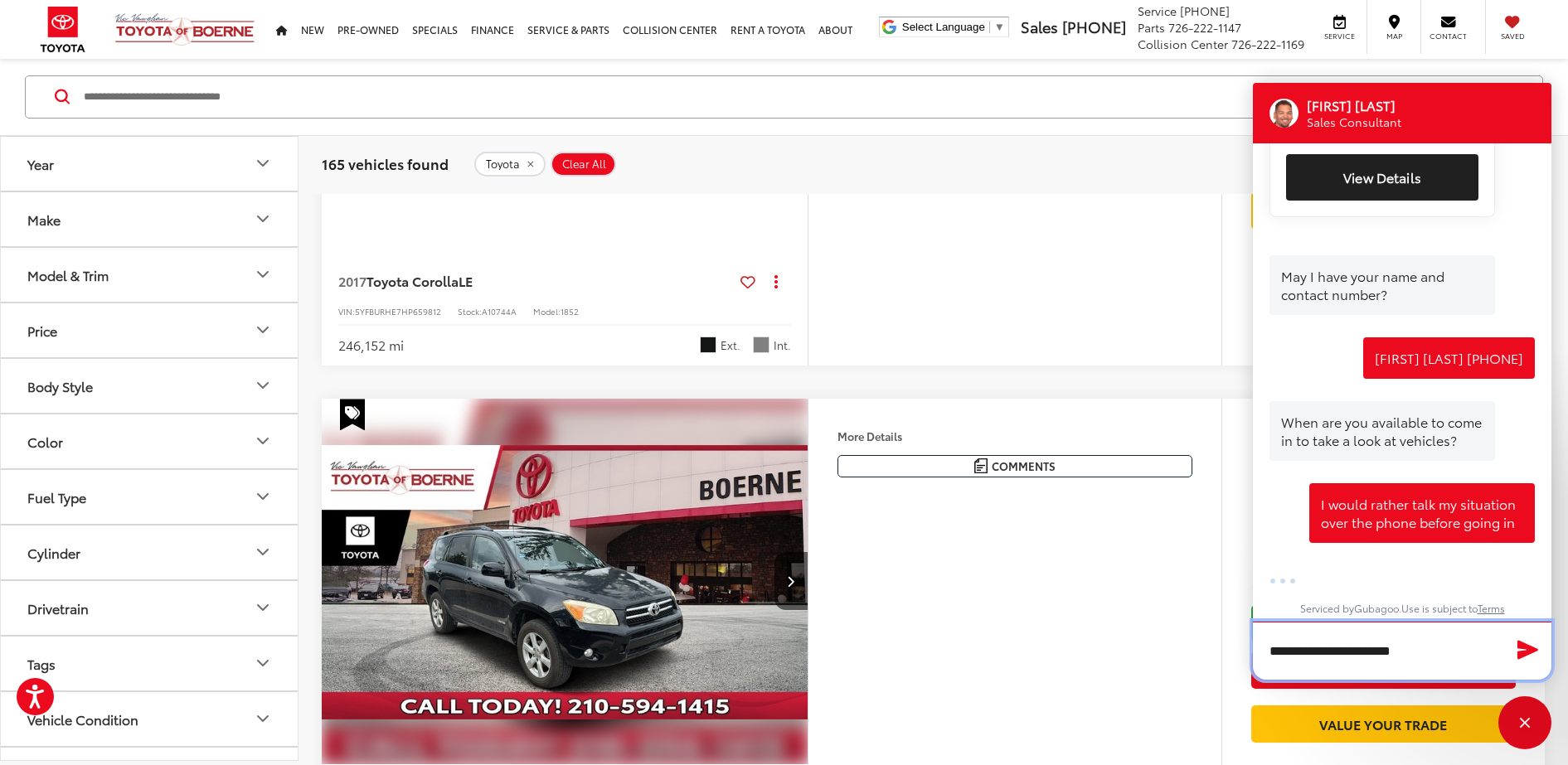 type on "**********" 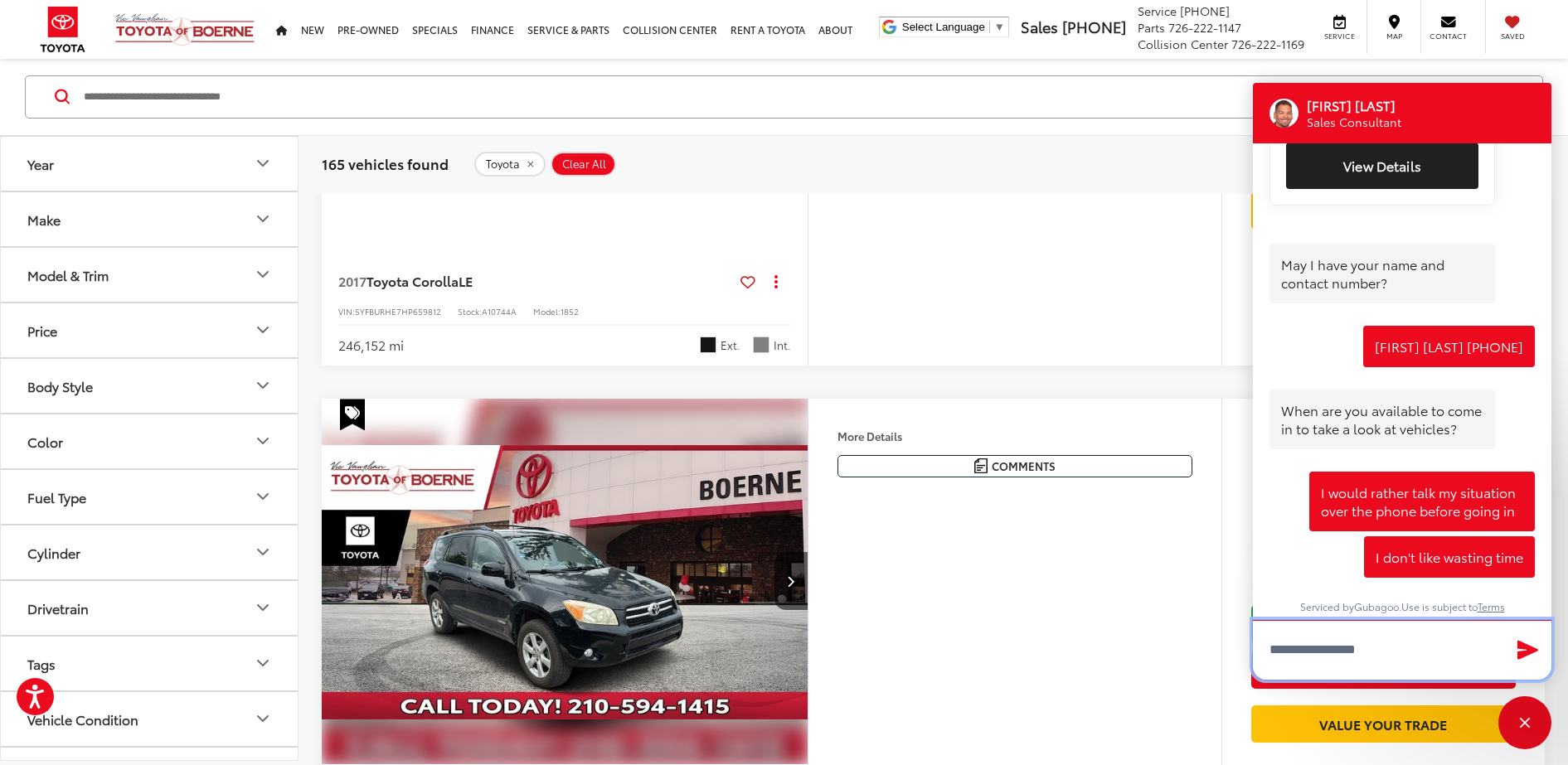 scroll, scrollTop: 2522, scrollLeft: 0, axis: vertical 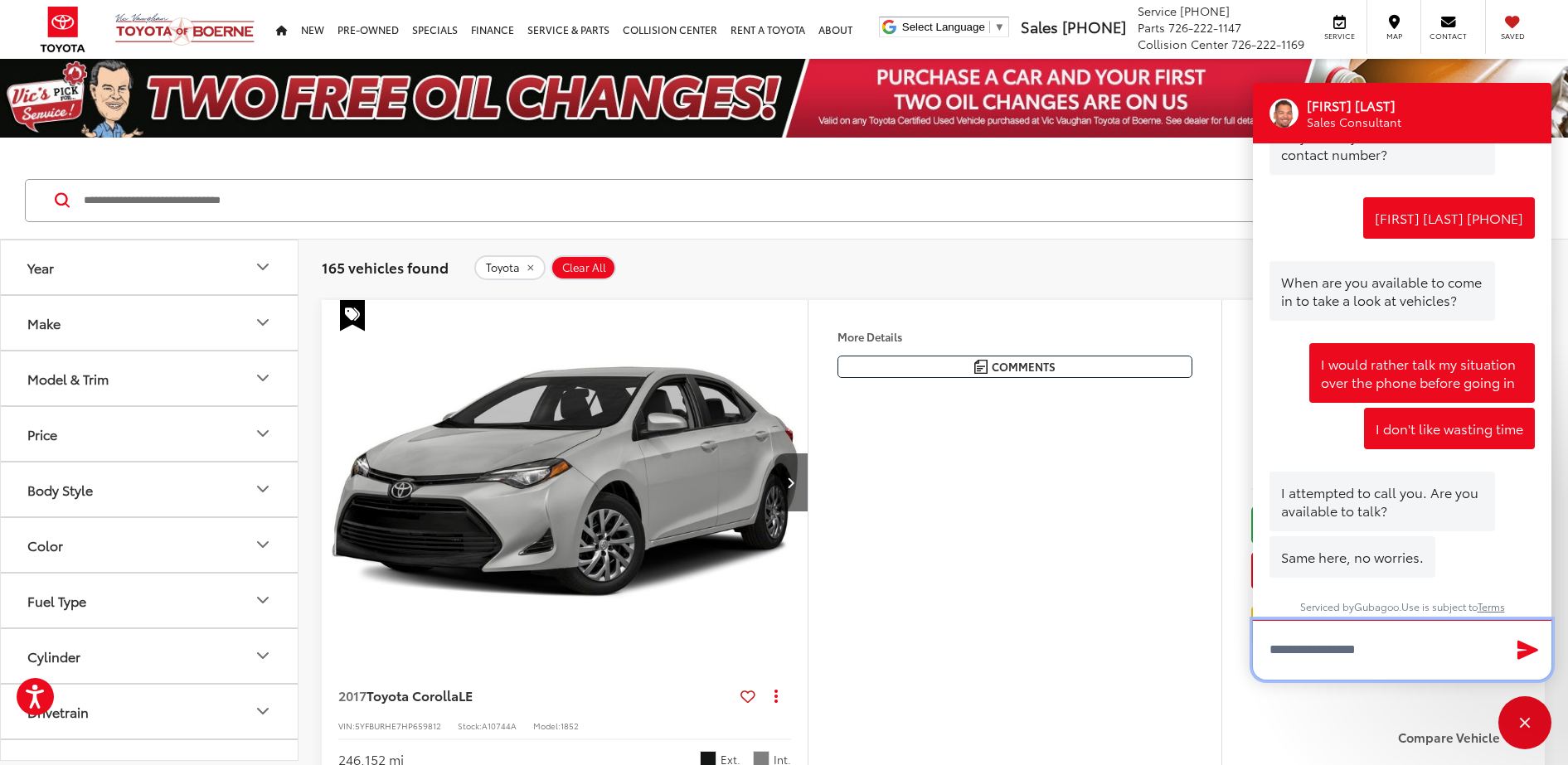click at bounding box center (1402, 650) 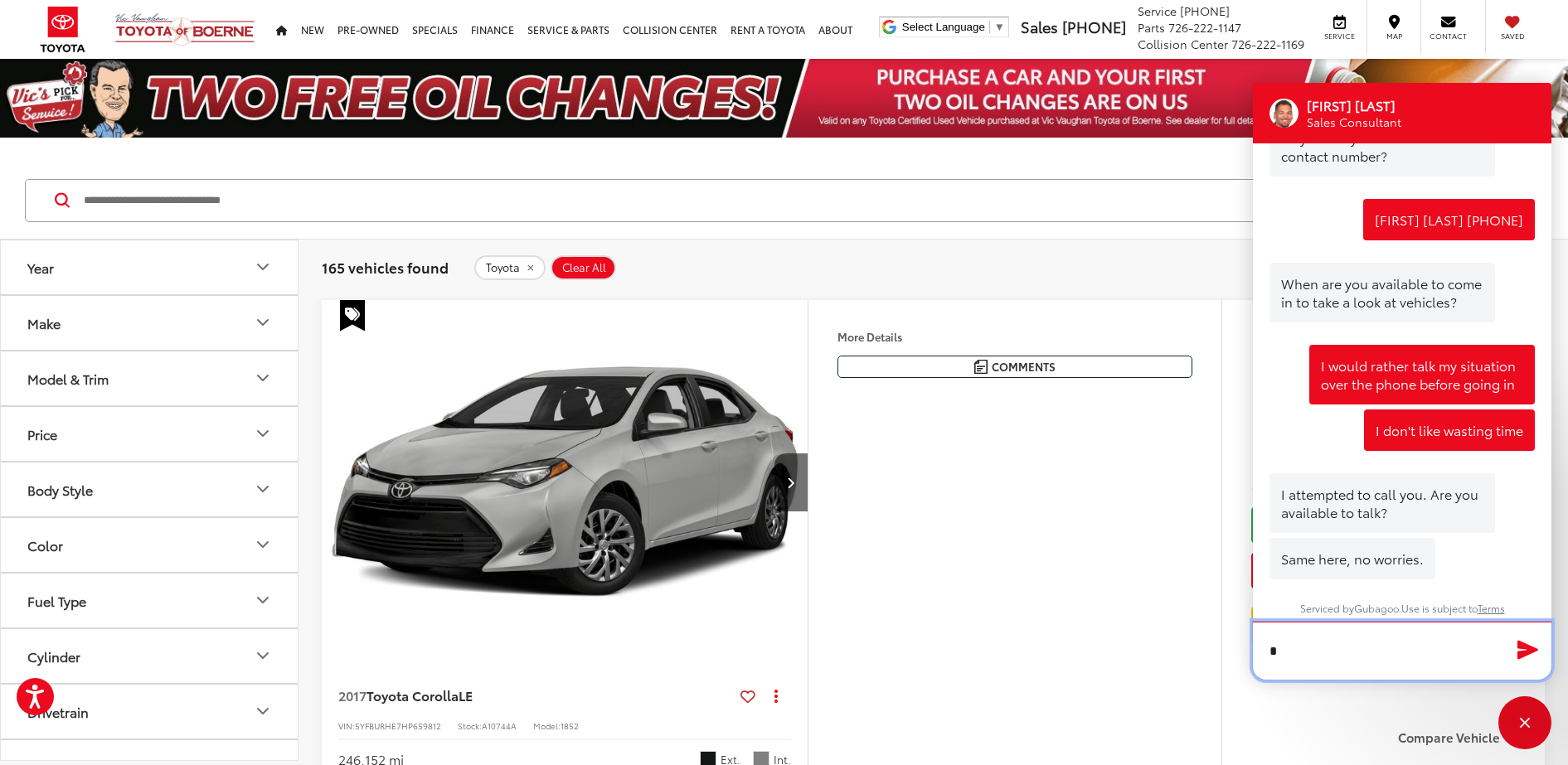 scroll, scrollTop: 2649, scrollLeft: 0, axis: vertical 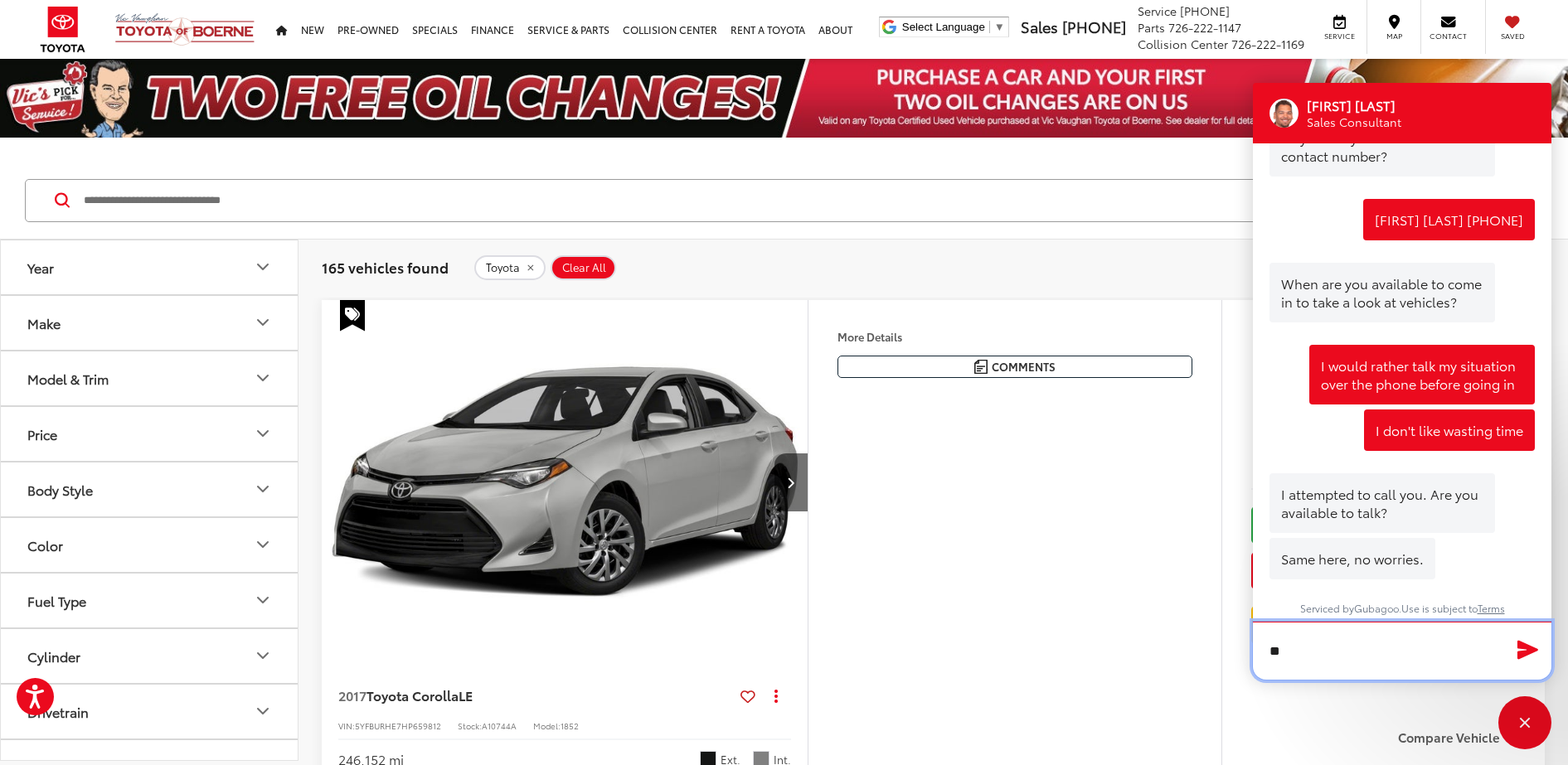 type on "***" 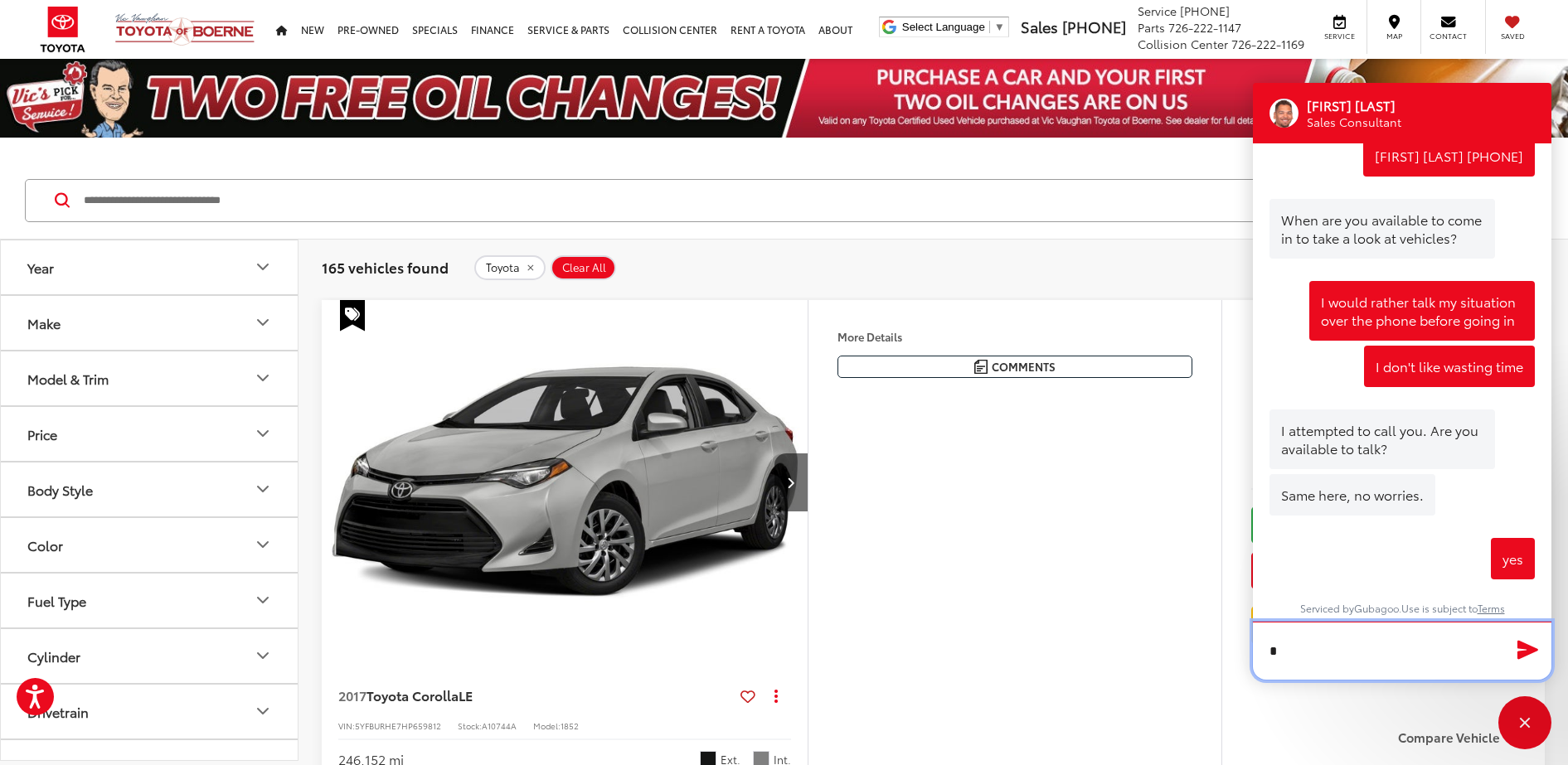 scroll, scrollTop: 2713, scrollLeft: 0, axis: vertical 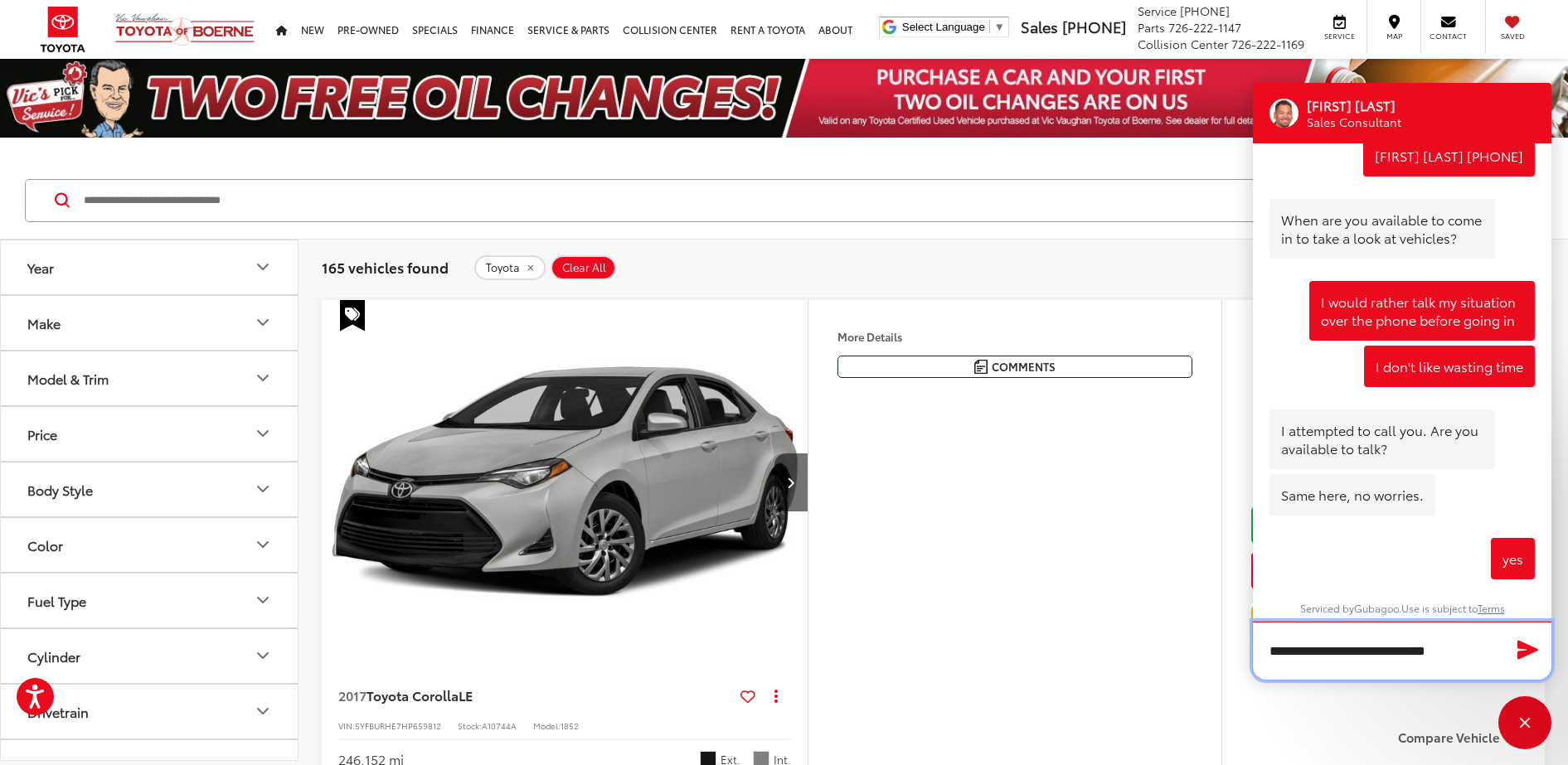 type on "**********" 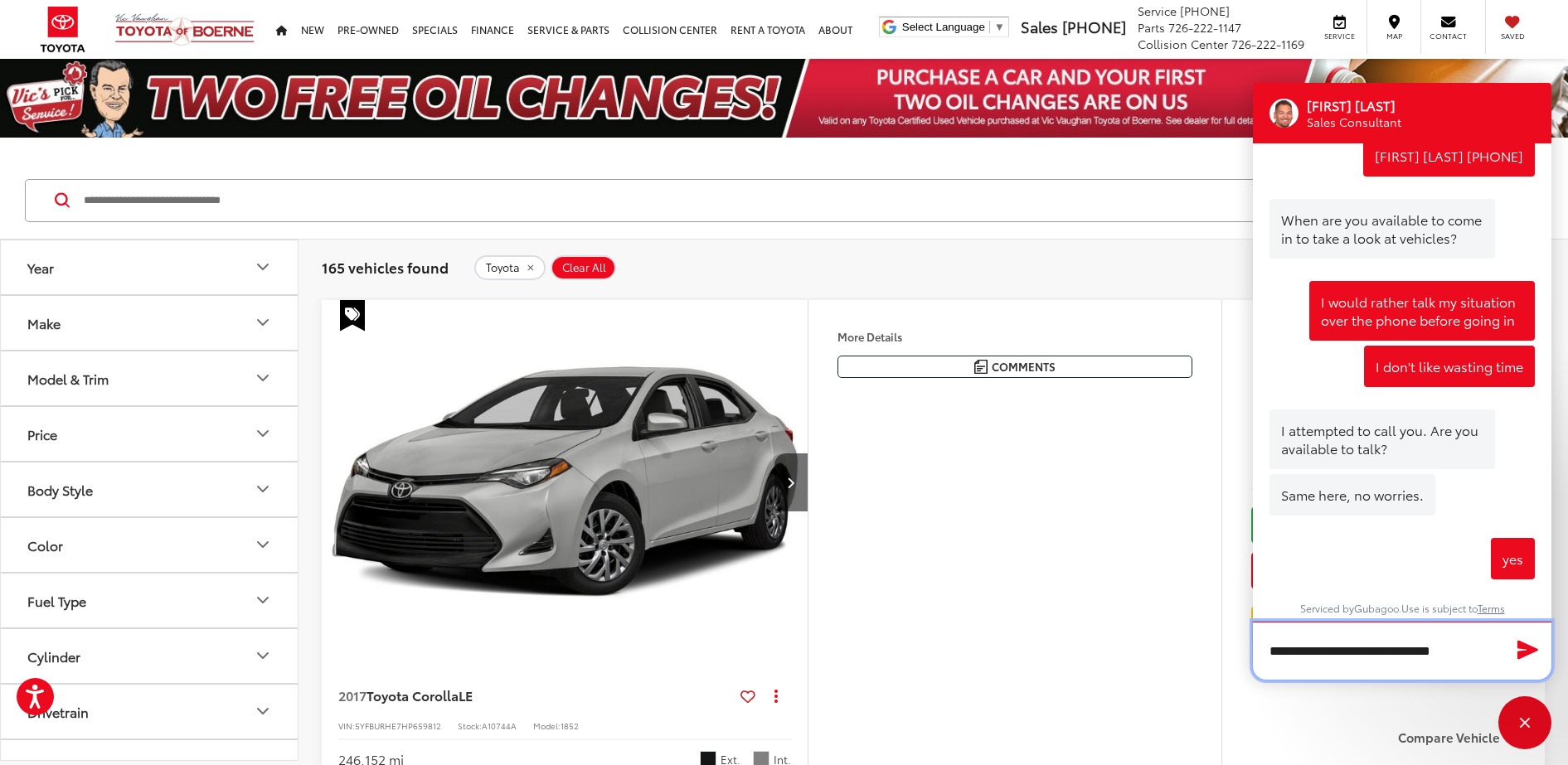 type 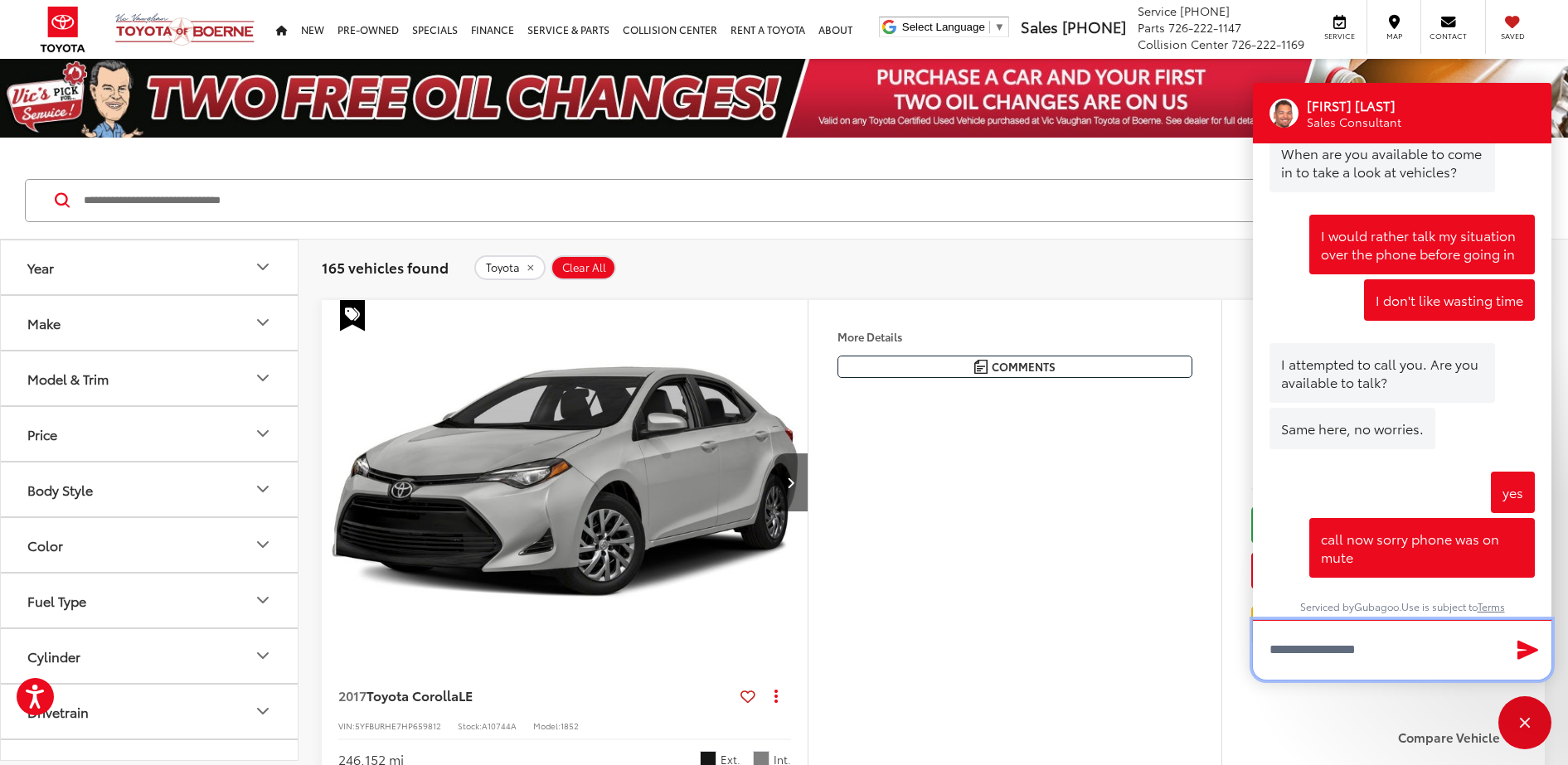 scroll, scrollTop: 2779, scrollLeft: 0, axis: vertical 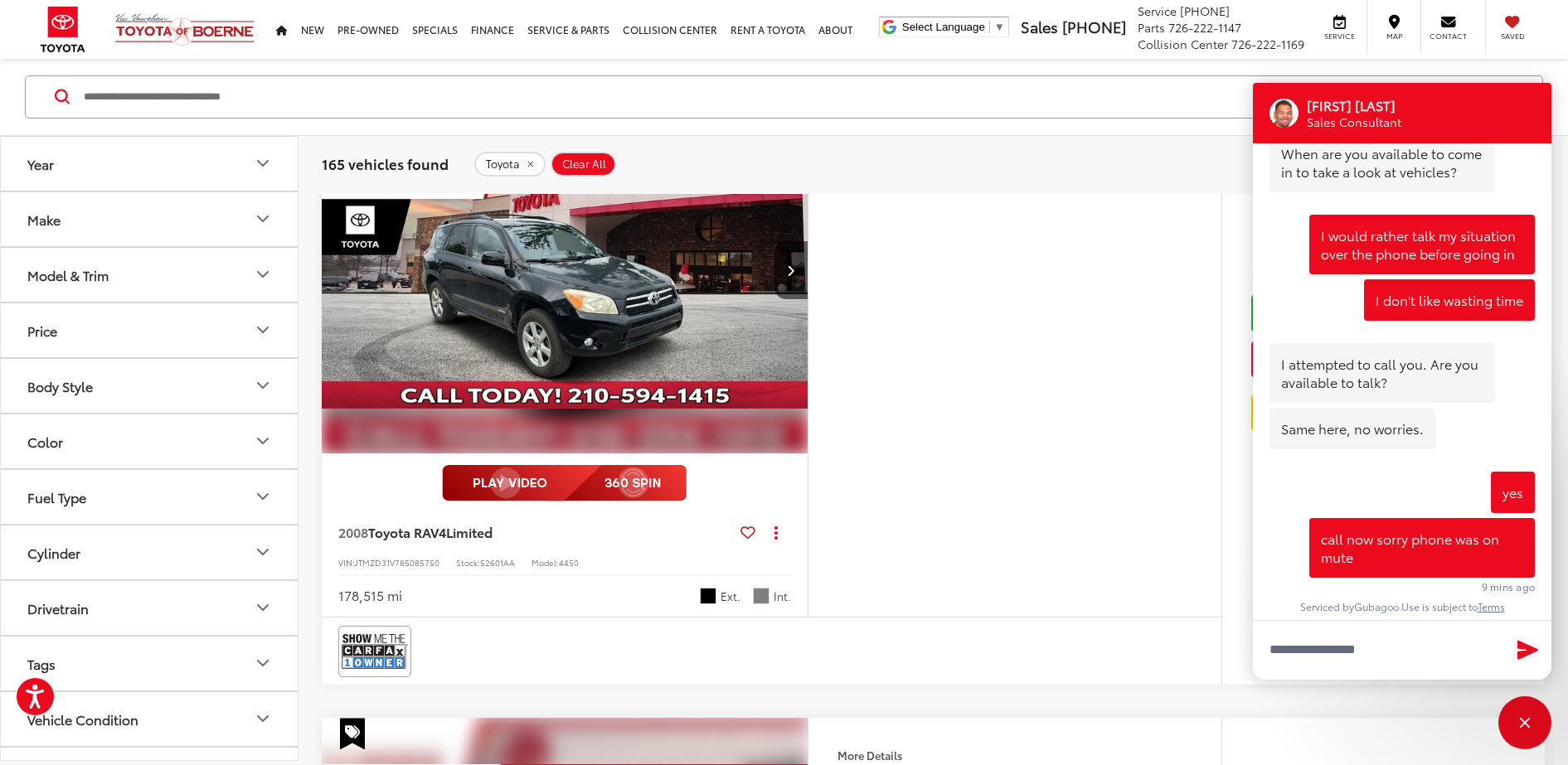 click on "2017  Toyota Corolla  LE
Copy Link Share Print View Details VIN:  [VIN] Stock:  A10744A Model:  1852 246,152 mi Ext. Int. More Details Comments Dealer Comments CARFAX One-Owner. 2017 Toyota Corolla LE Black Sand Pearl Inspected, Bluetooth®. Recent Arrival! 28/36 City/Highway MPG Awards:   * 2017 KBB.com 5-Year Cost to Own Awards   * 2017 KBB.com 10 Best Sedans Under $25,000   * 2017 KBB.com 10 Best Used Cars Under $15,000   * 2017 KBB.com 10 Most Awarded Brands   * 2017 KBB.com Best Resale Value Awards More...
$3,200
Today's Price:
Check Availability
Get Price Now
Value Your Trade
Compare Vehicle 2008  Toyota RAV4  Limited
Copy Link Share Print View Details VIN:  [VIN] Stock:  4450" 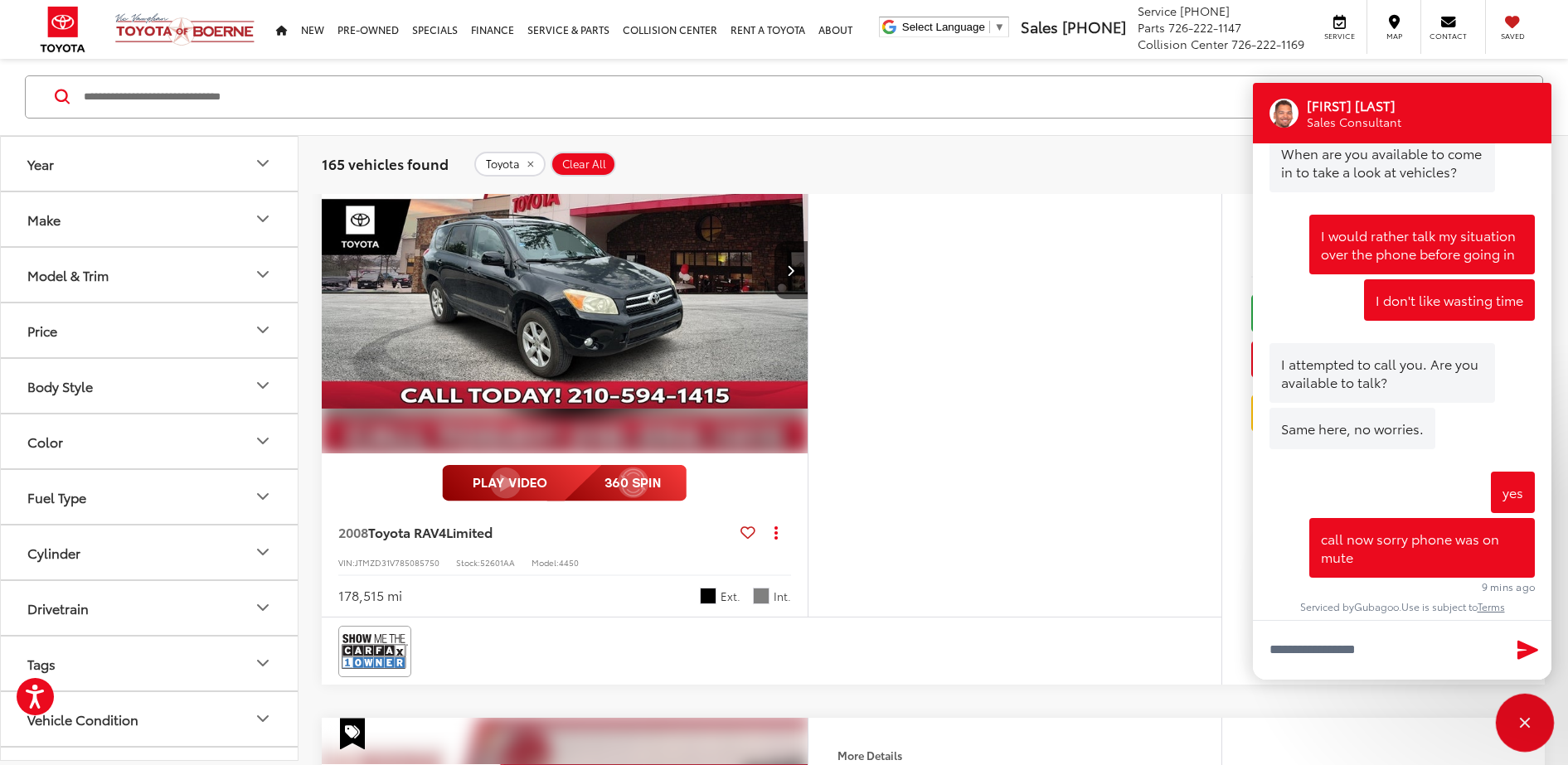 click at bounding box center (1525, 723) 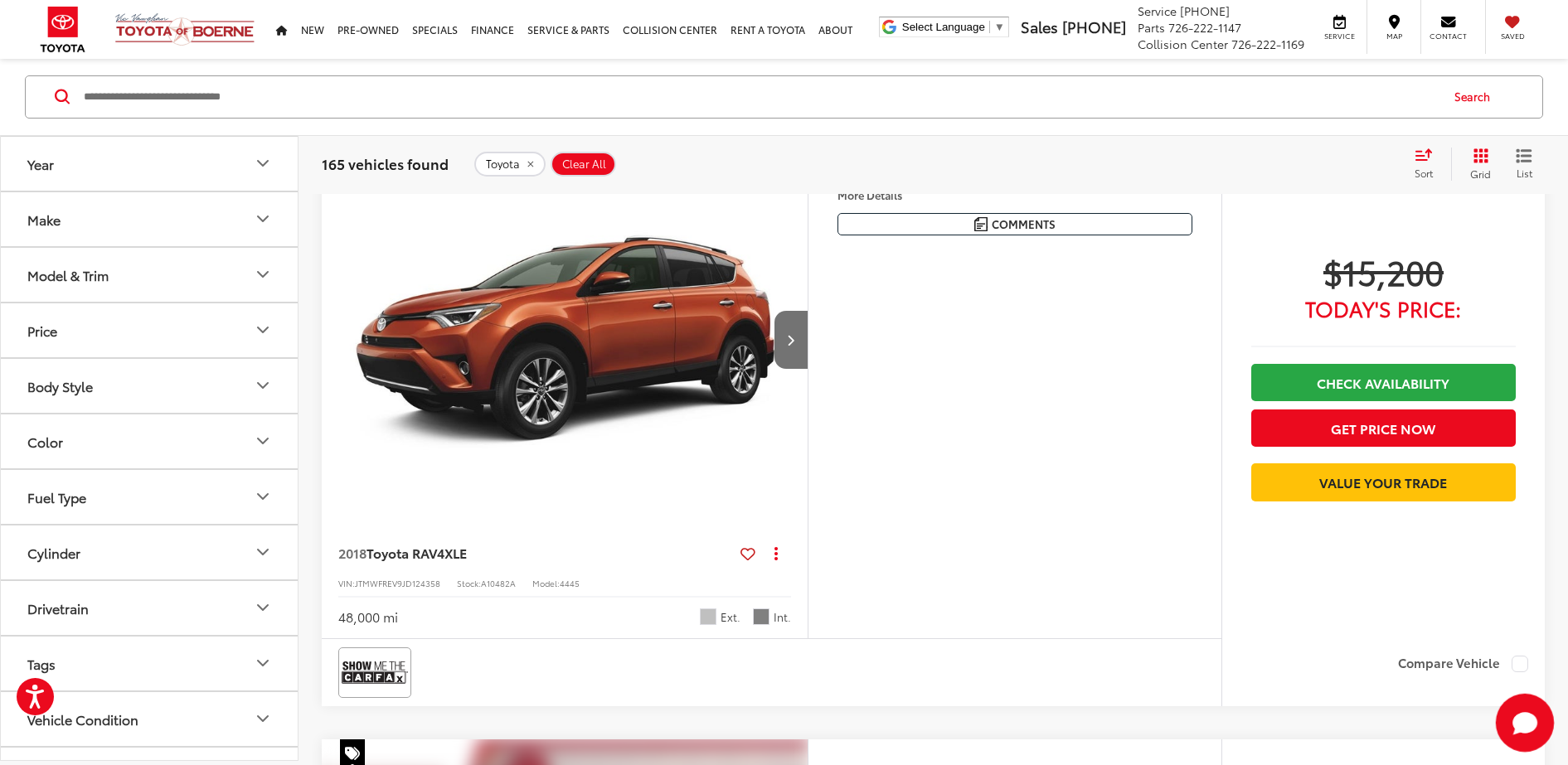 scroll, scrollTop: 6113, scrollLeft: 0, axis: vertical 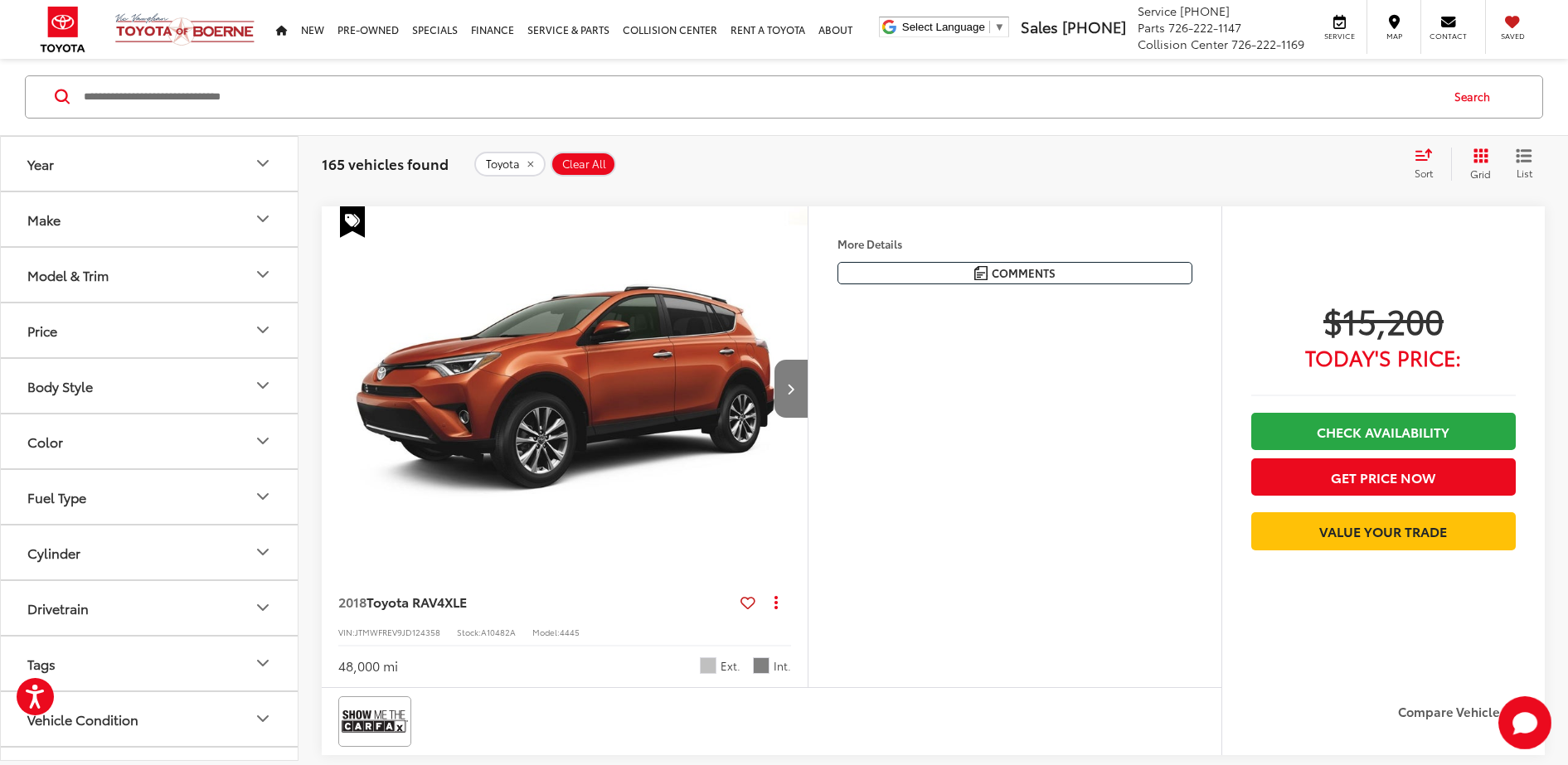 click at bounding box center (790, 389) 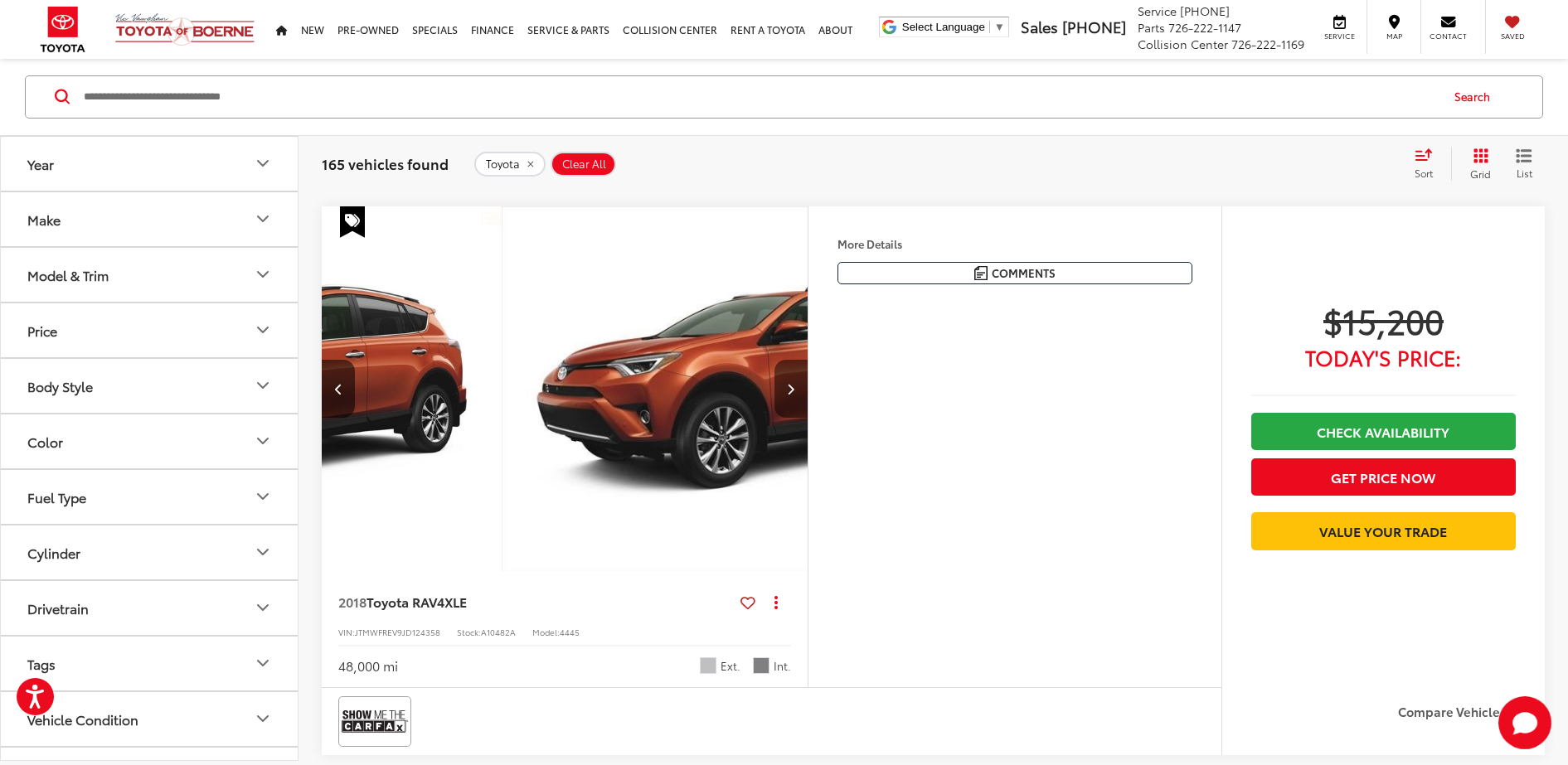 scroll, scrollTop: 0, scrollLeft: 488, axis: horizontal 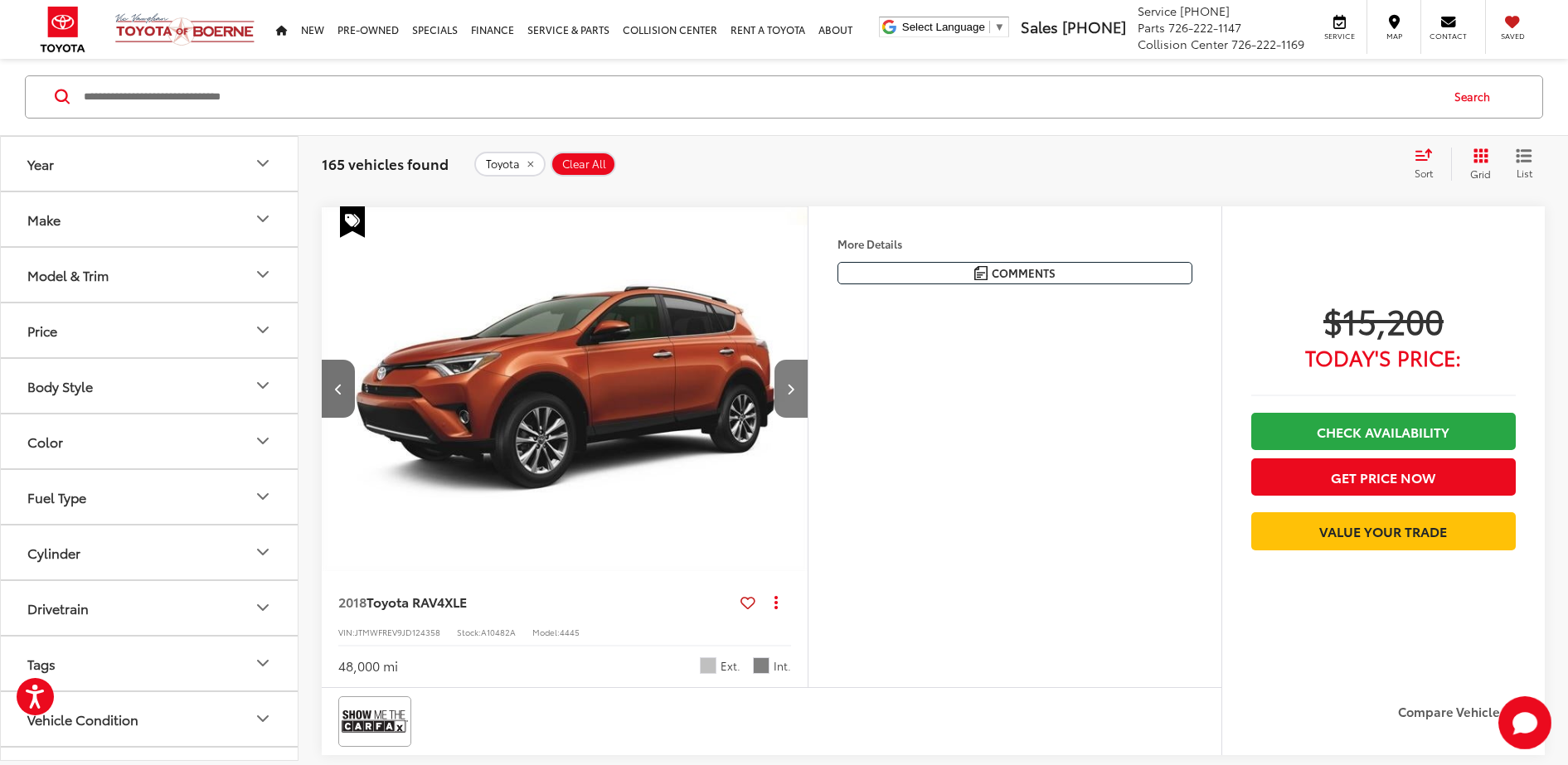 click at bounding box center (790, 389) 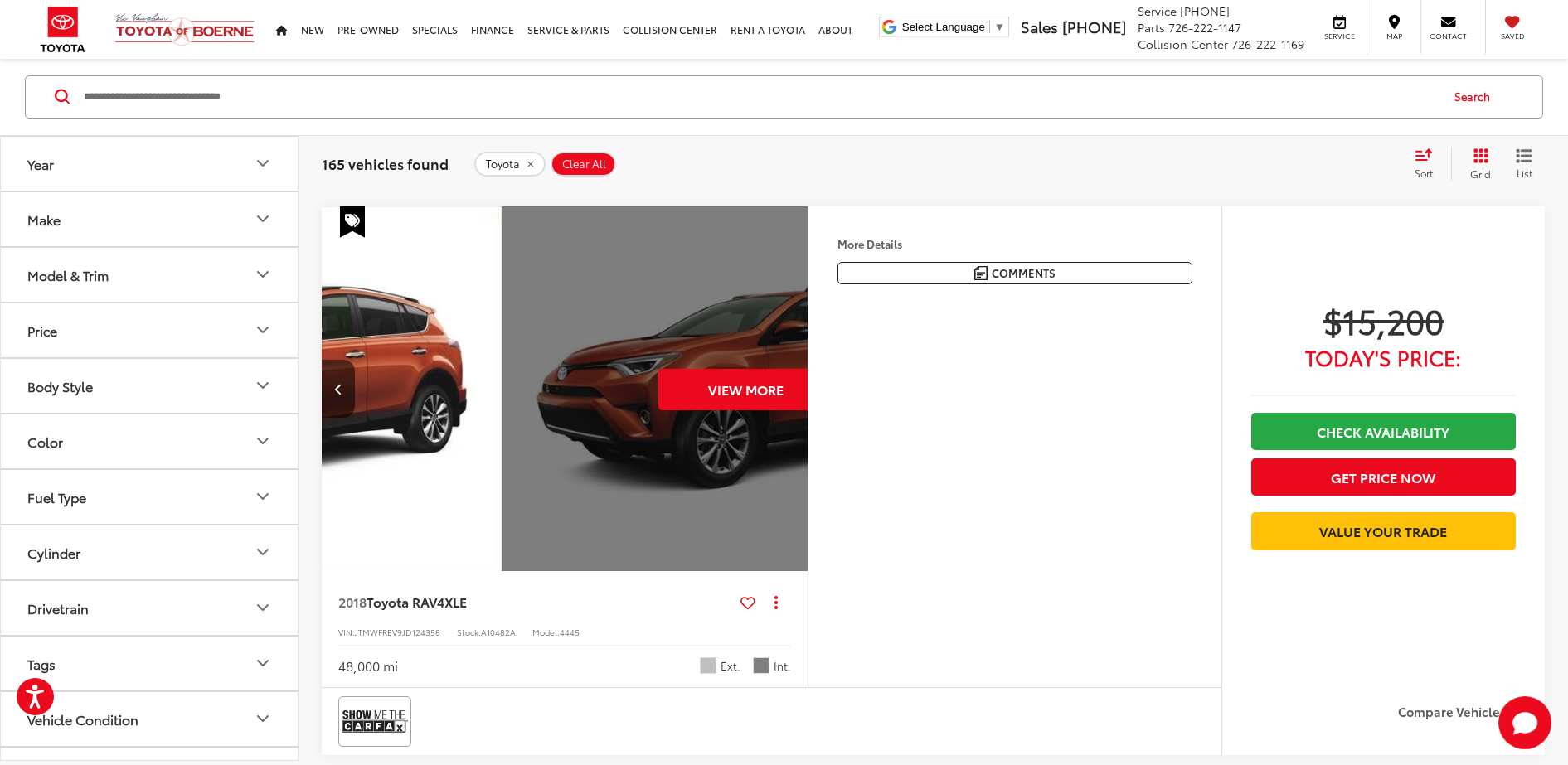 scroll, scrollTop: 0, scrollLeft: 977, axis: horizontal 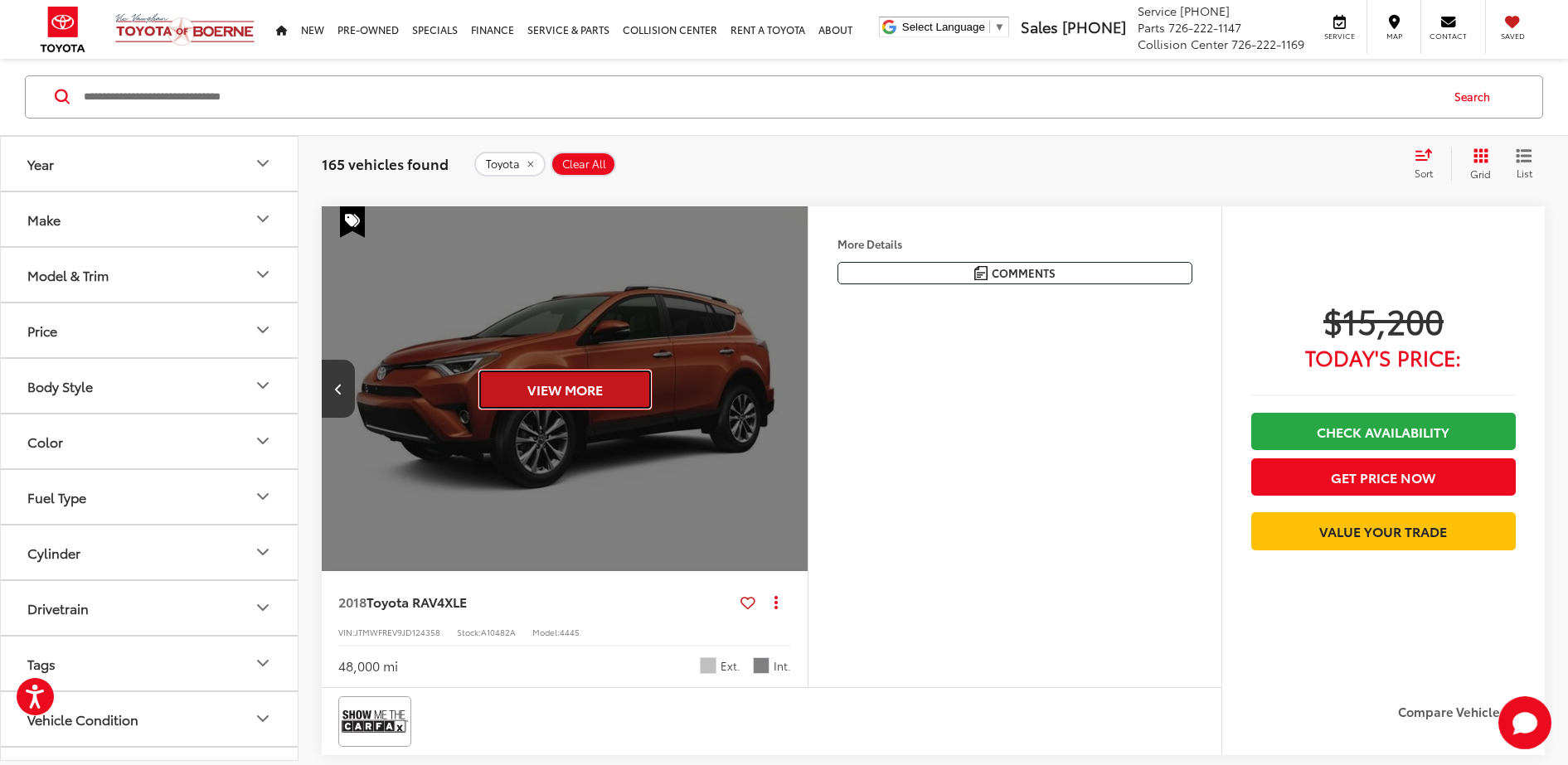 click on "View More" at bounding box center [565, 390] 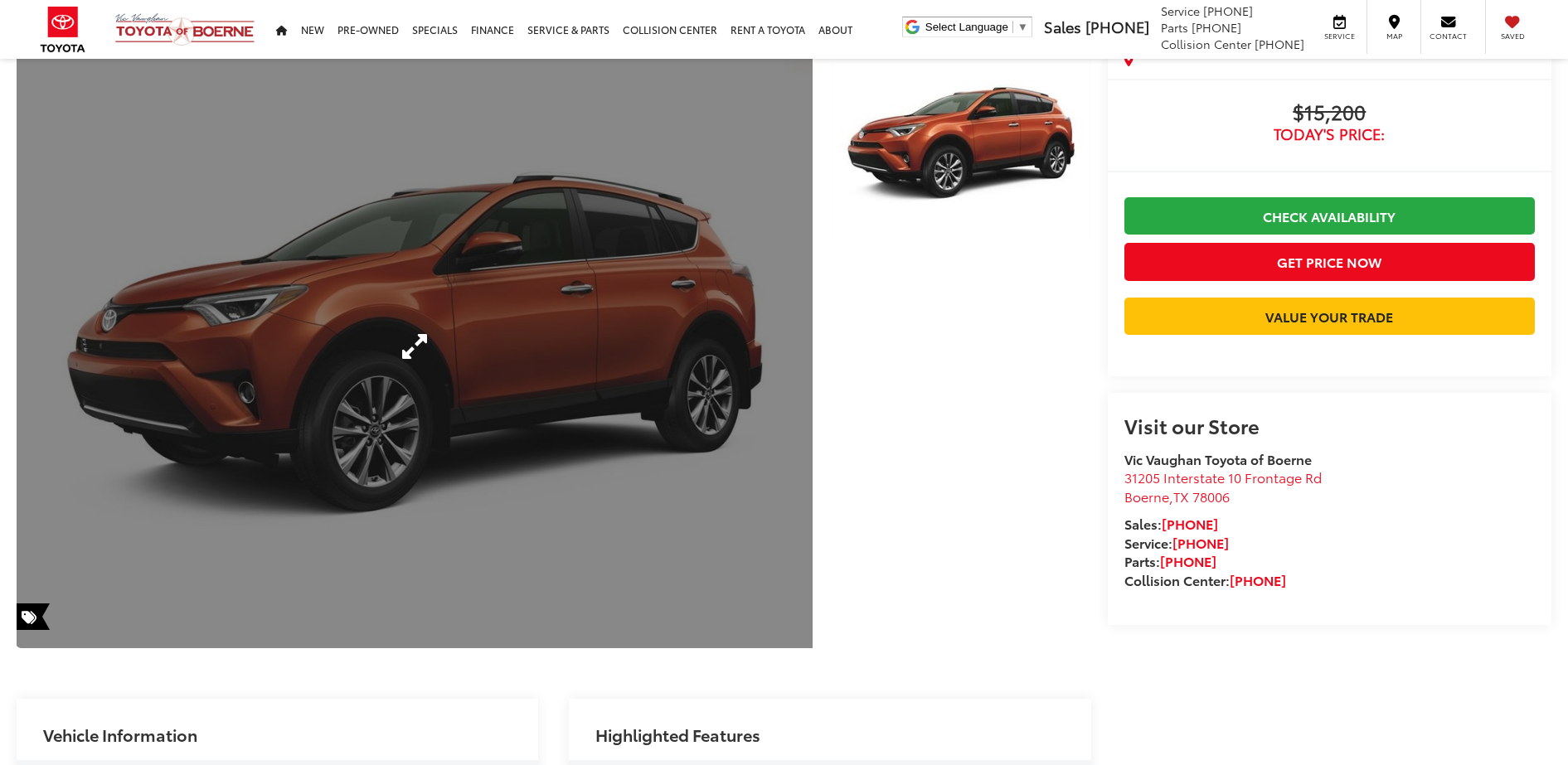 scroll, scrollTop: 207, scrollLeft: 0, axis: vertical 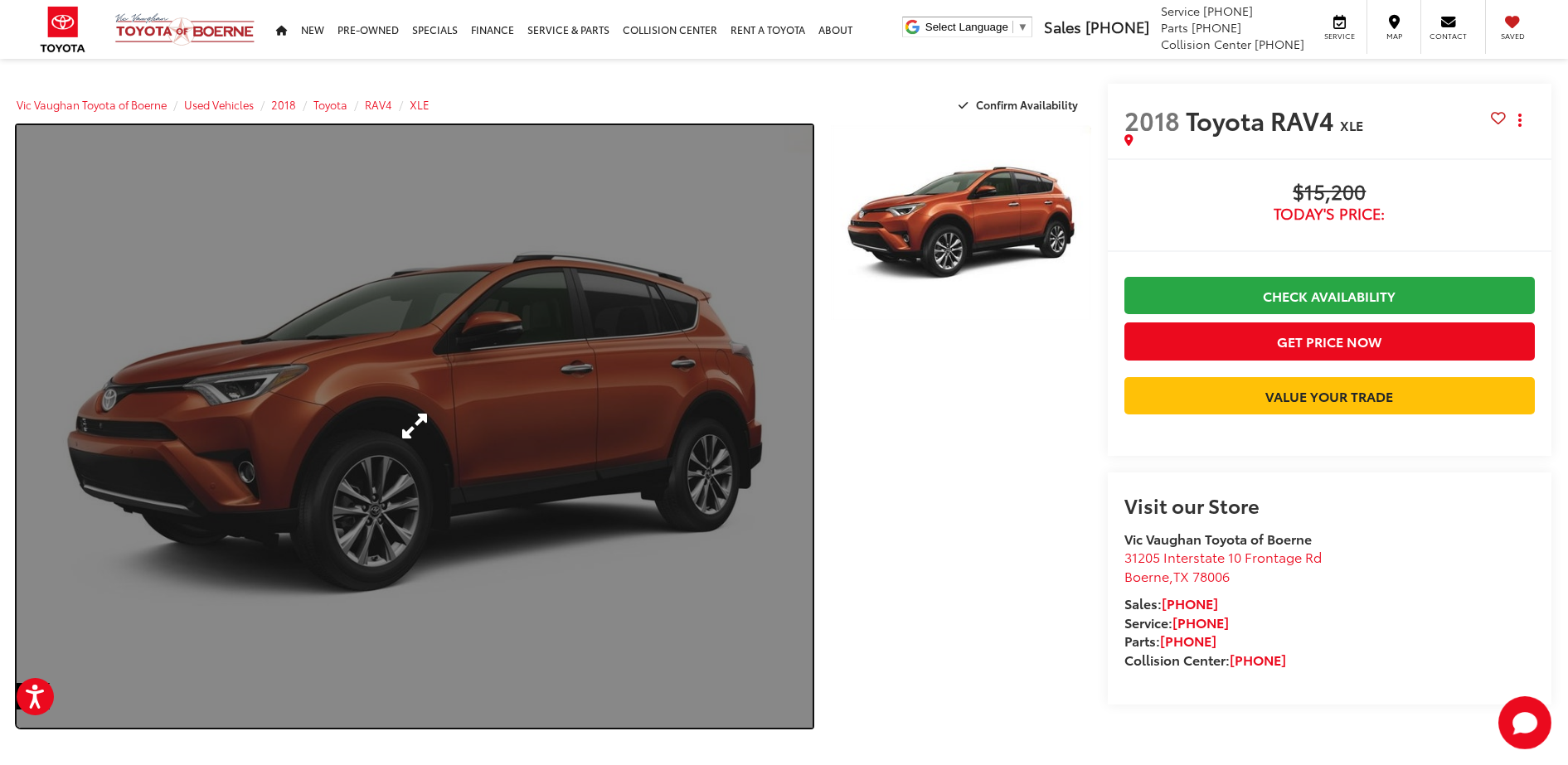 click at bounding box center (415, 426) 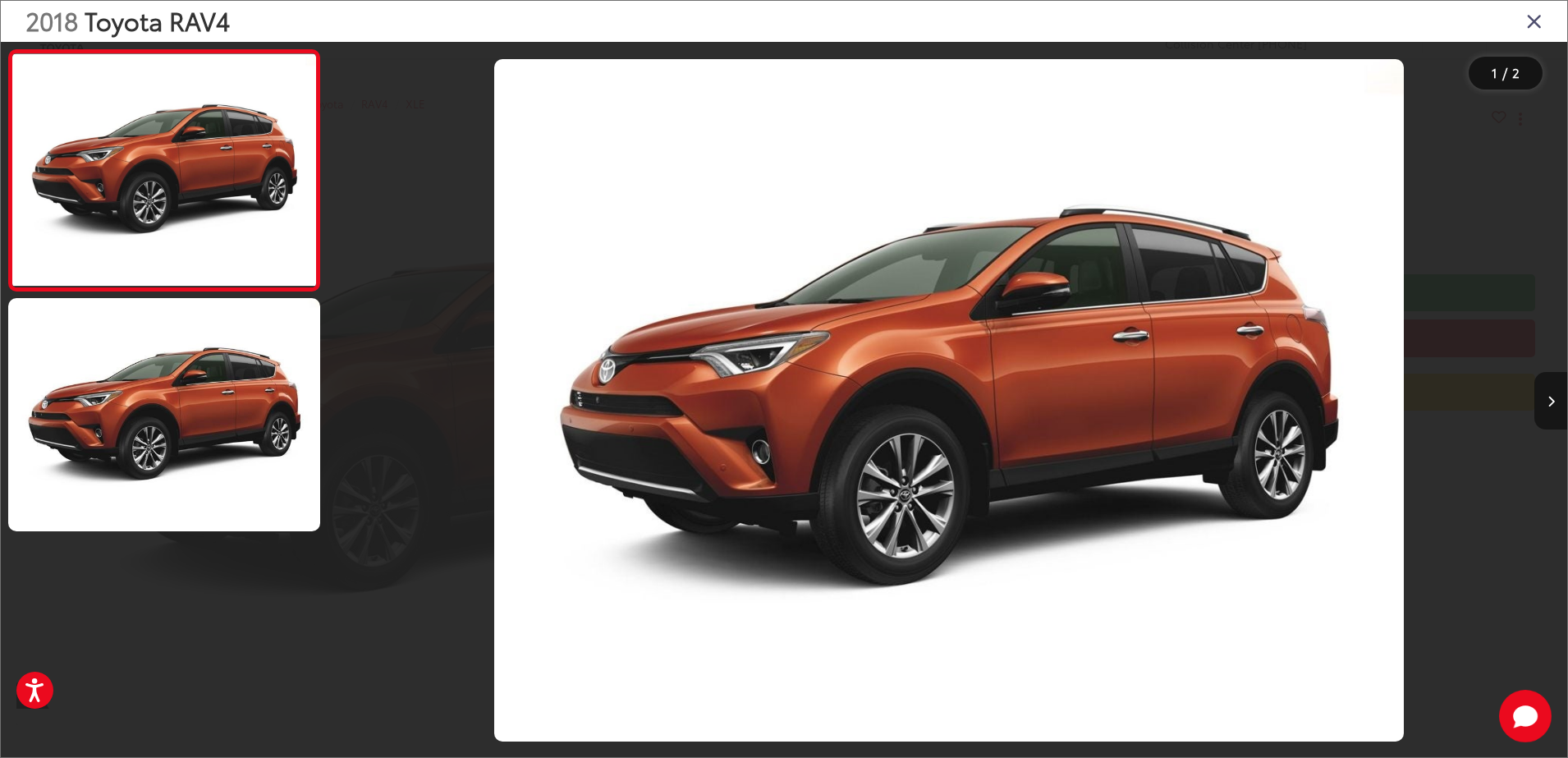 click at bounding box center (1551, 401) 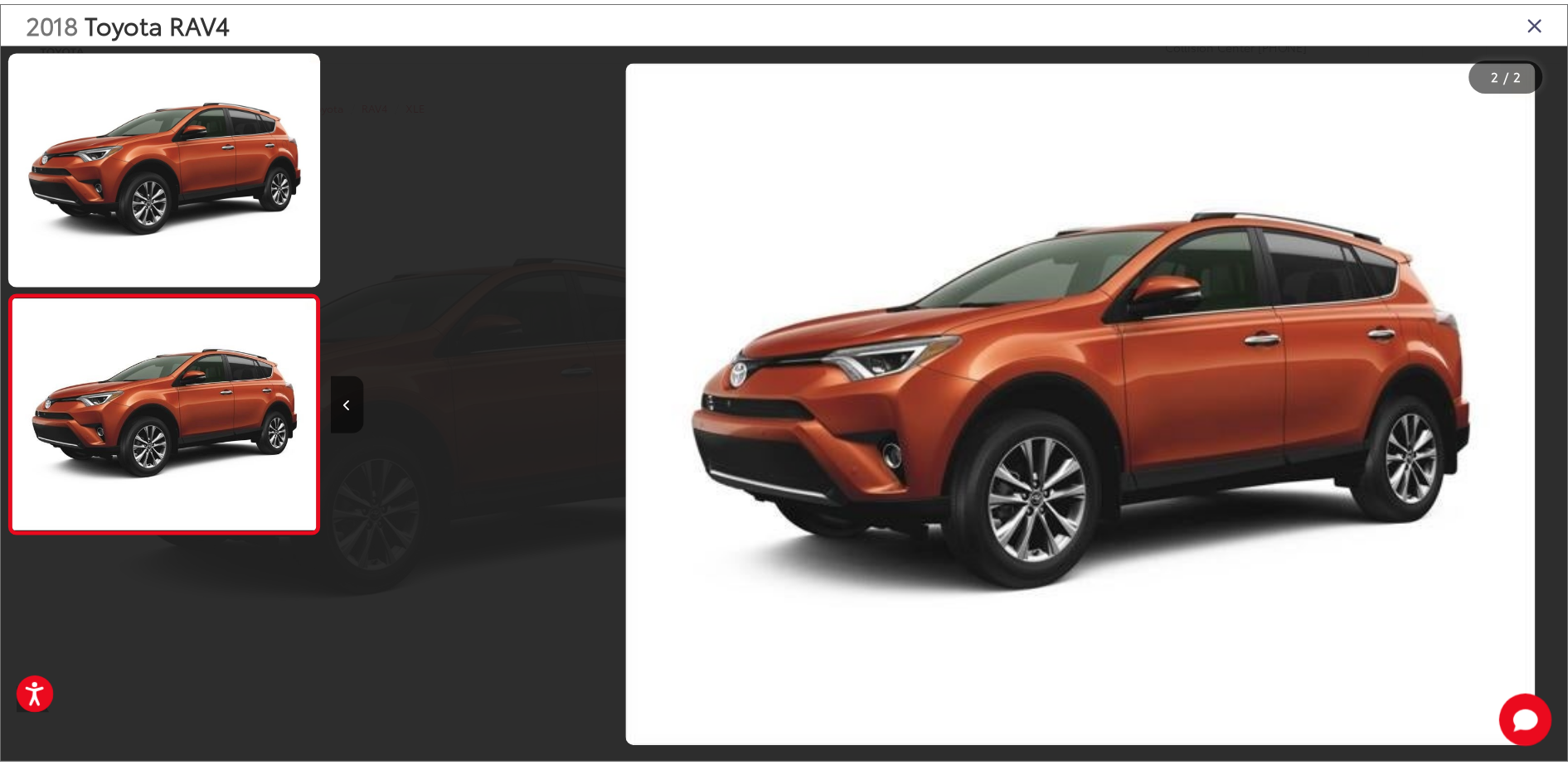 scroll, scrollTop: 0, scrollLeft: 1249, axis: horizontal 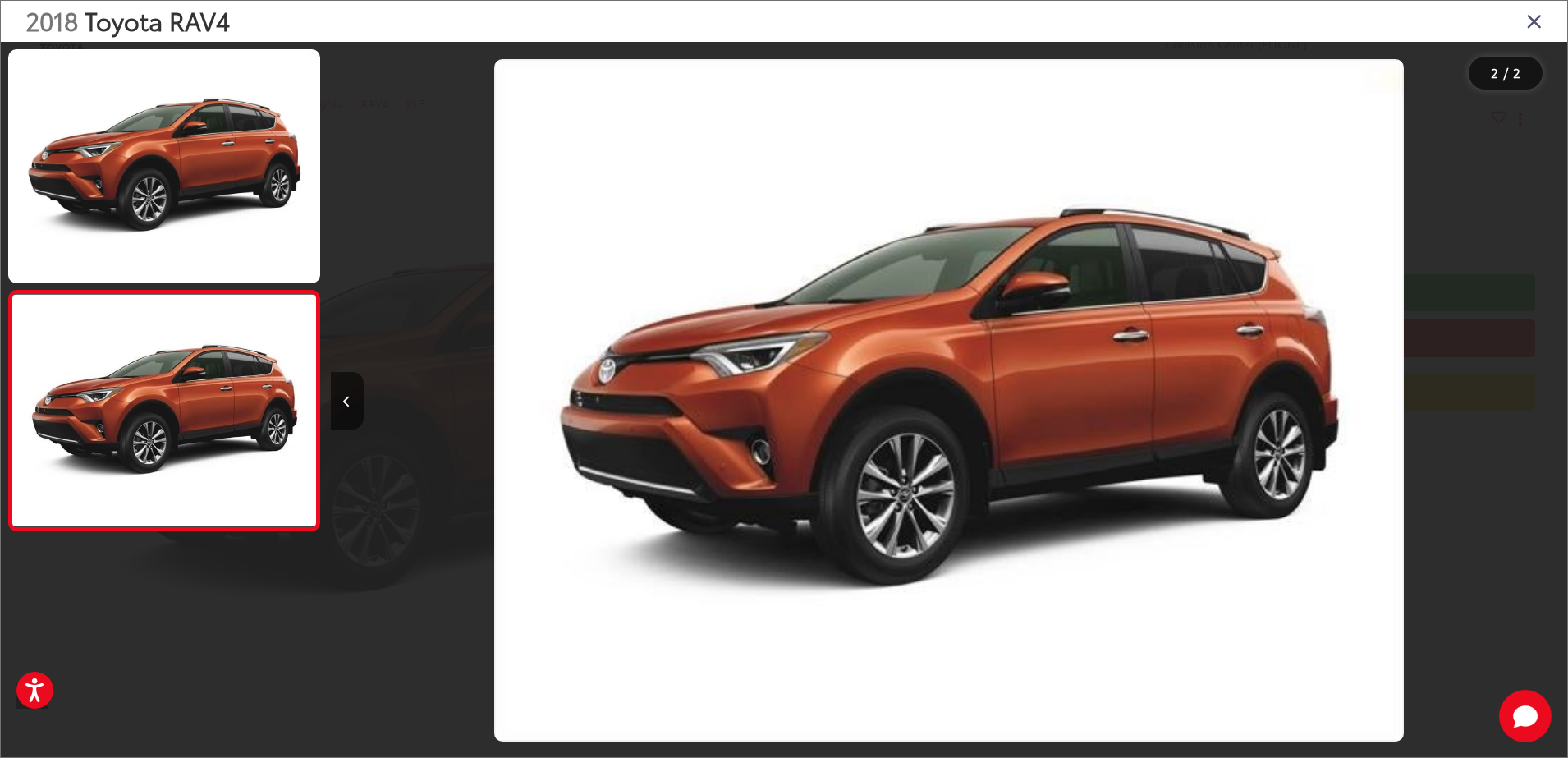 click at bounding box center [1534, 21] 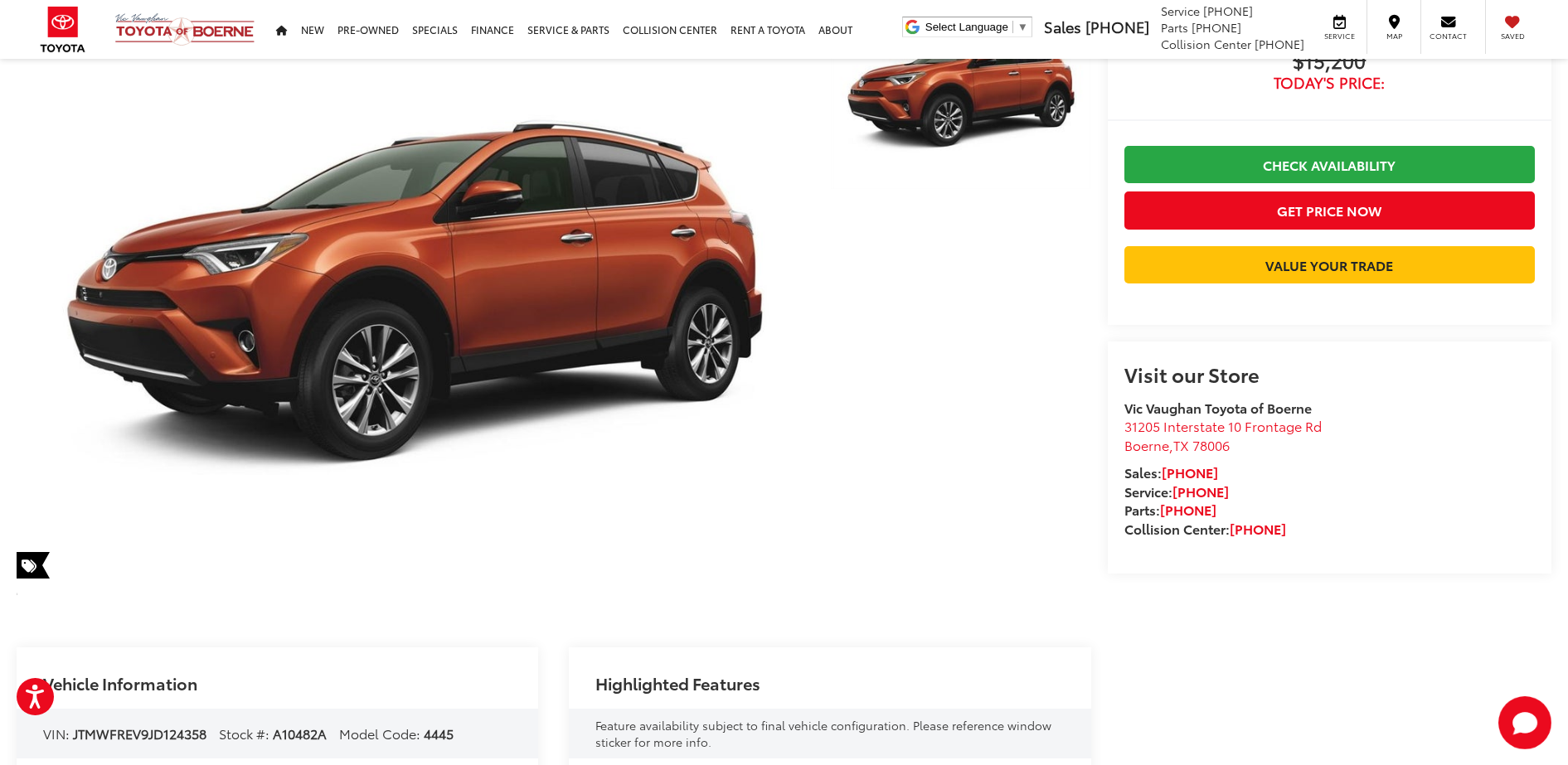 scroll, scrollTop: 0, scrollLeft: 0, axis: both 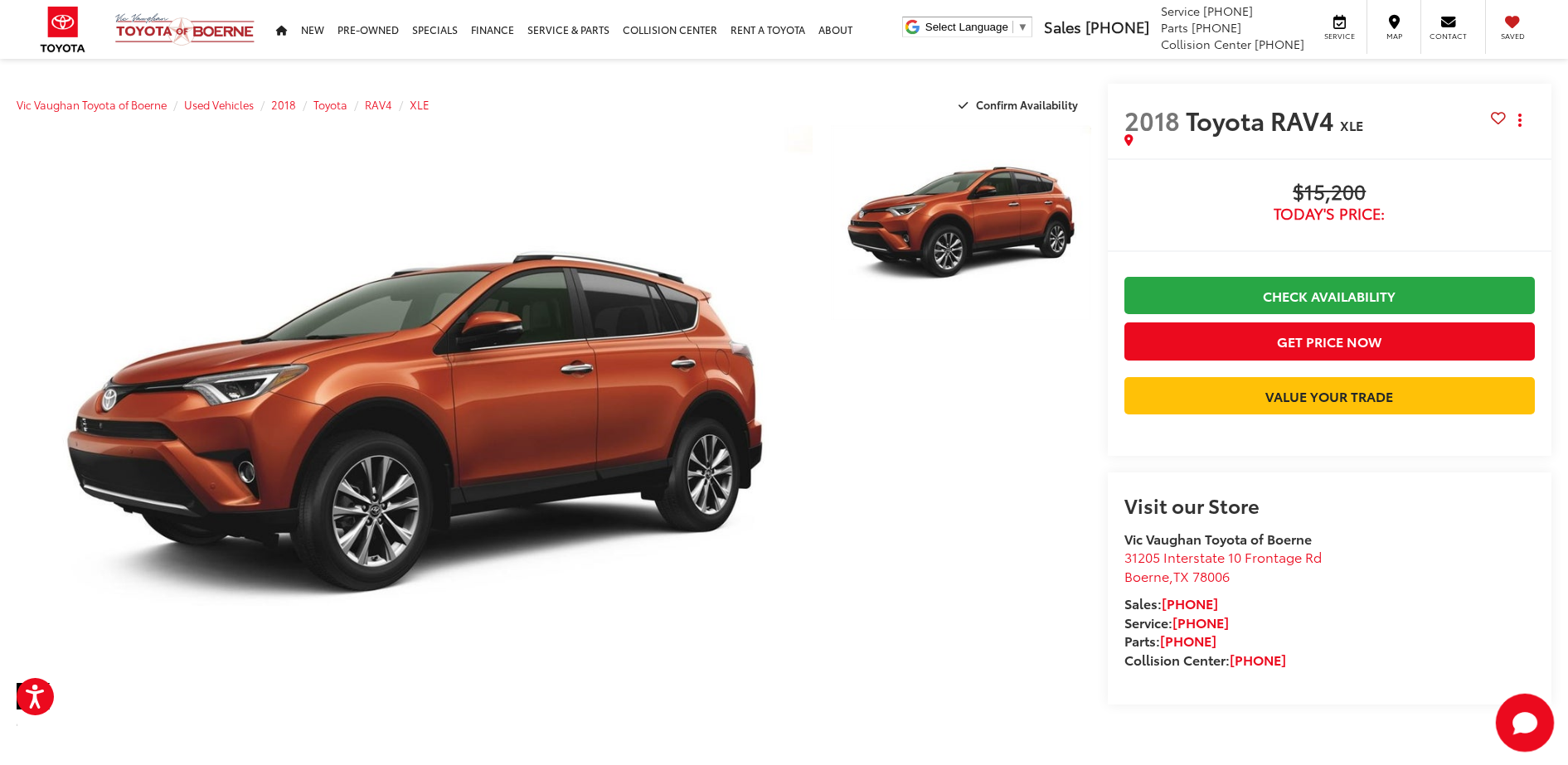 click on "Start Chat" 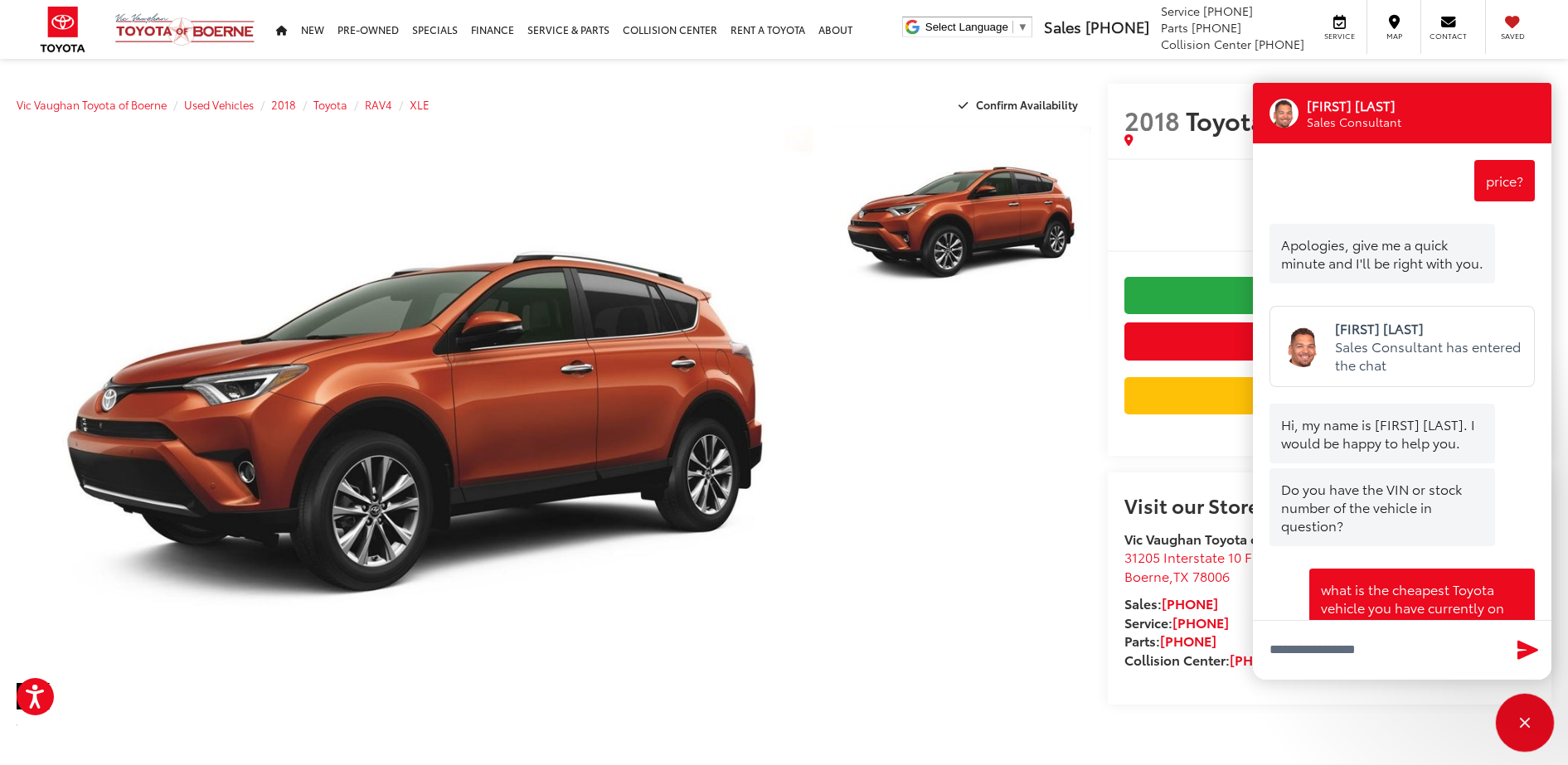 scroll, scrollTop: 2779, scrollLeft: 0, axis: vertical 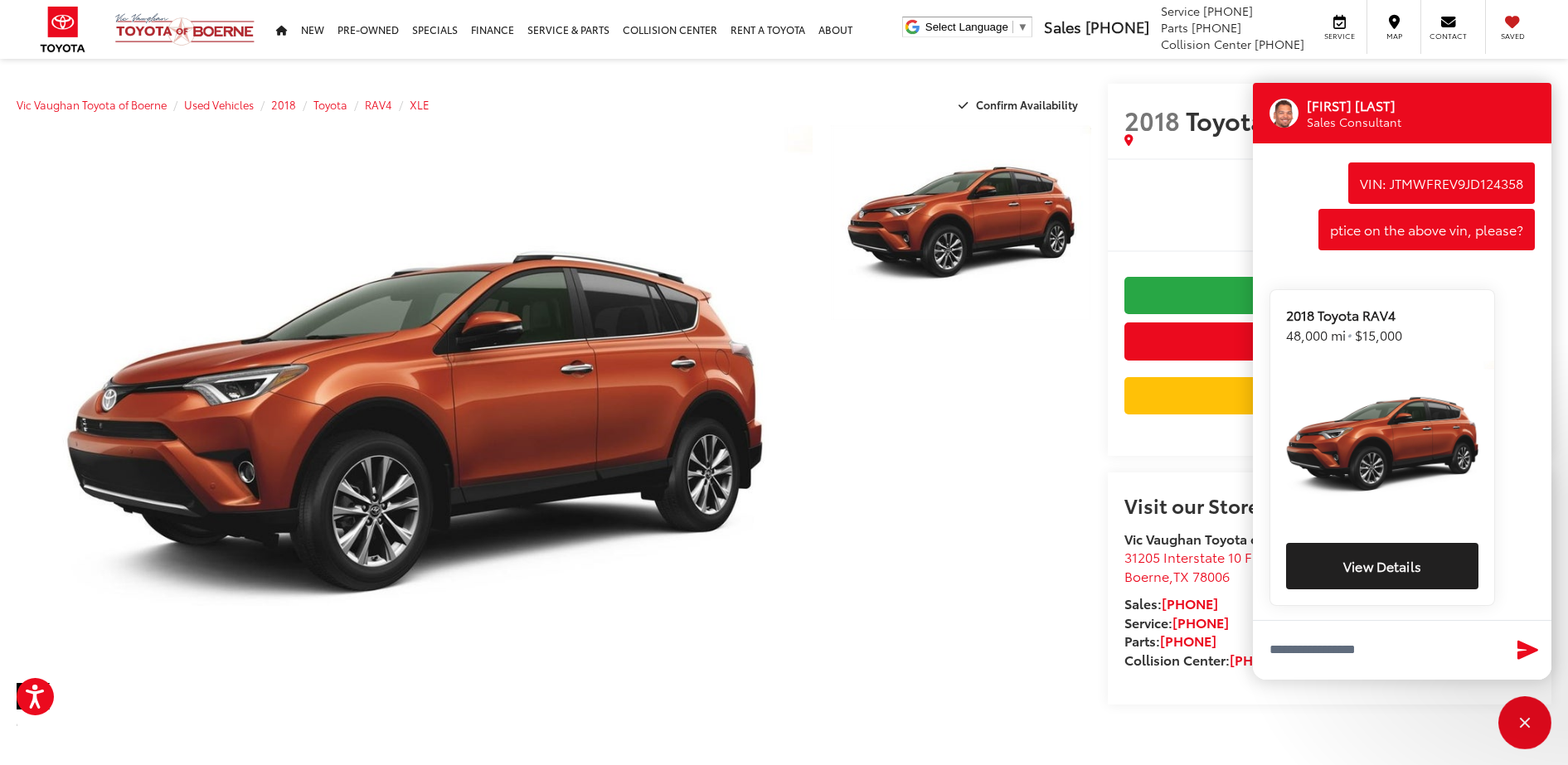 click at bounding box center [956, 430] 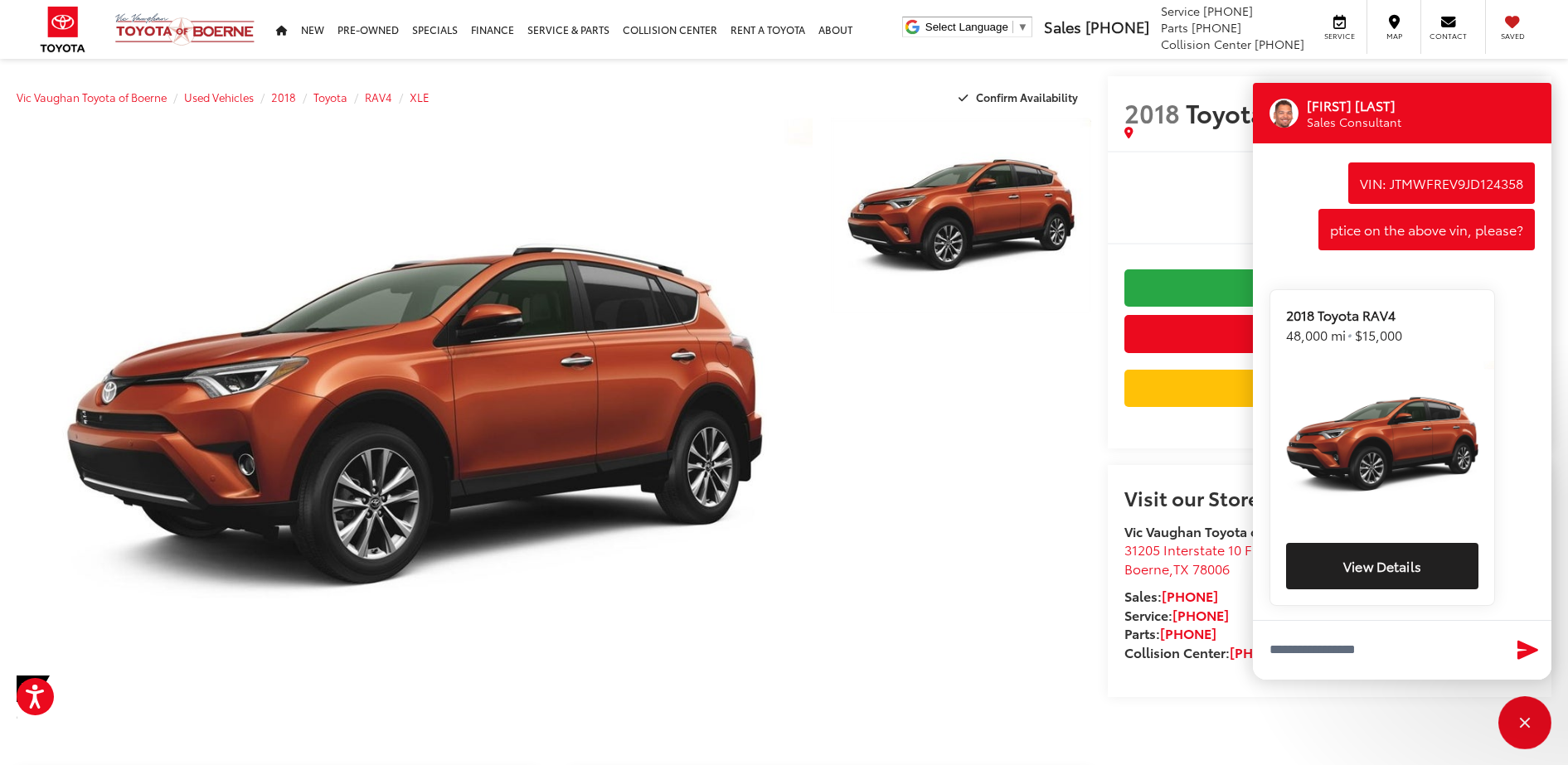 scroll, scrollTop: 0, scrollLeft: 0, axis: both 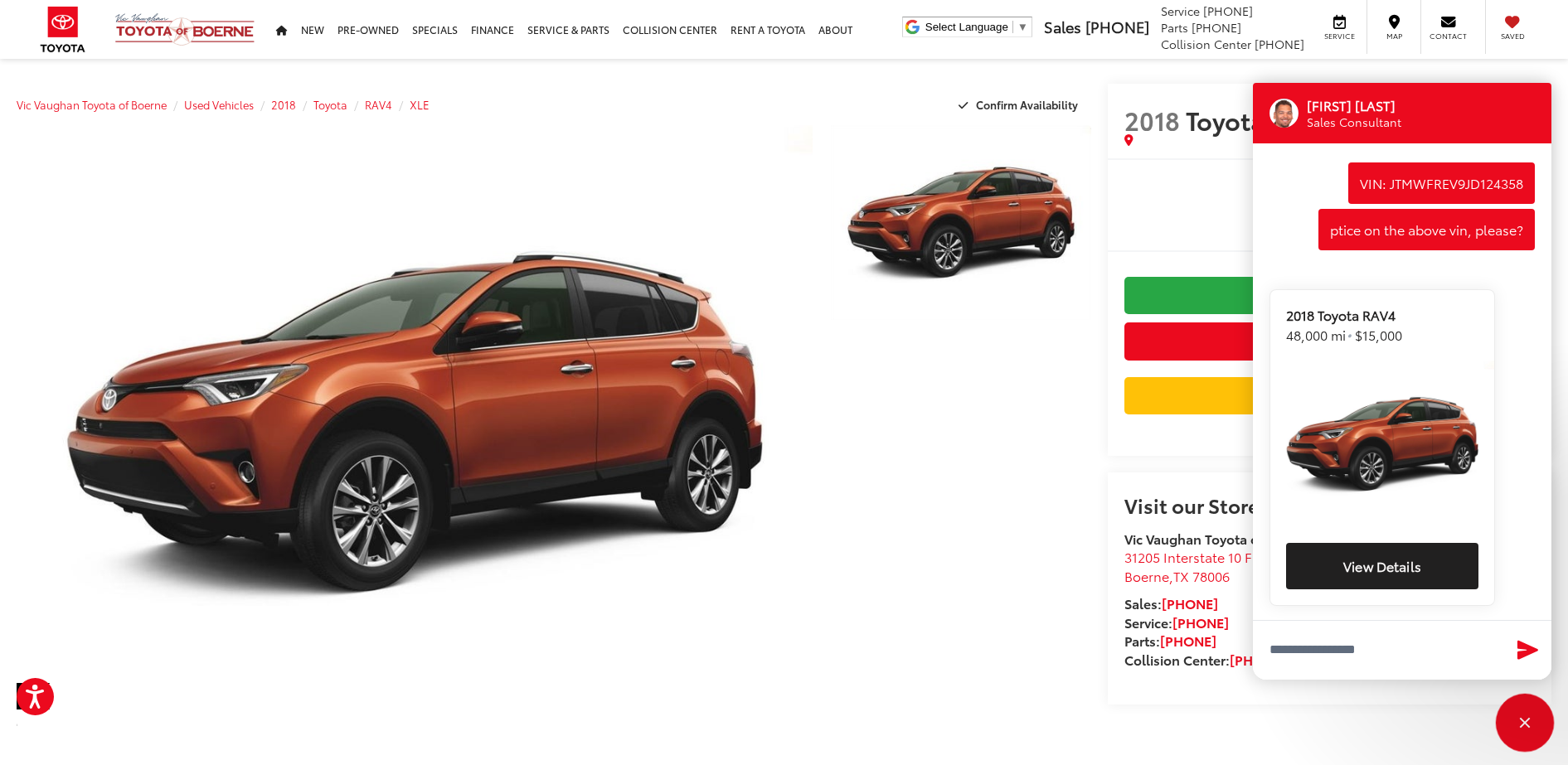 click at bounding box center [1525, 723] 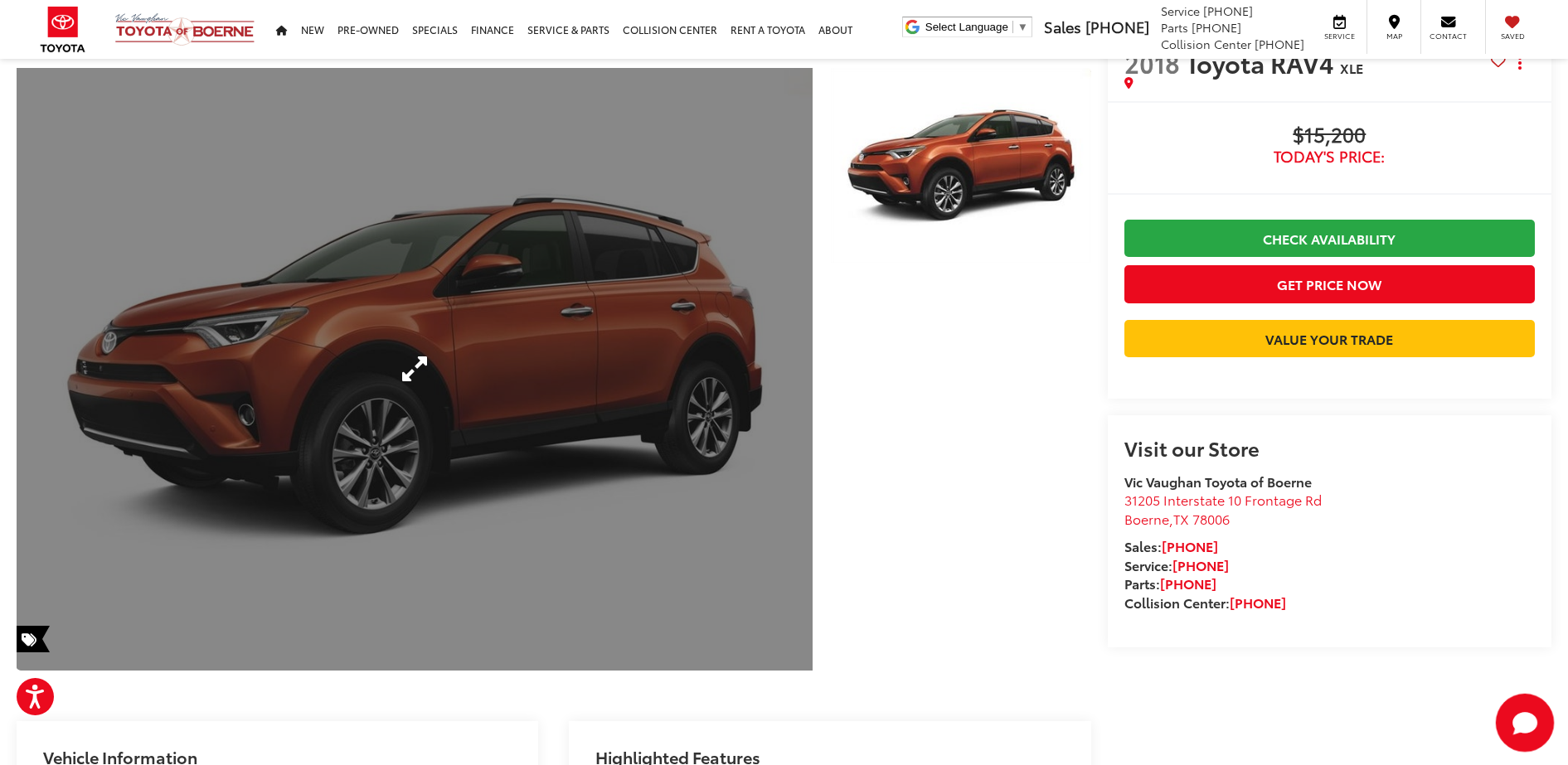 scroll, scrollTop: 0, scrollLeft: 0, axis: both 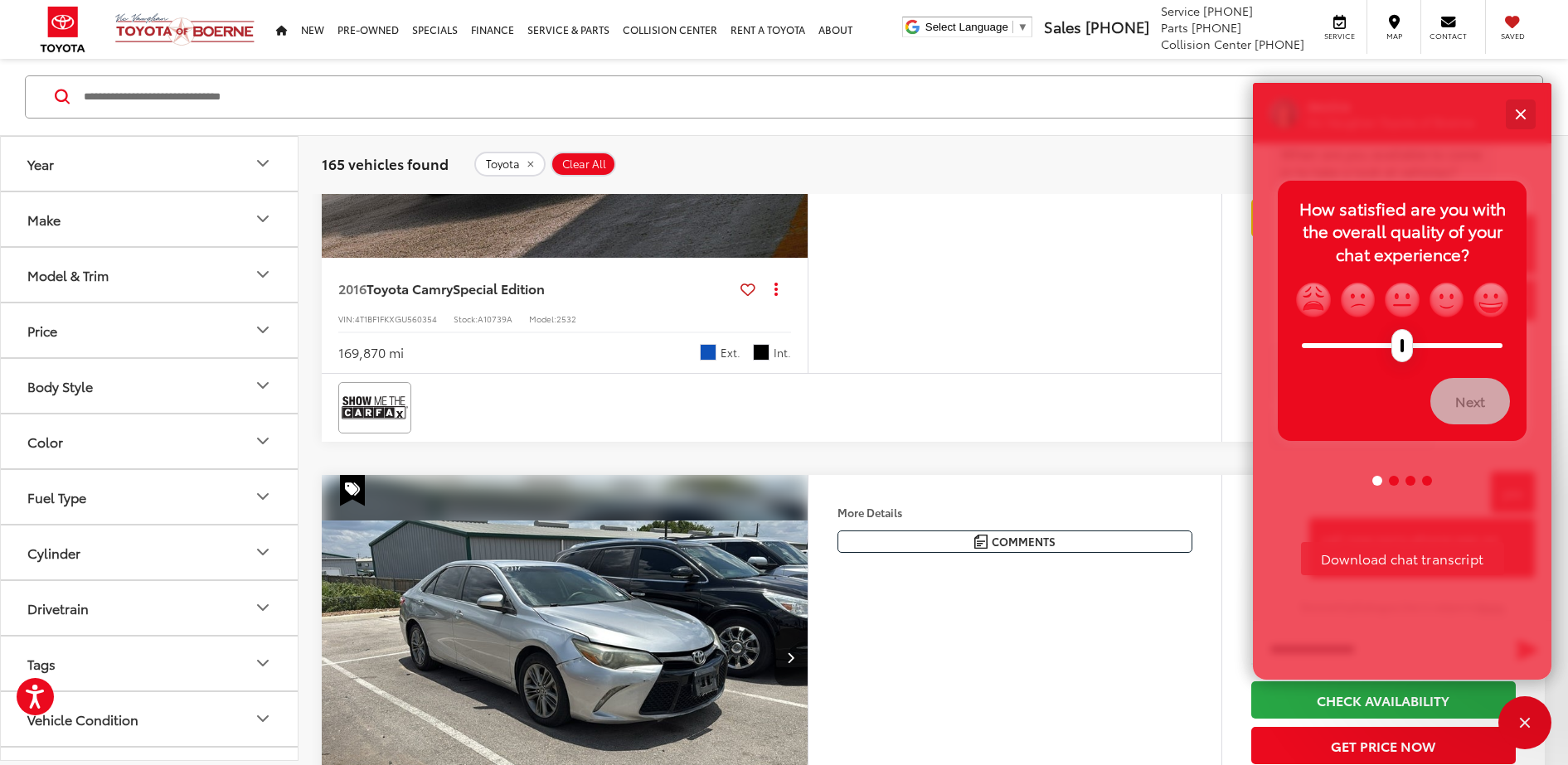 drag, startPoint x: 1524, startPoint y: 109, endPoint x: 1513, endPoint y: 116, distance: 13.038405 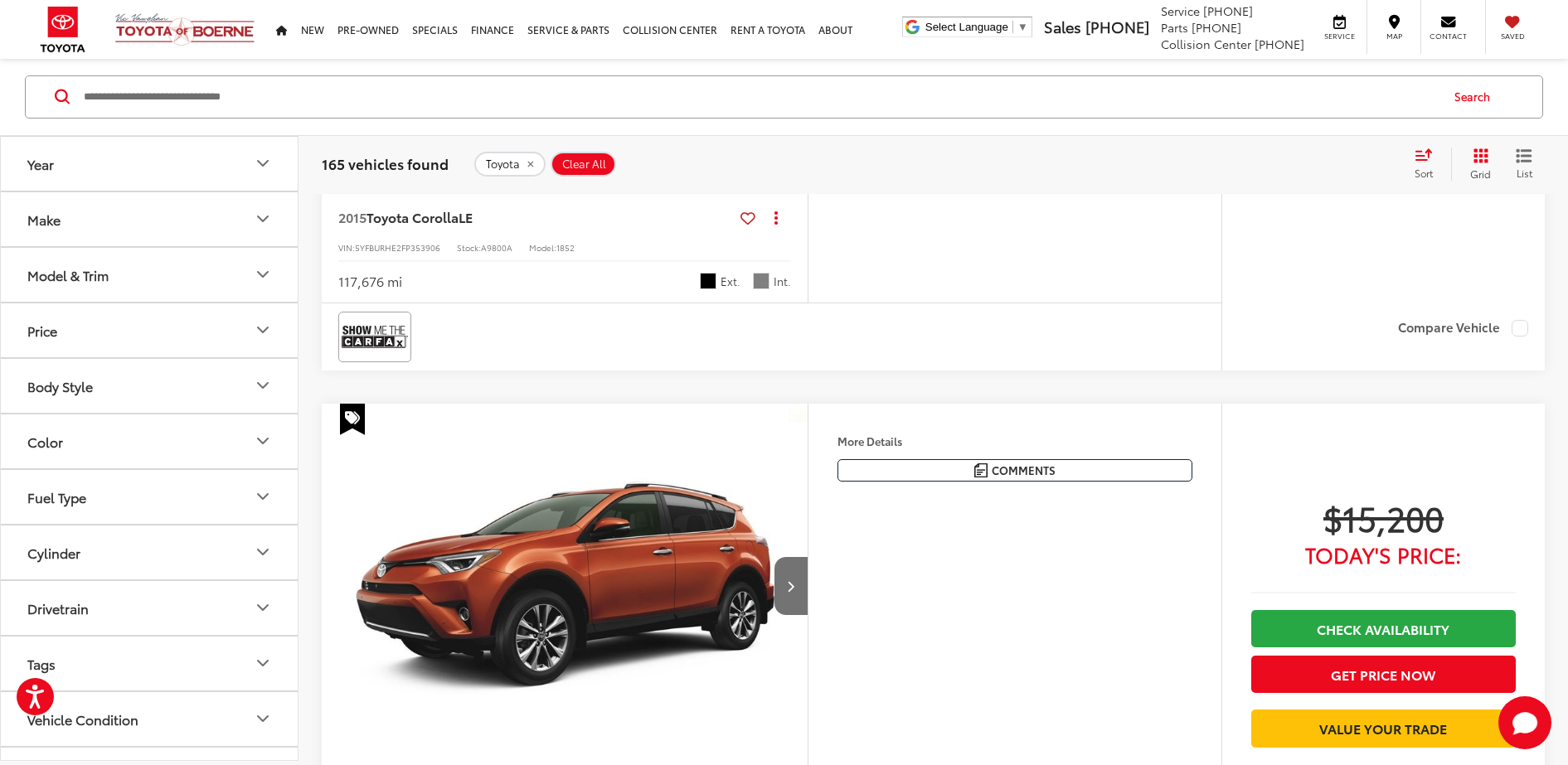scroll, scrollTop: 6216, scrollLeft: 0, axis: vertical 